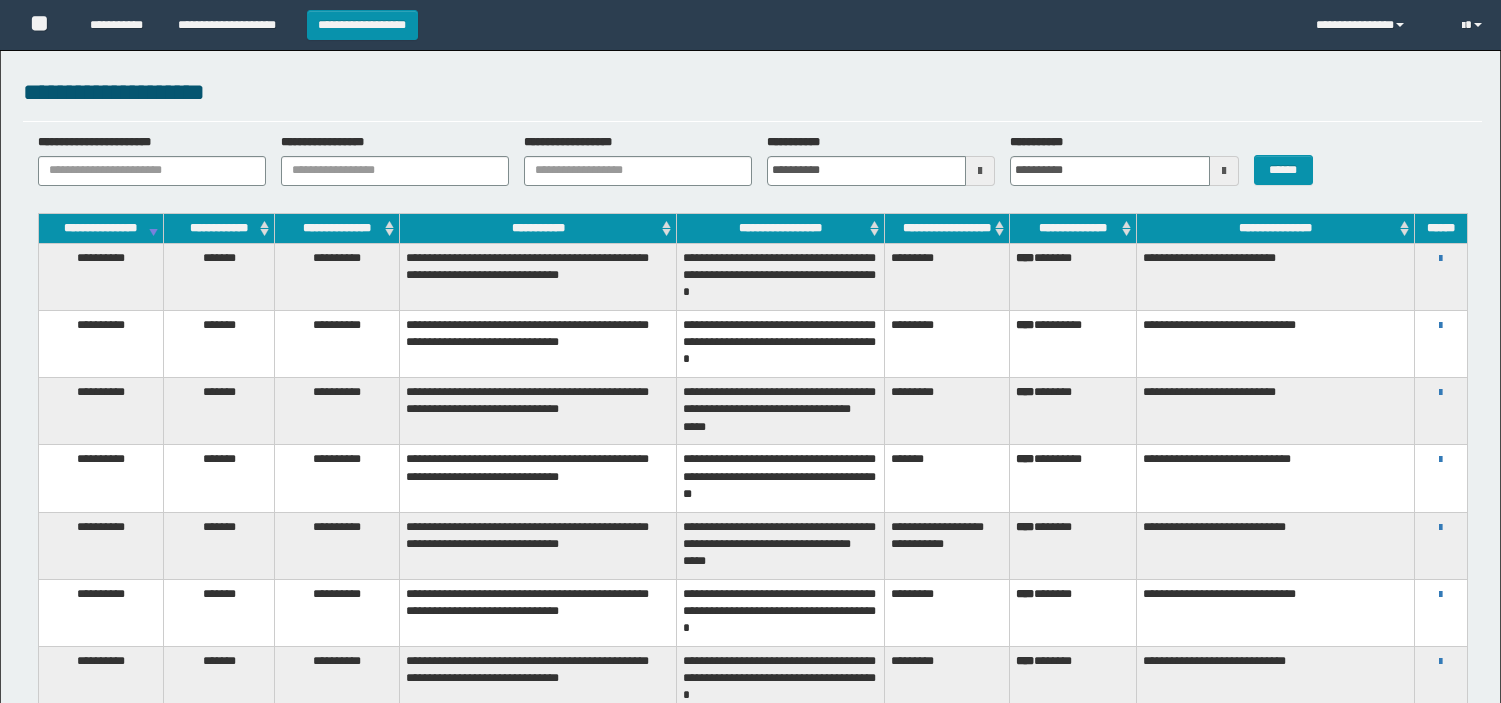 scroll, scrollTop: 0, scrollLeft: 0, axis: both 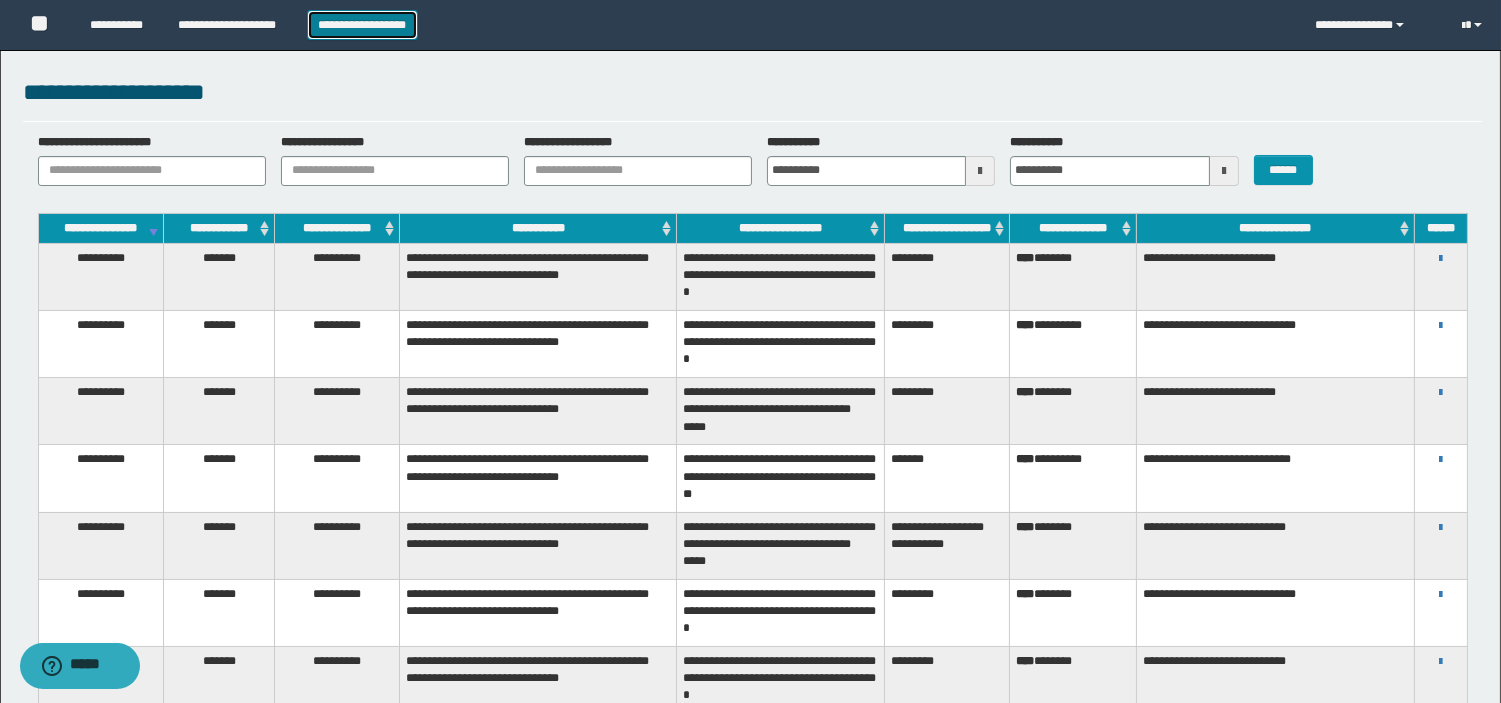 click on "**********" at bounding box center [362, 25] 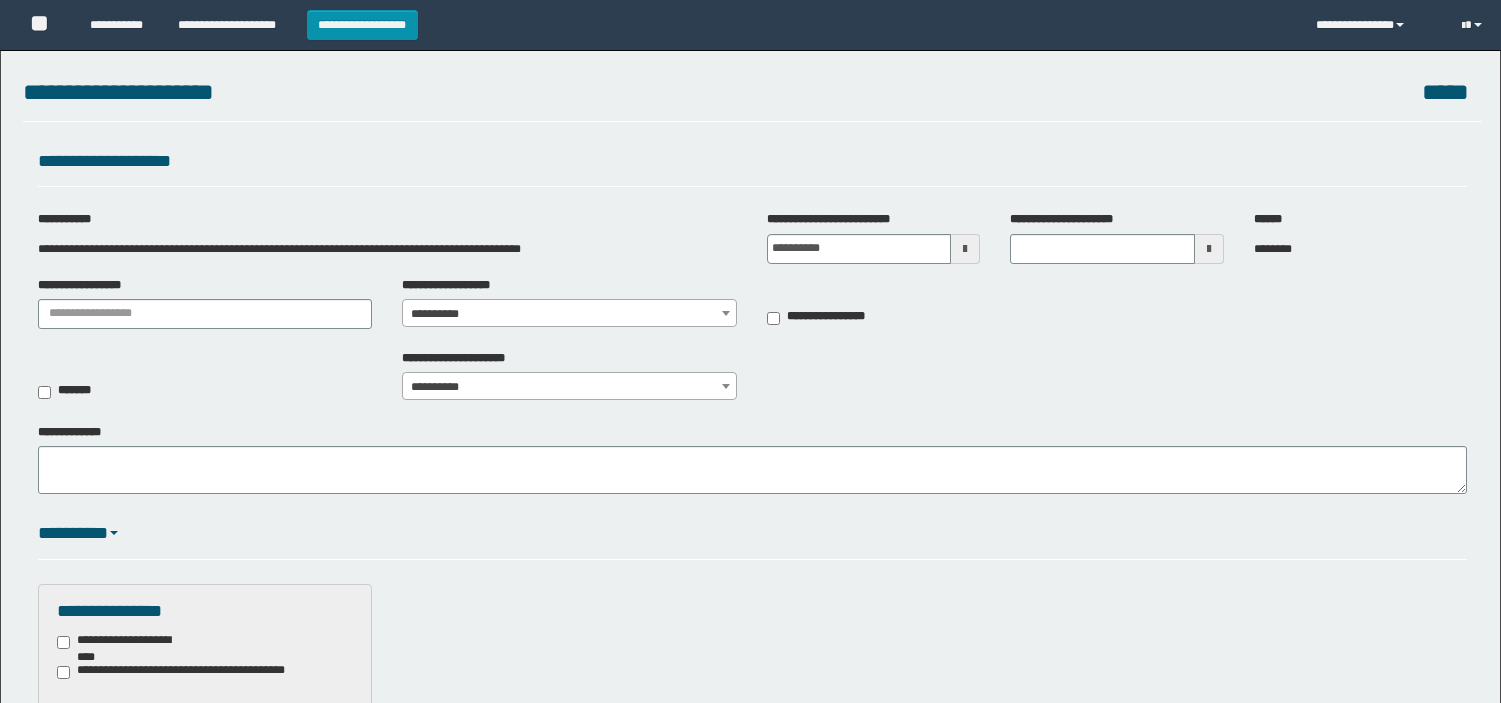 scroll, scrollTop: 0, scrollLeft: 0, axis: both 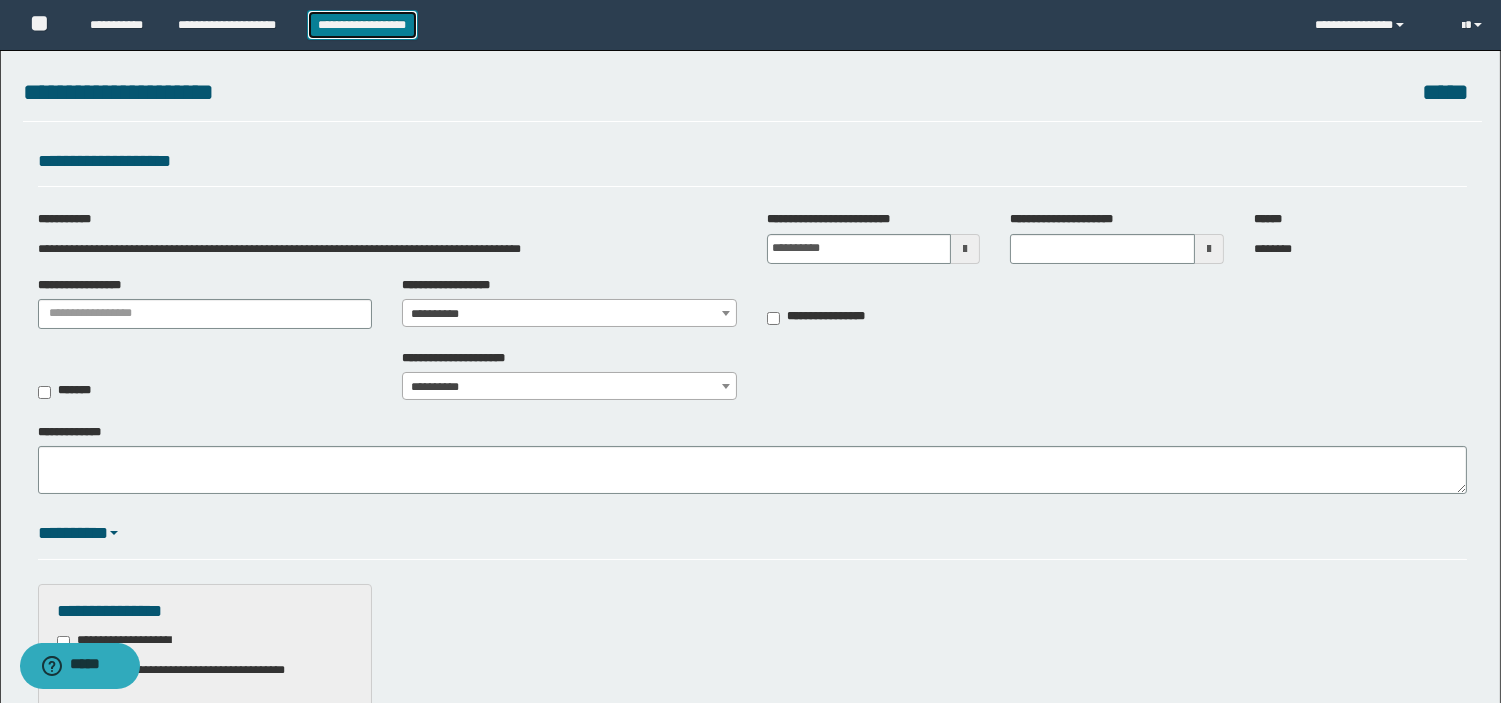 click on "**********" at bounding box center [362, 25] 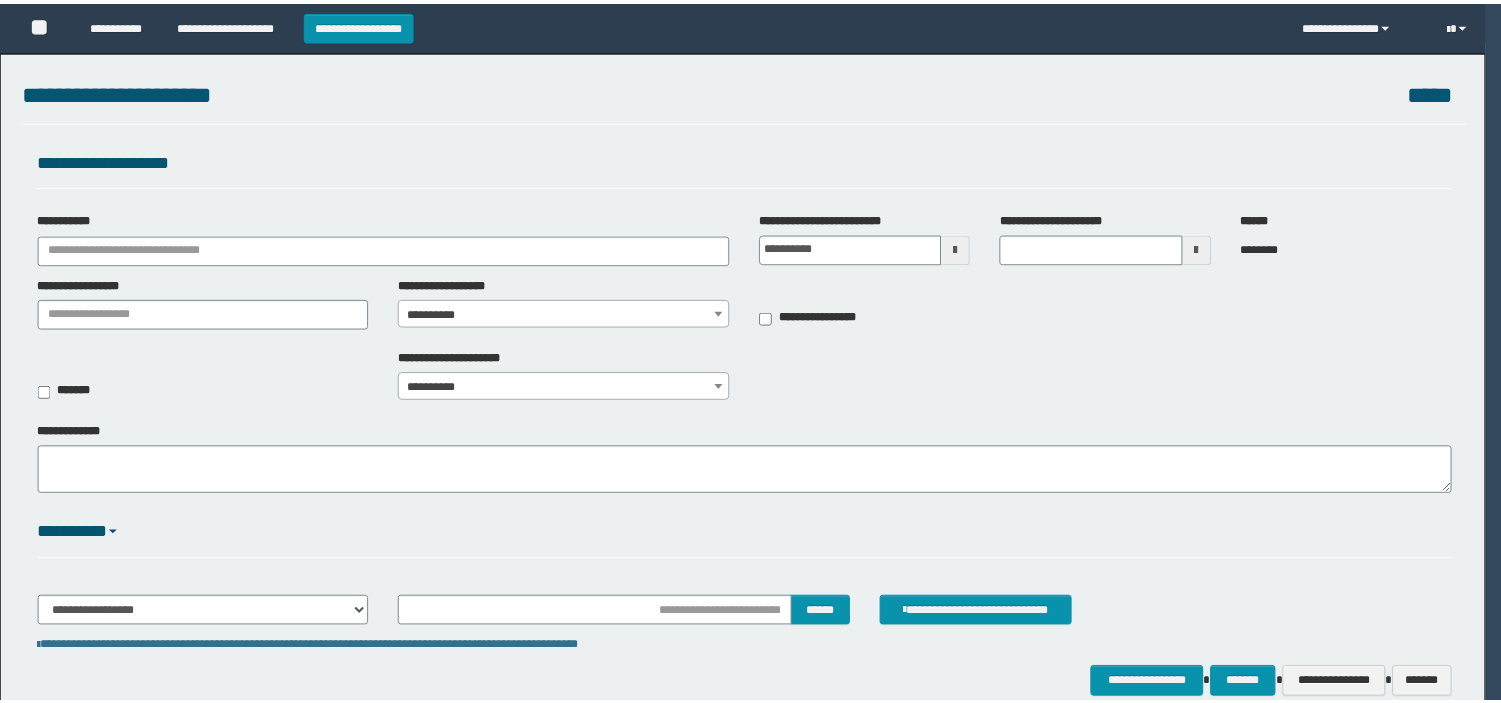 scroll, scrollTop: 0, scrollLeft: 0, axis: both 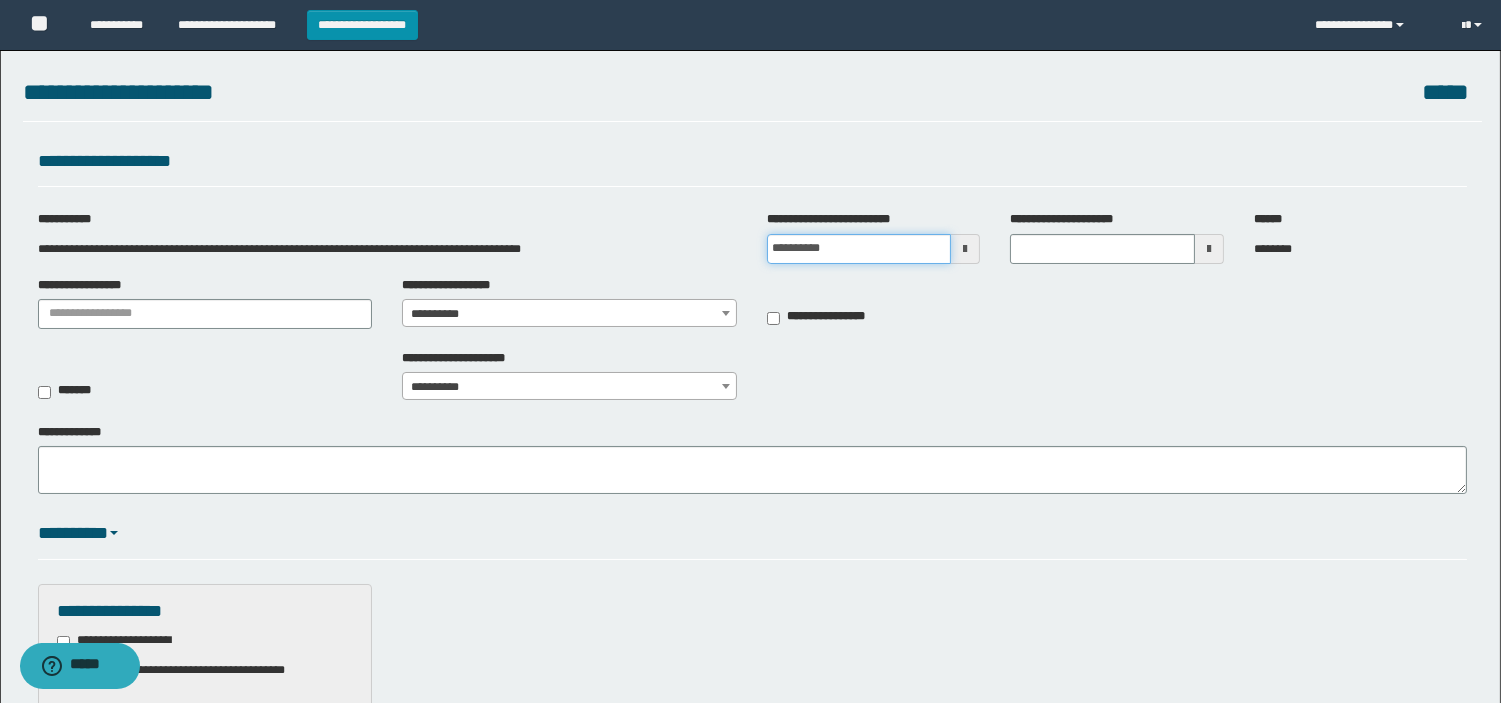 click on "**********" at bounding box center (859, 249) 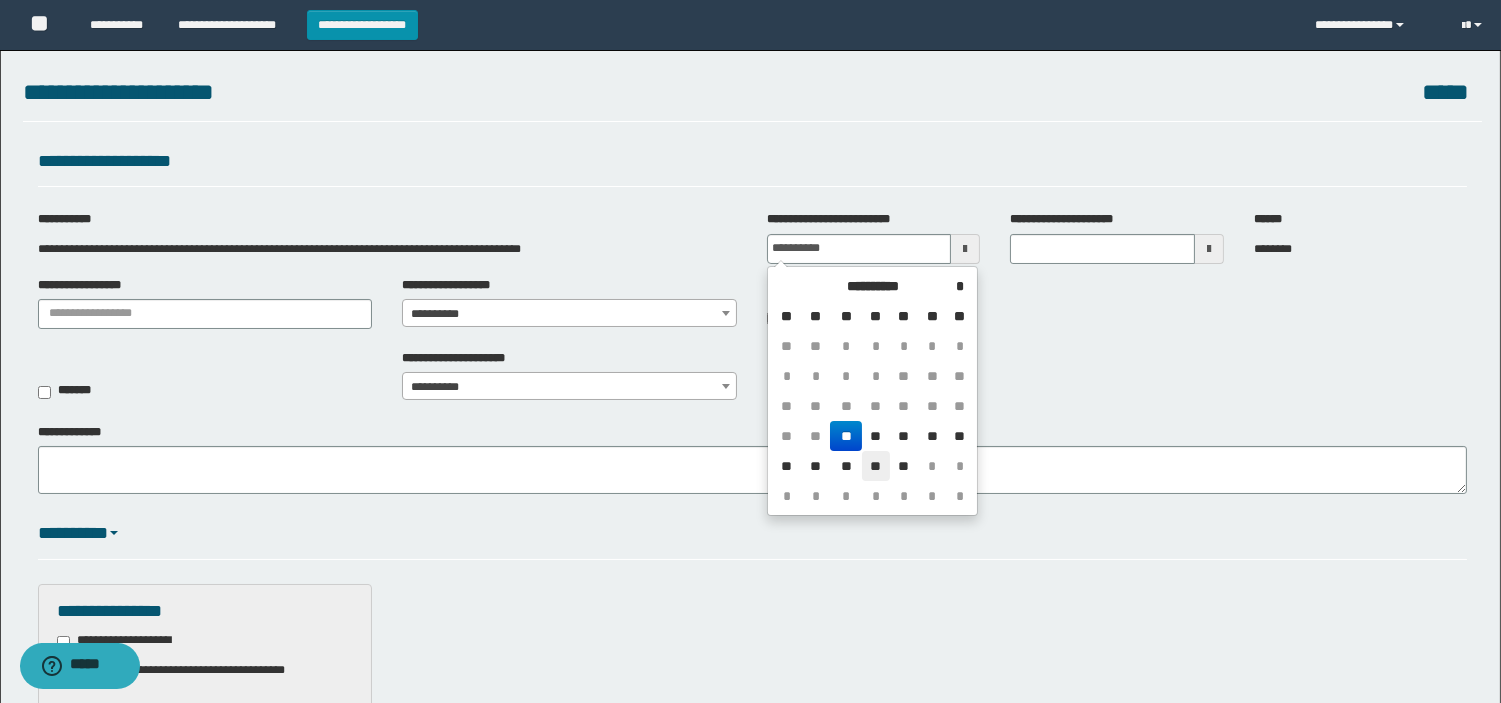 click on "**" at bounding box center (876, 466) 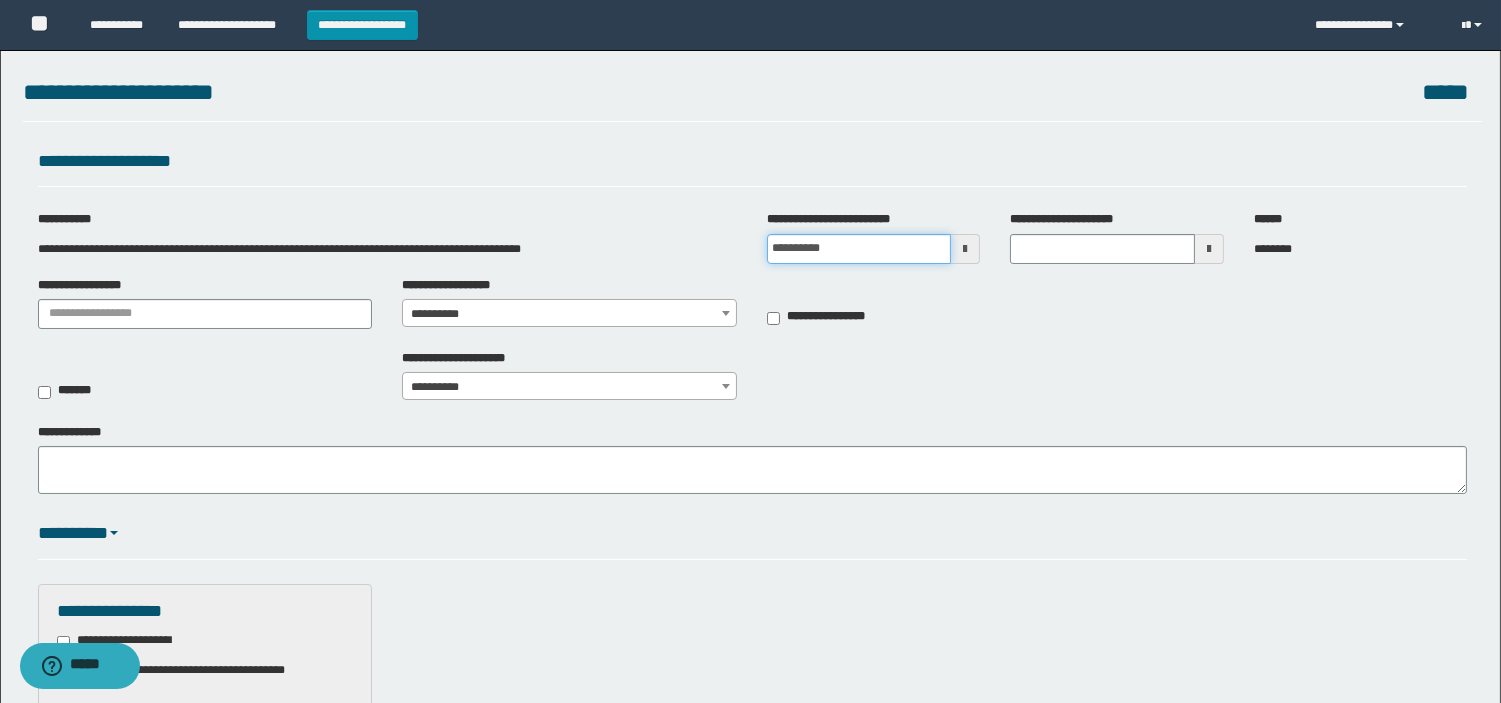 click on "**********" at bounding box center (859, 249) 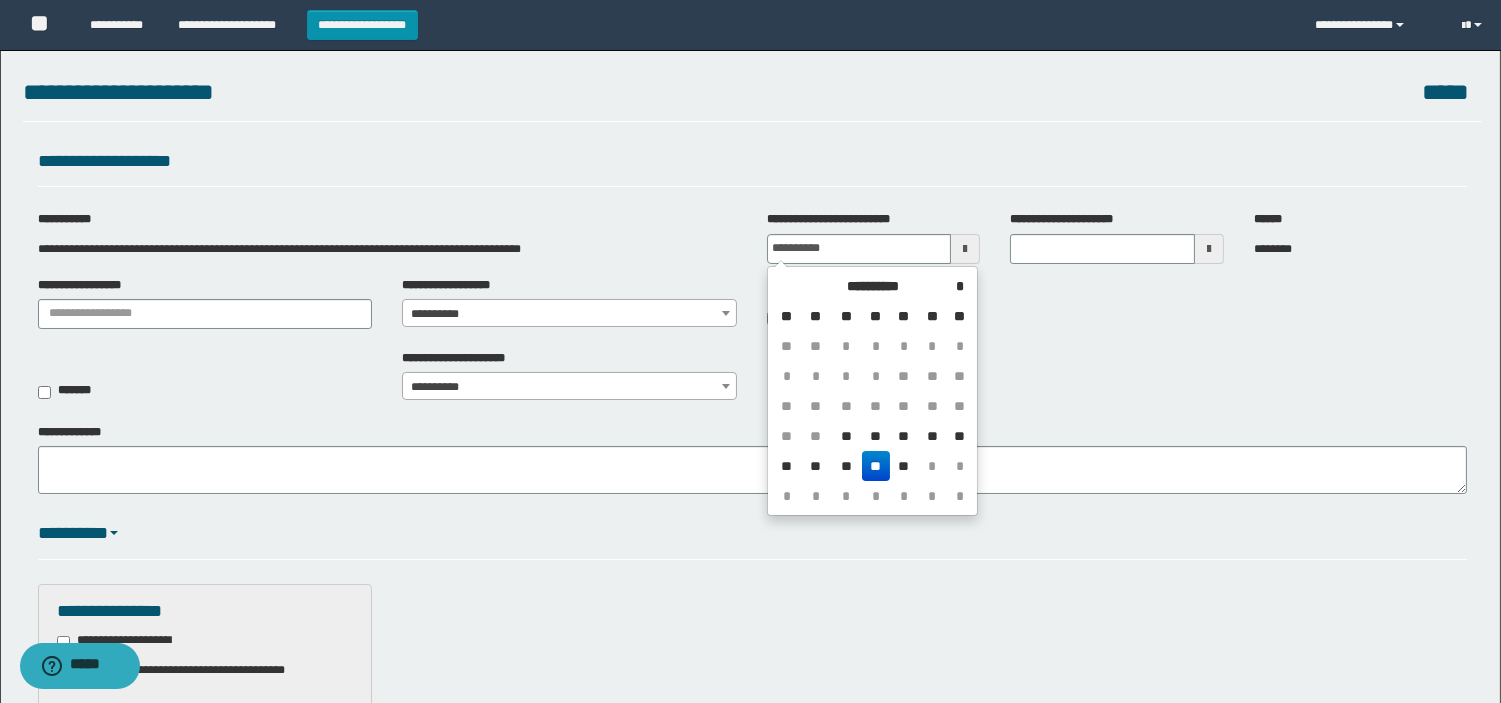 click on "**" at bounding box center [876, 466] 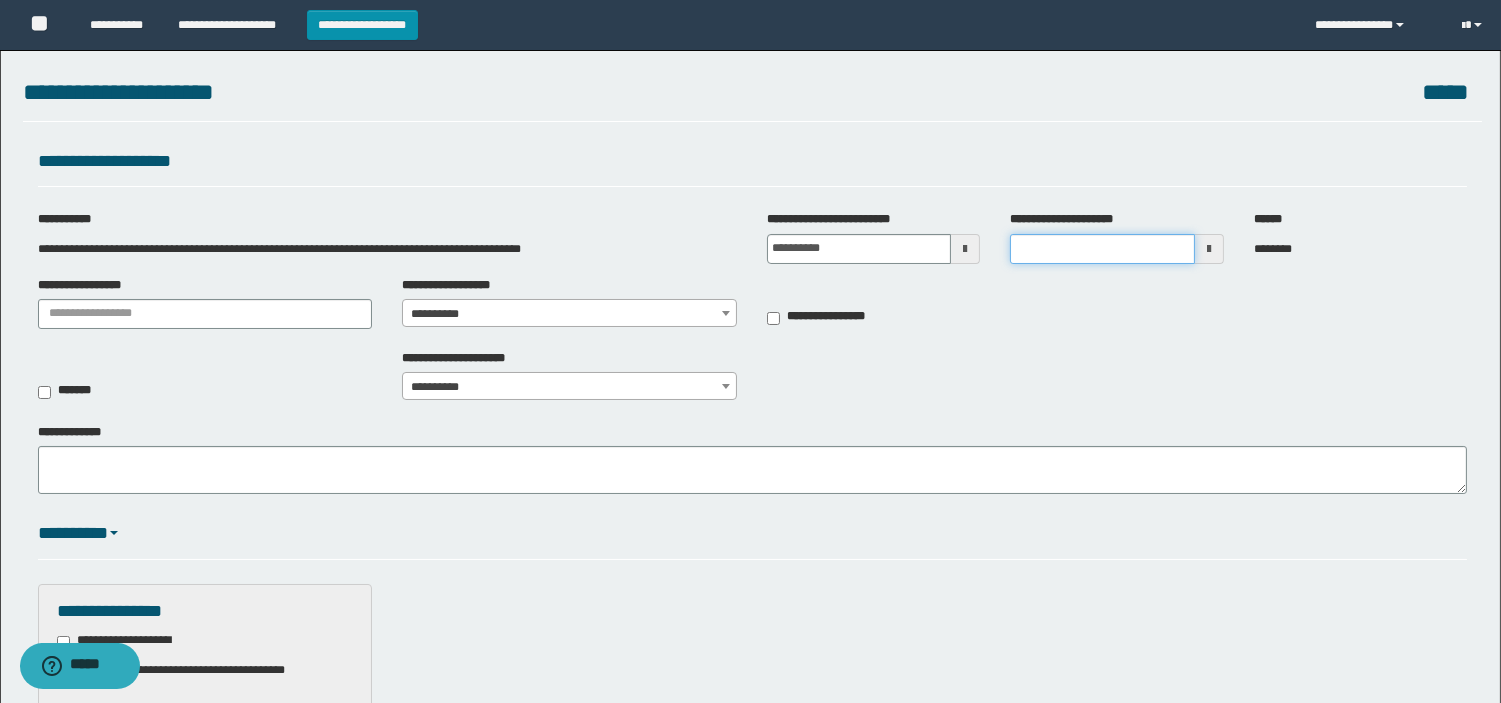 click on "**********" at bounding box center (1102, 249) 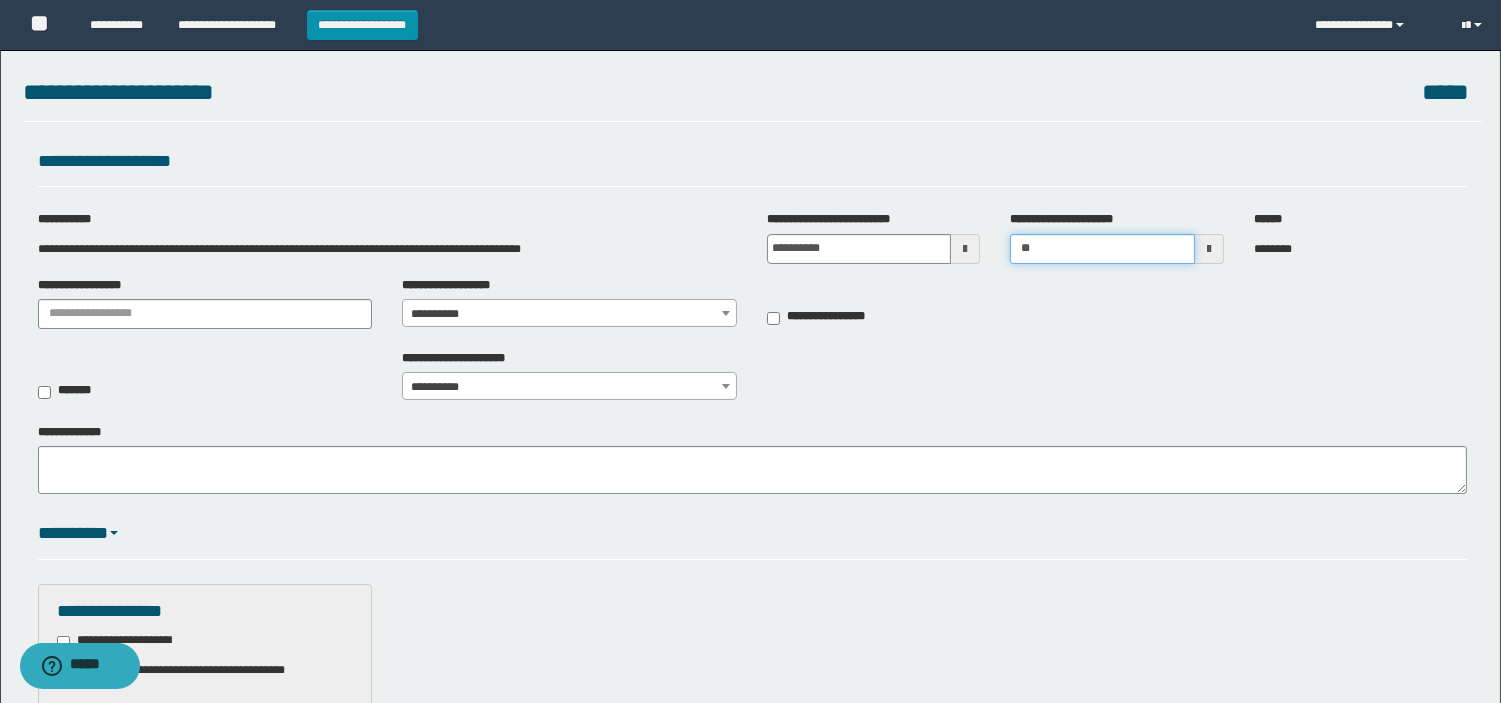 type on "*" 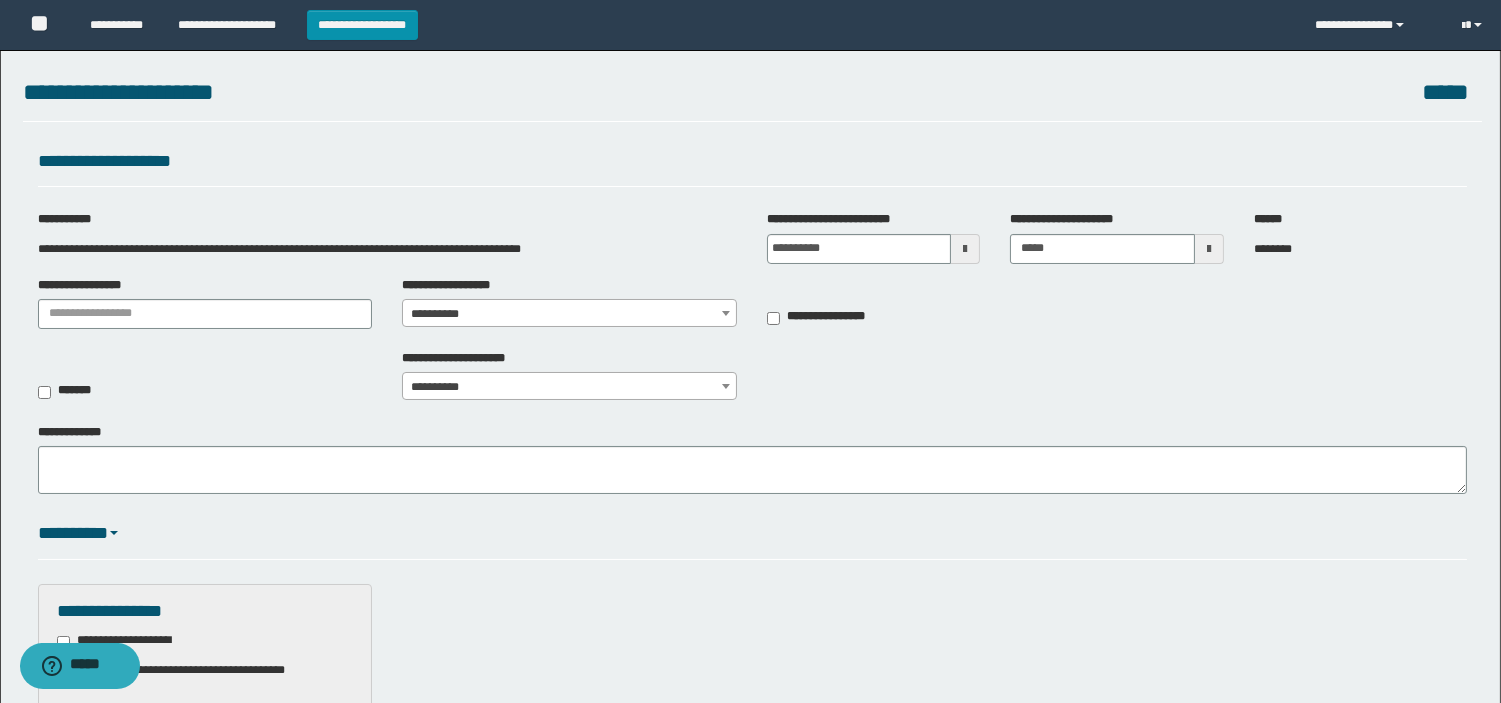type on "*******" 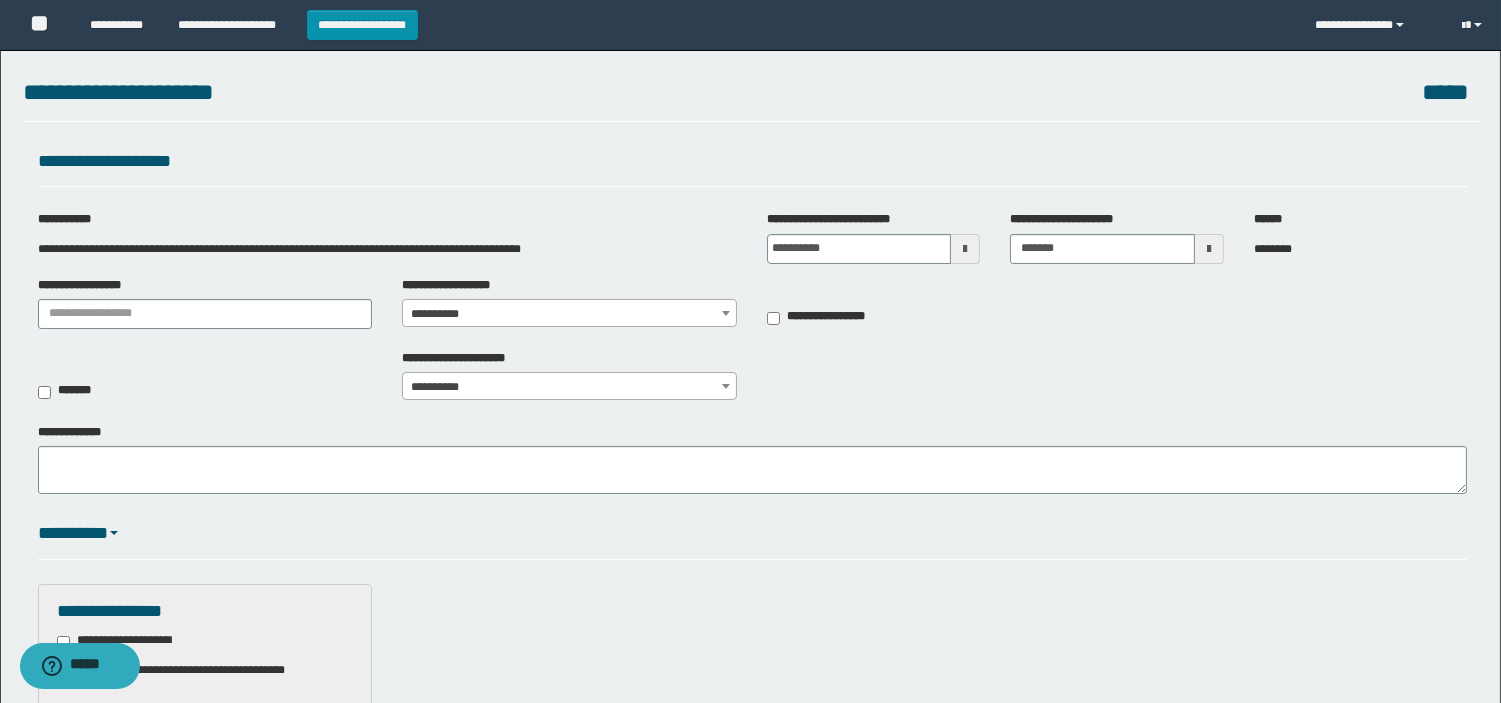 click on "**********" at bounding box center (752, 381) 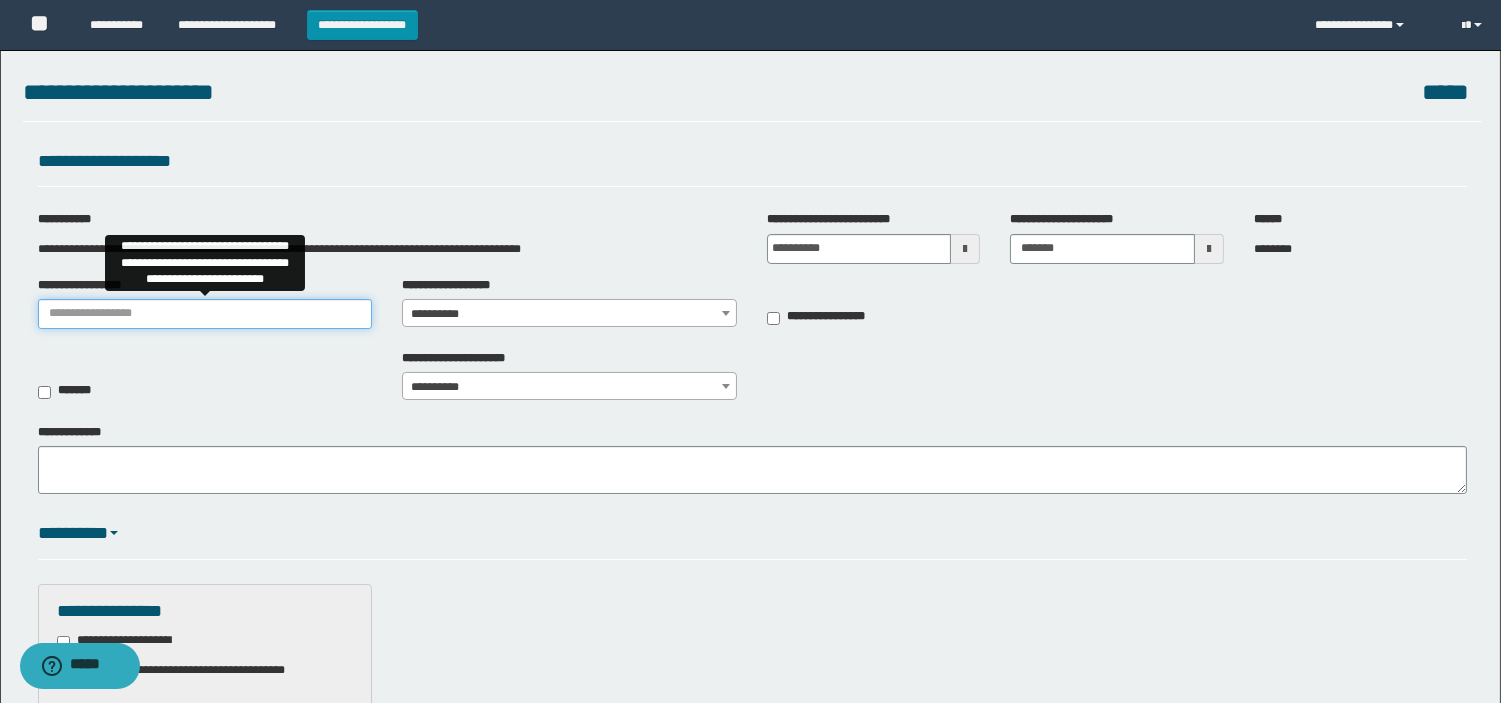 click on "**********" at bounding box center (205, 314) 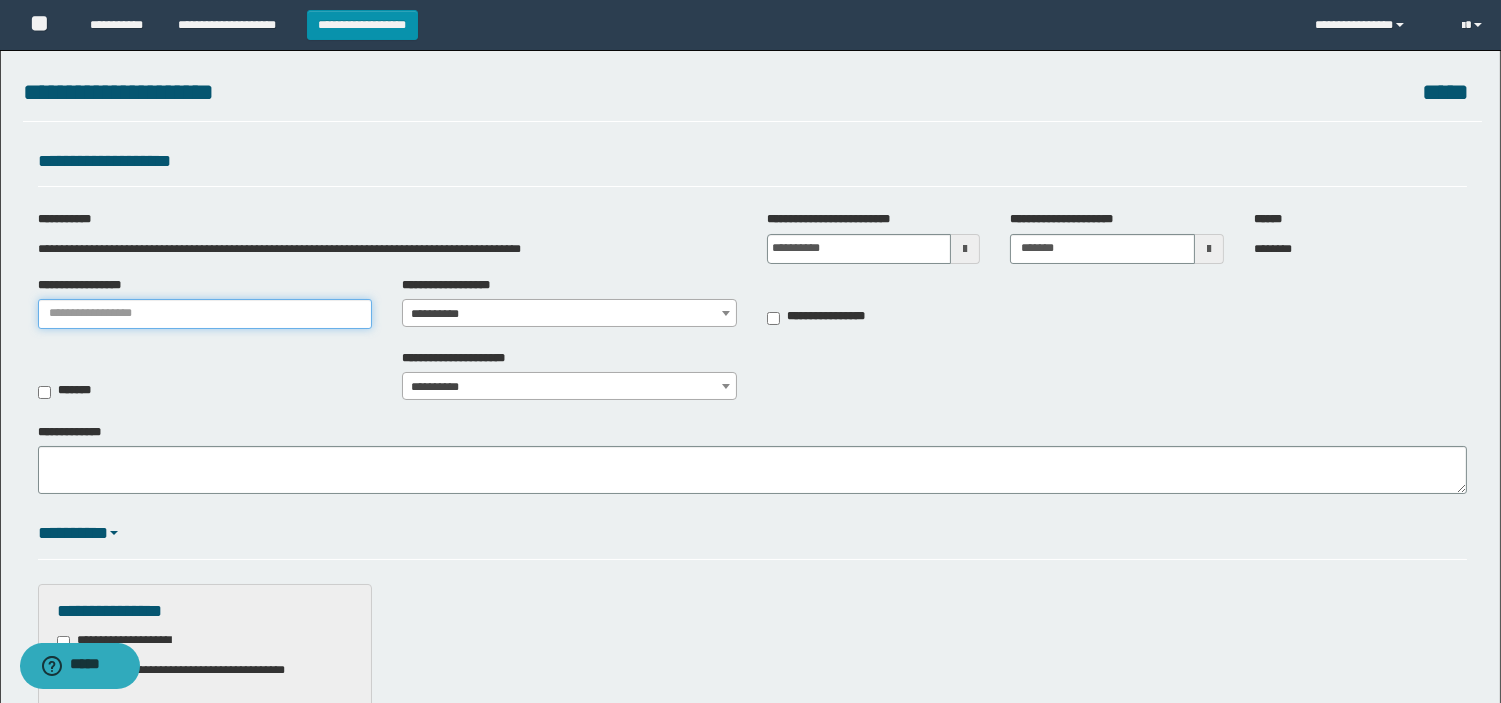 type on "**********" 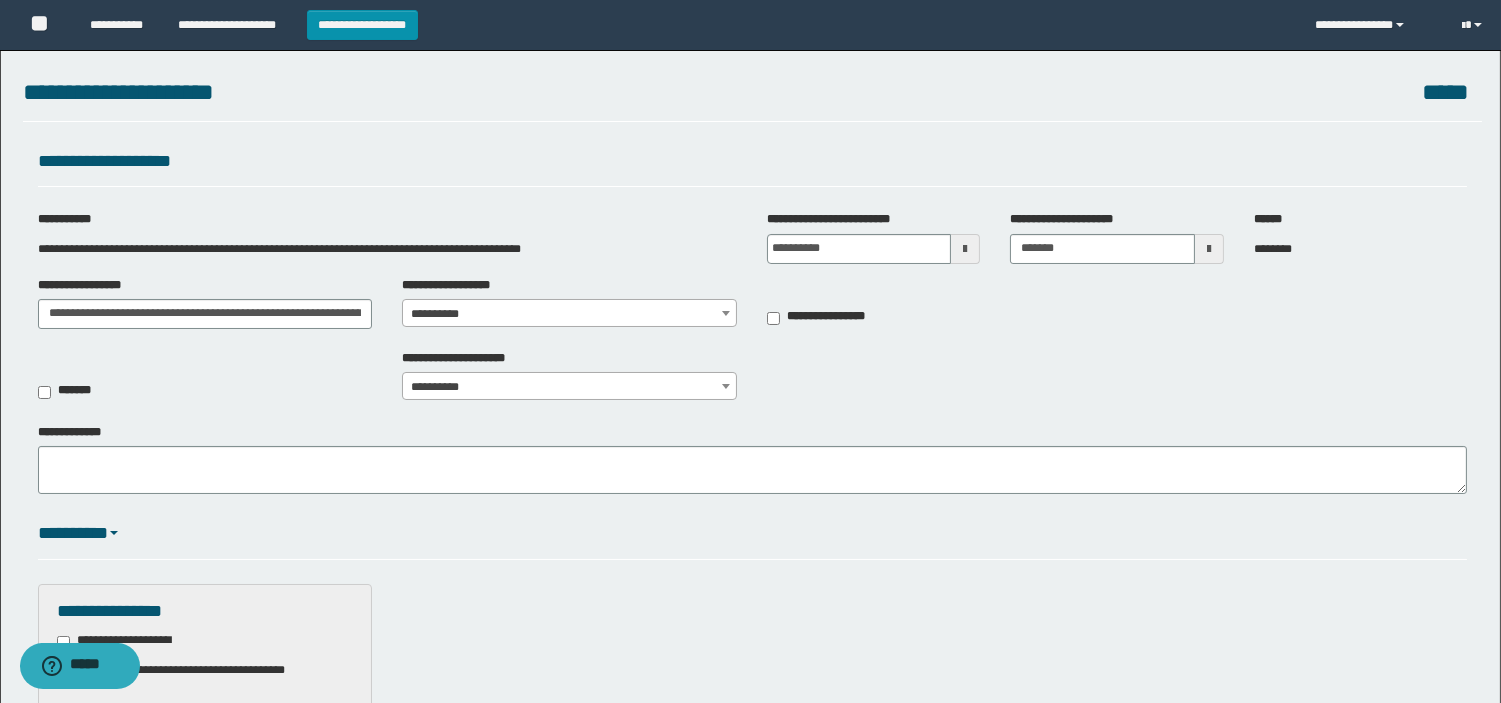 click on "**********" at bounding box center [750, 351] 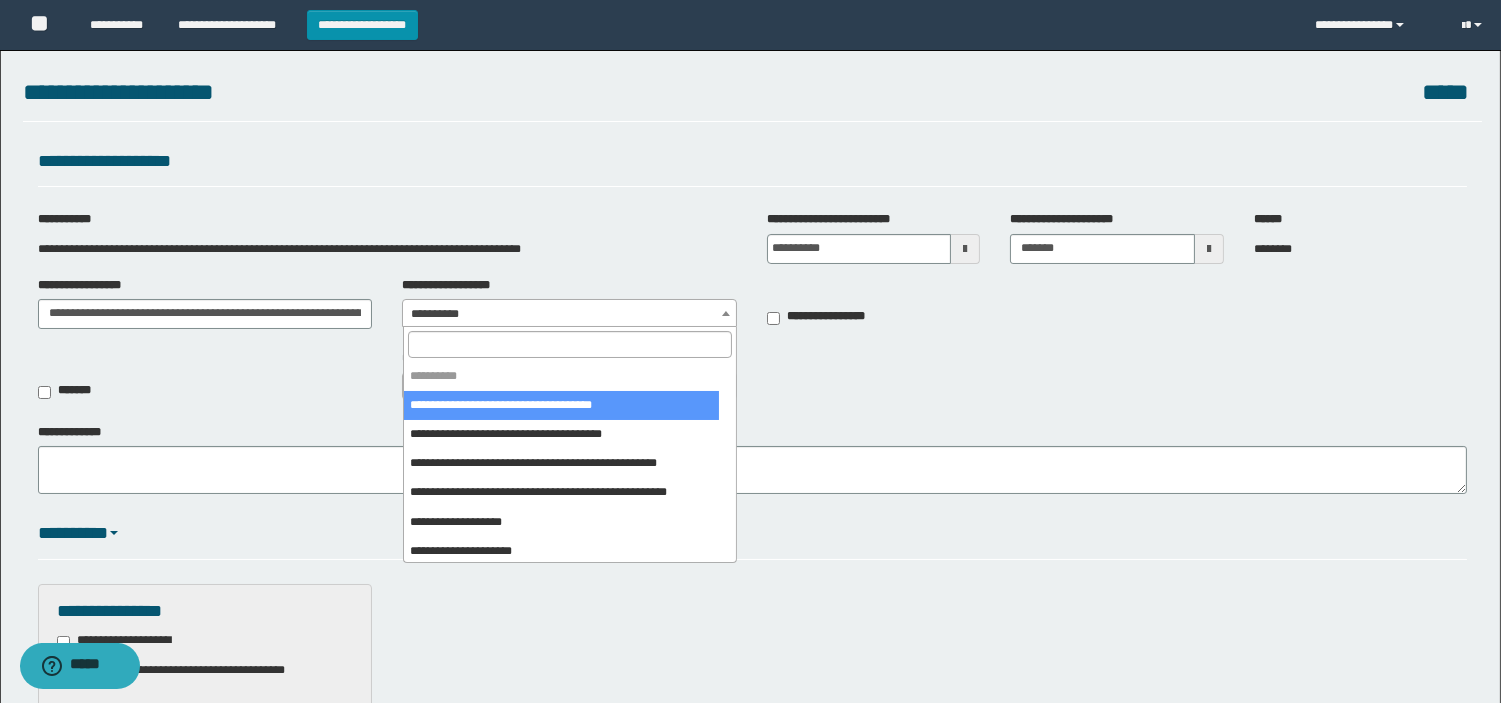 click at bounding box center [570, 344] 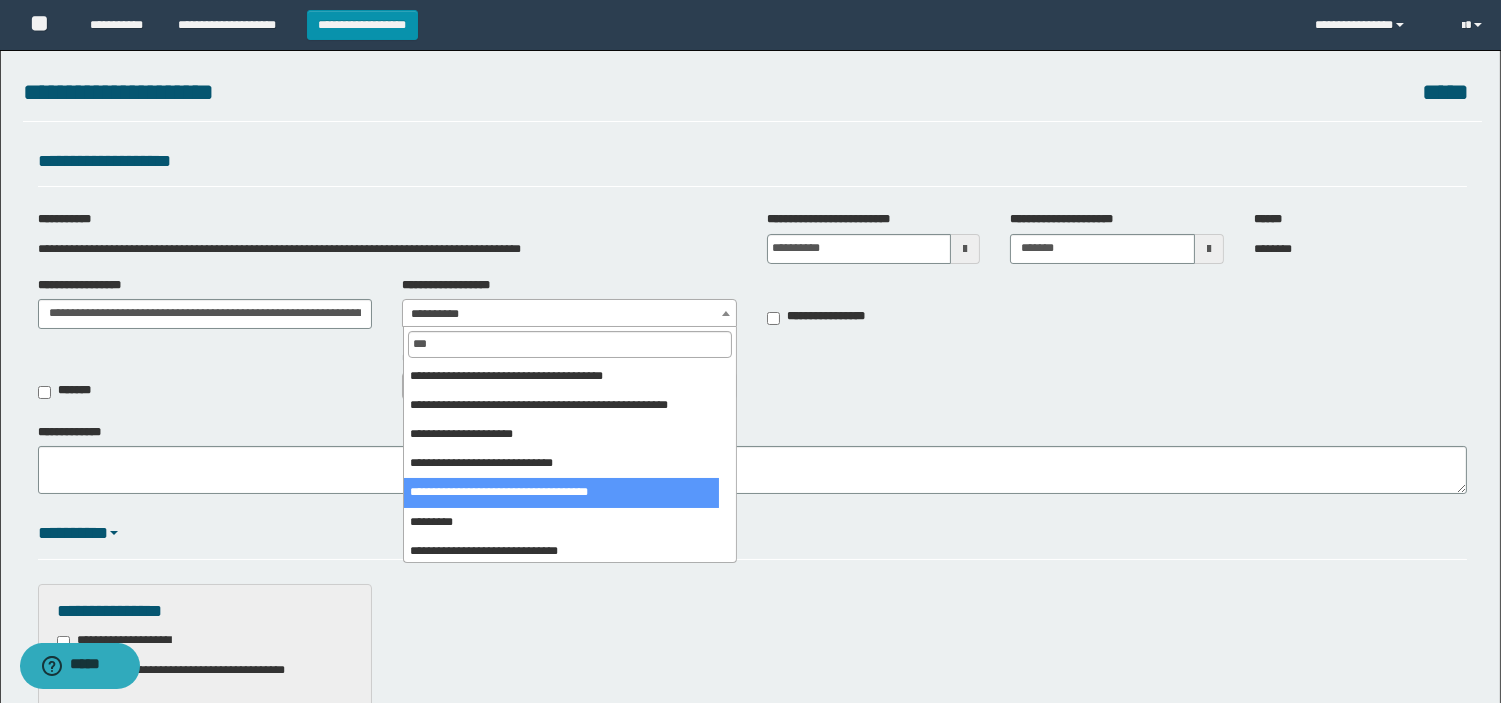 type on "***" 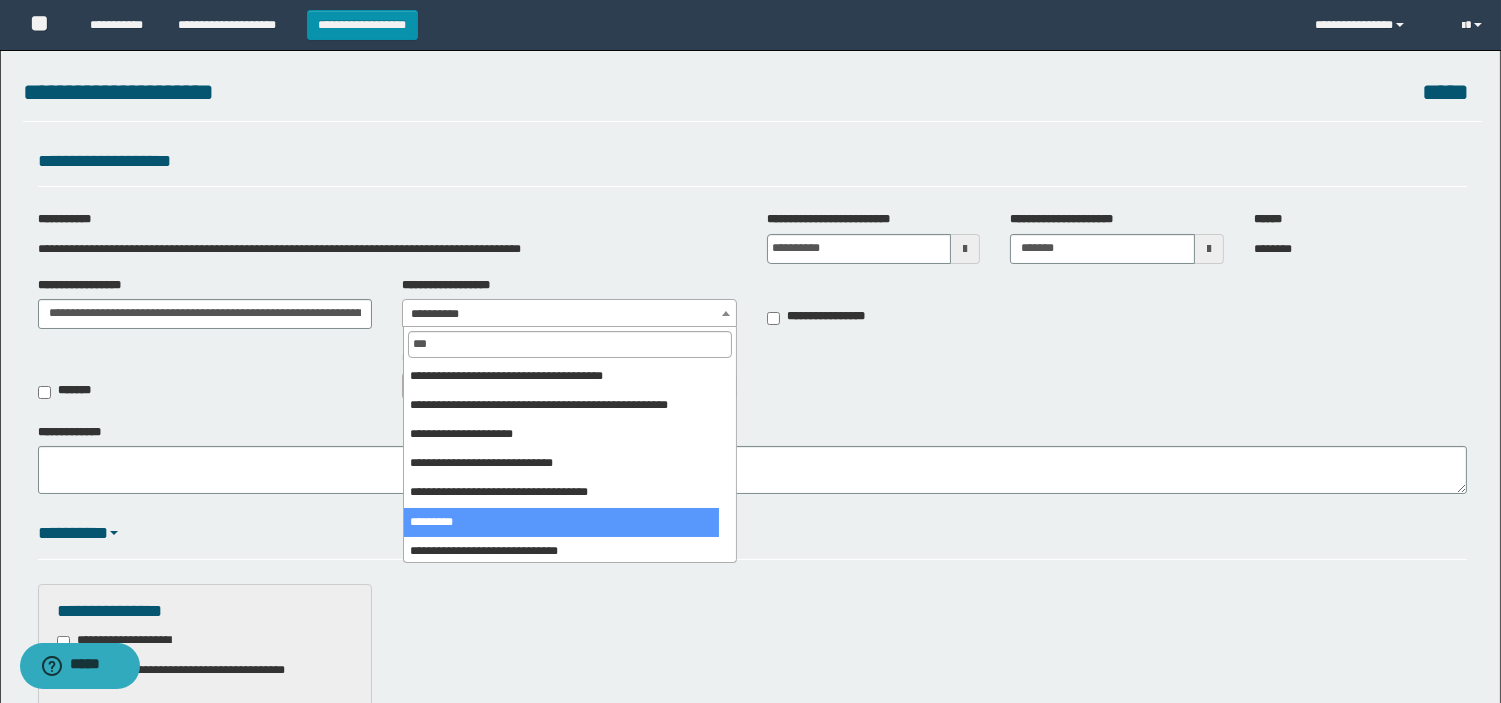 select on "***" 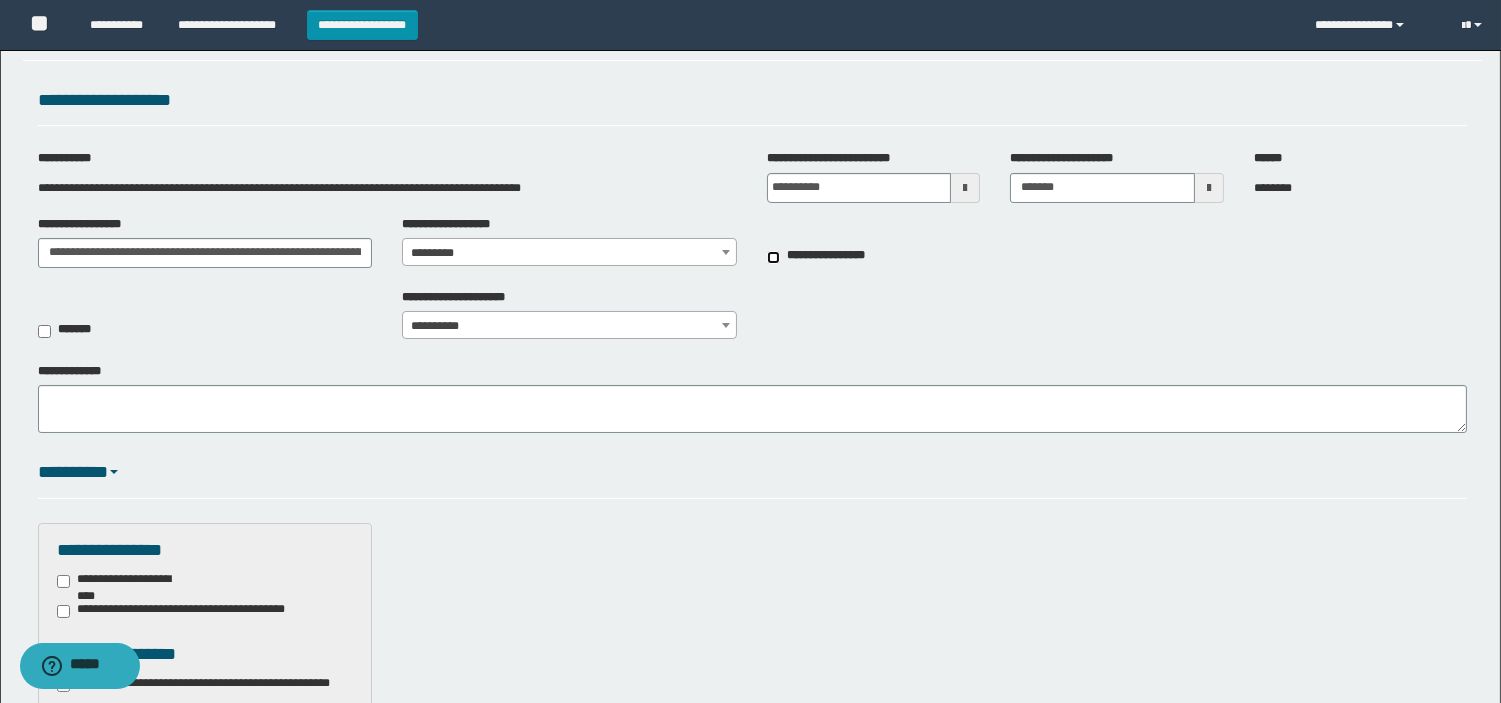 scroll, scrollTop: 111, scrollLeft: 0, axis: vertical 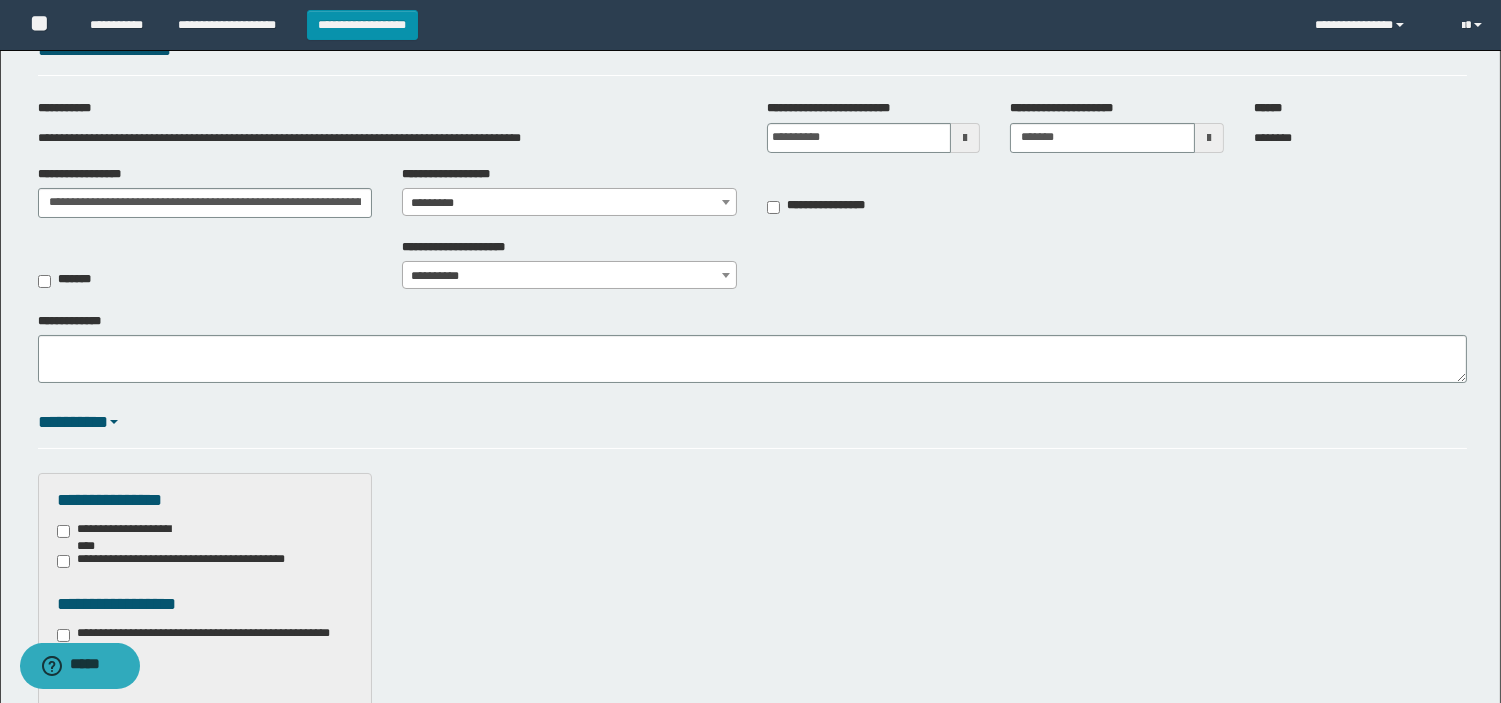 click on "**********" at bounding box center [205, 642] 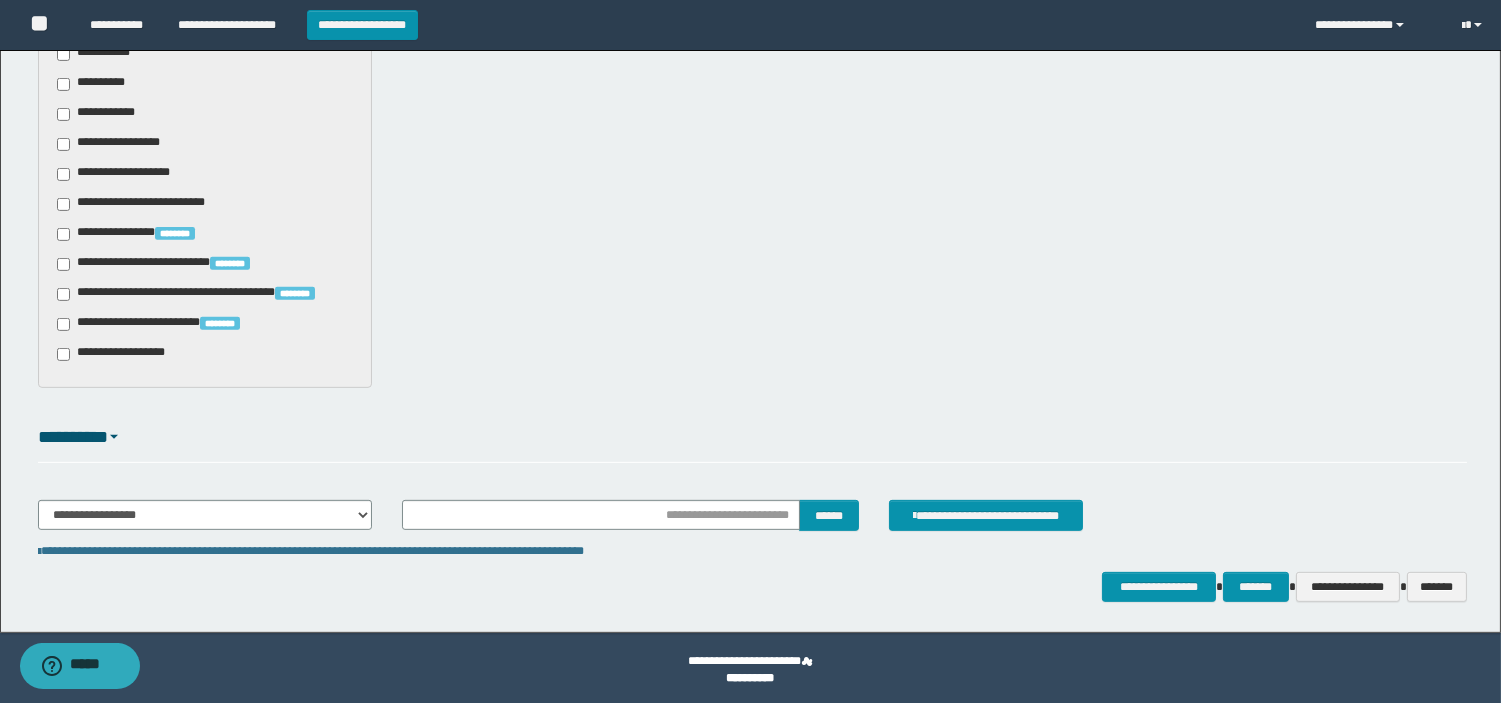 scroll, scrollTop: 1460, scrollLeft: 0, axis: vertical 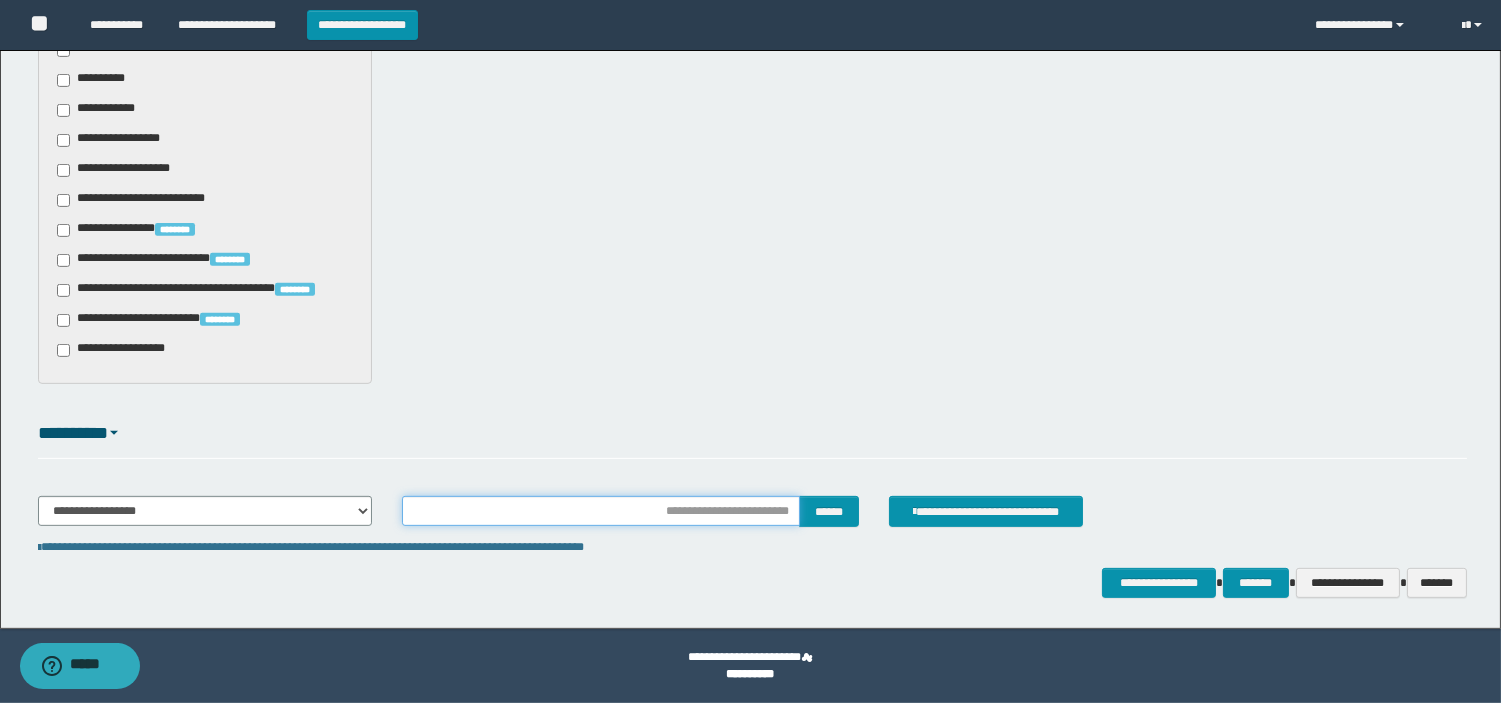 click at bounding box center [601, 511] 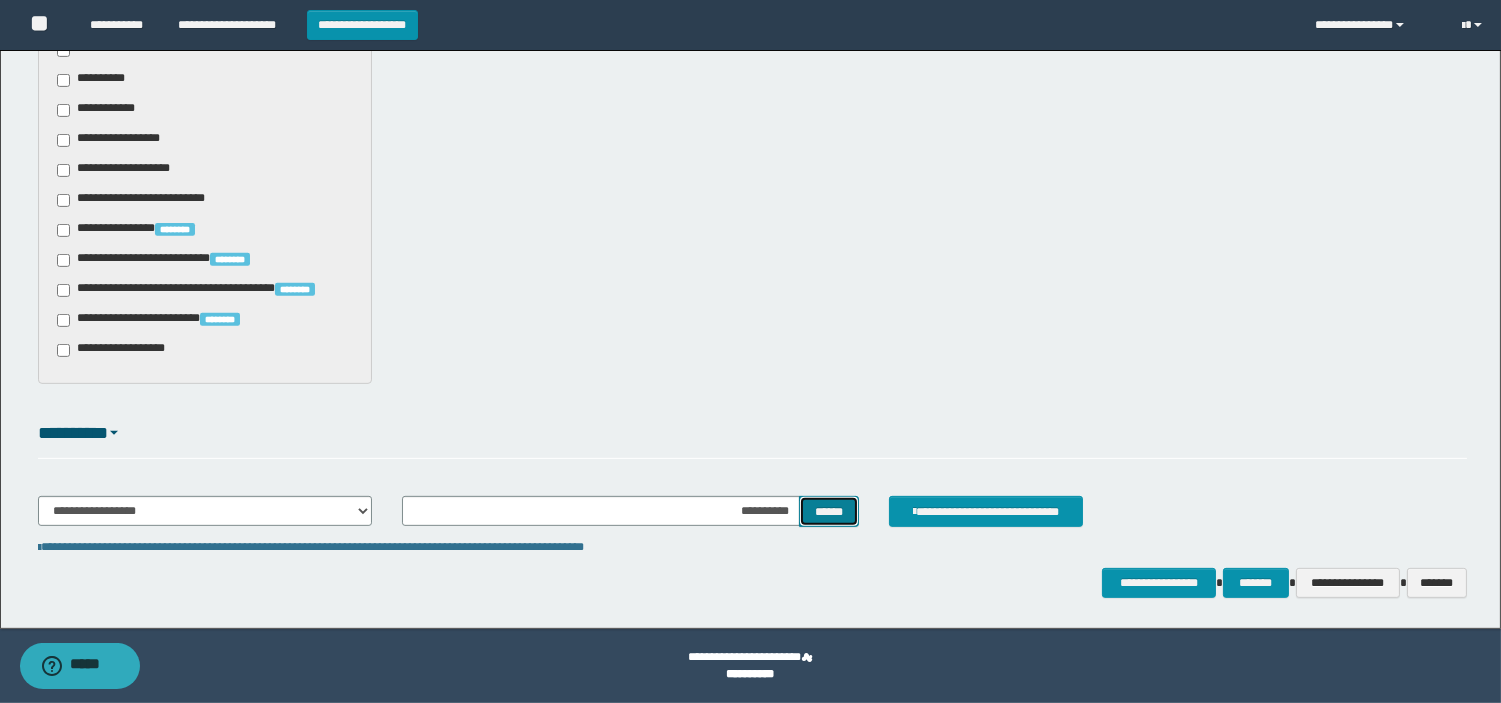 click on "******" at bounding box center (829, 511) 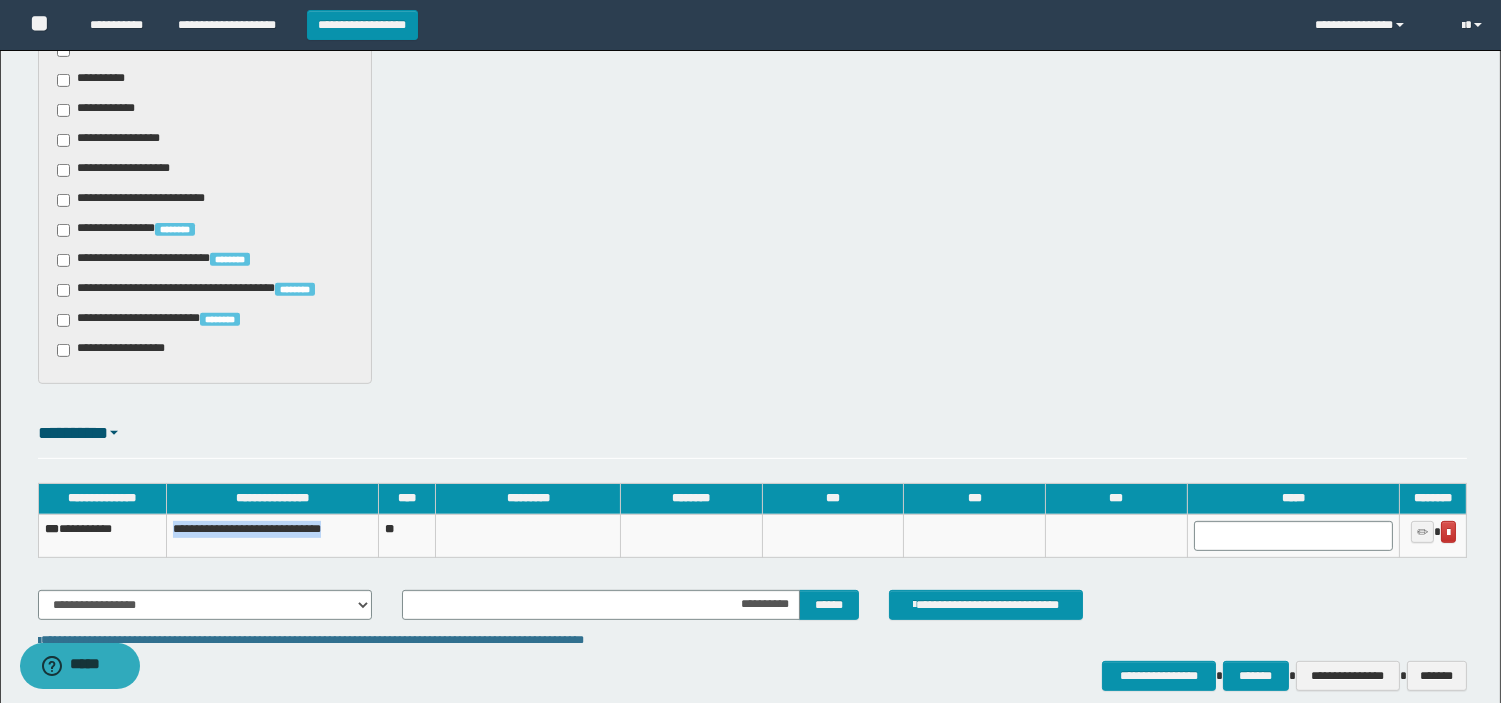 drag, startPoint x: 353, startPoint y: 527, endPoint x: 167, endPoint y: 531, distance: 186.043 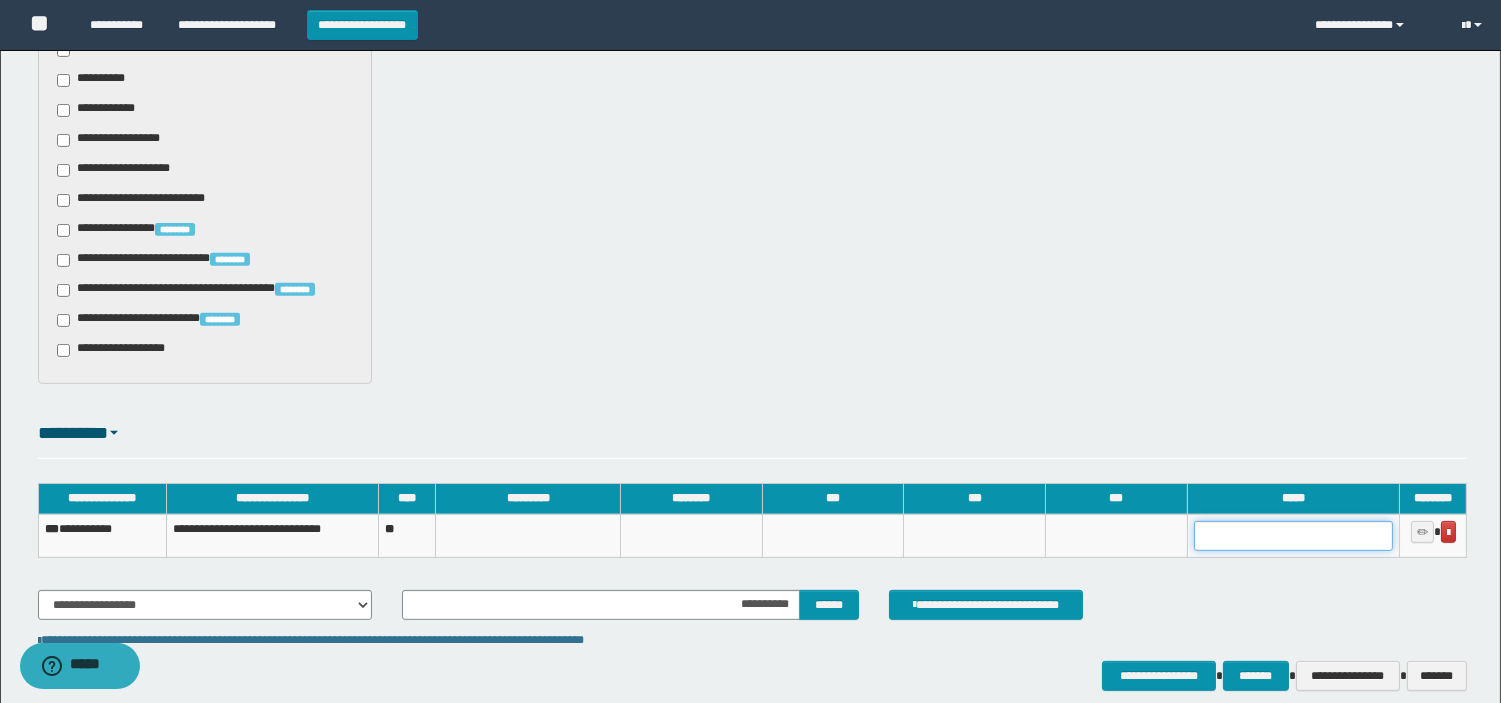 click at bounding box center [1293, 536] 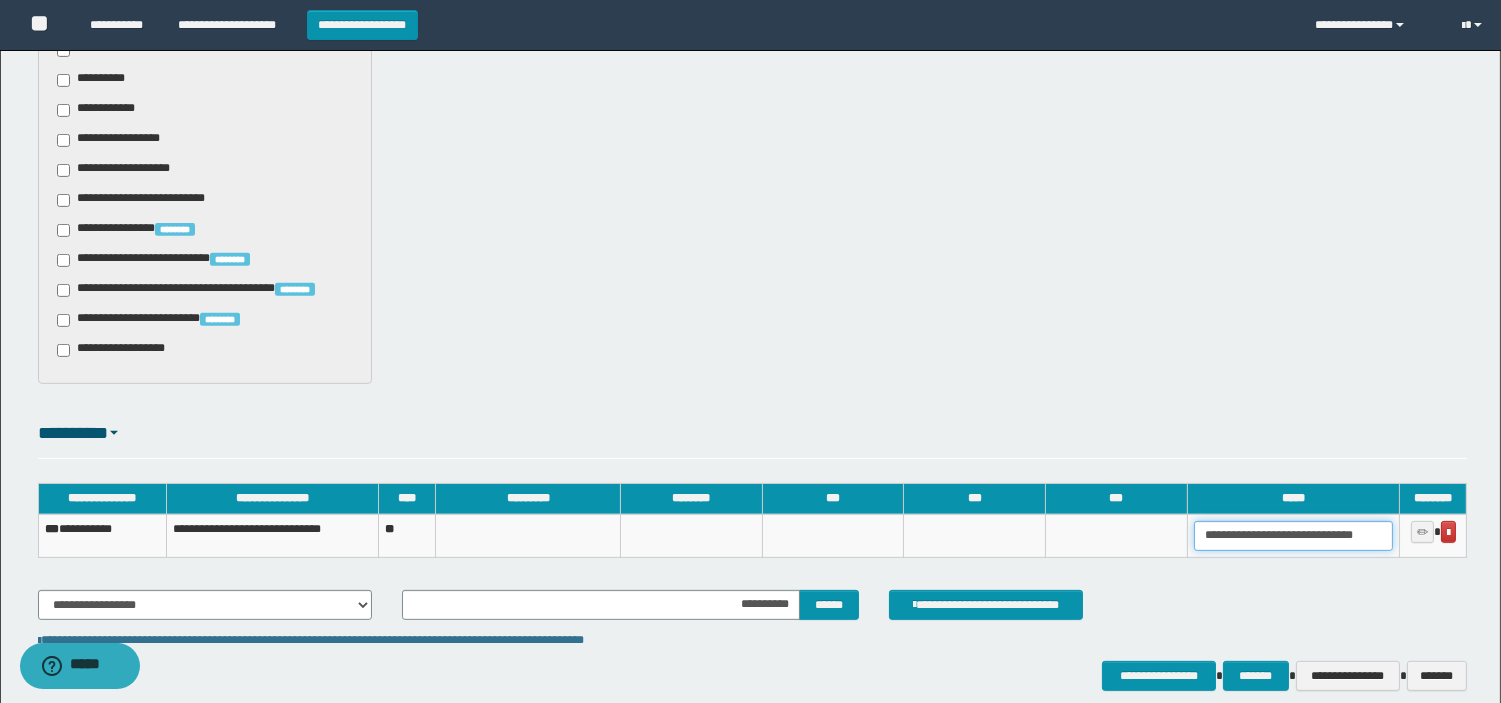 type on "**********" 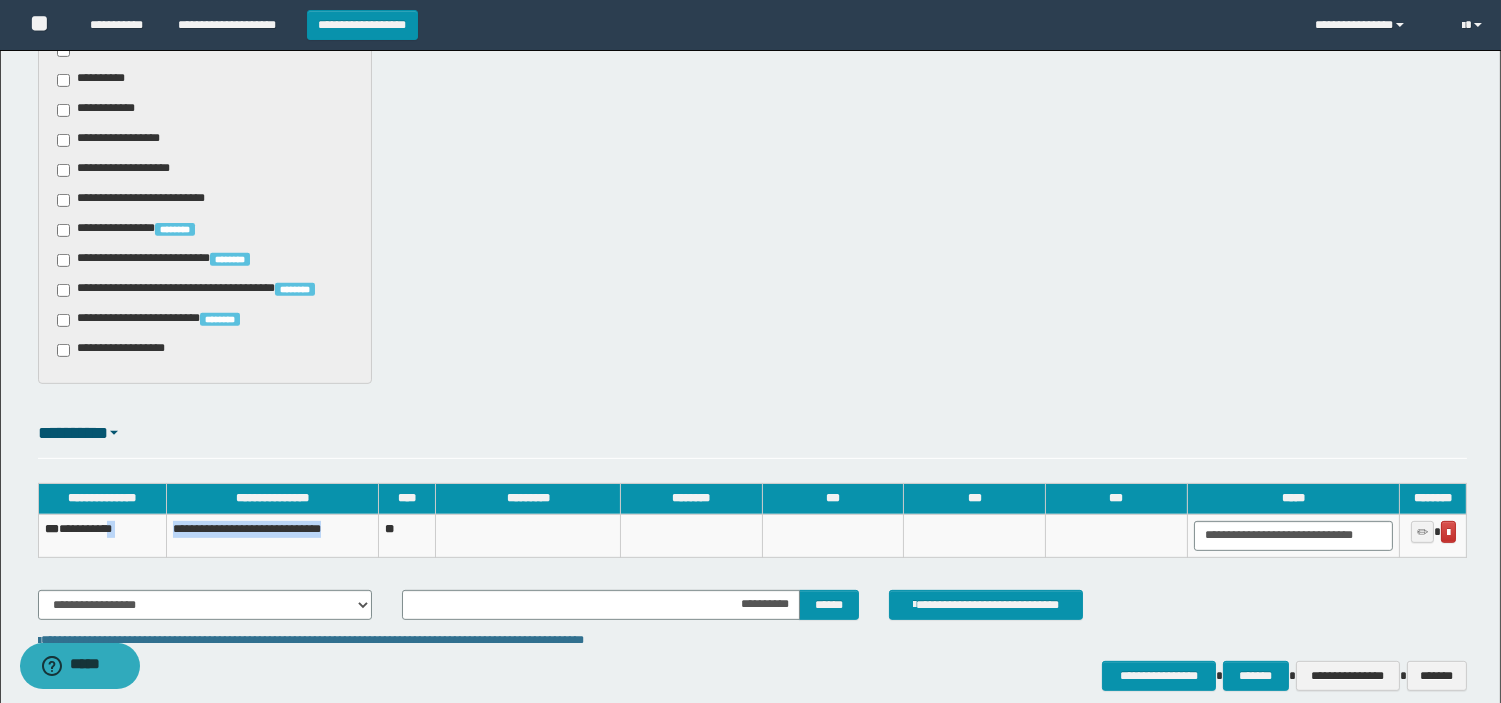 drag, startPoint x: 345, startPoint y: 530, endPoint x: 128, endPoint y: 546, distance: 217.58907 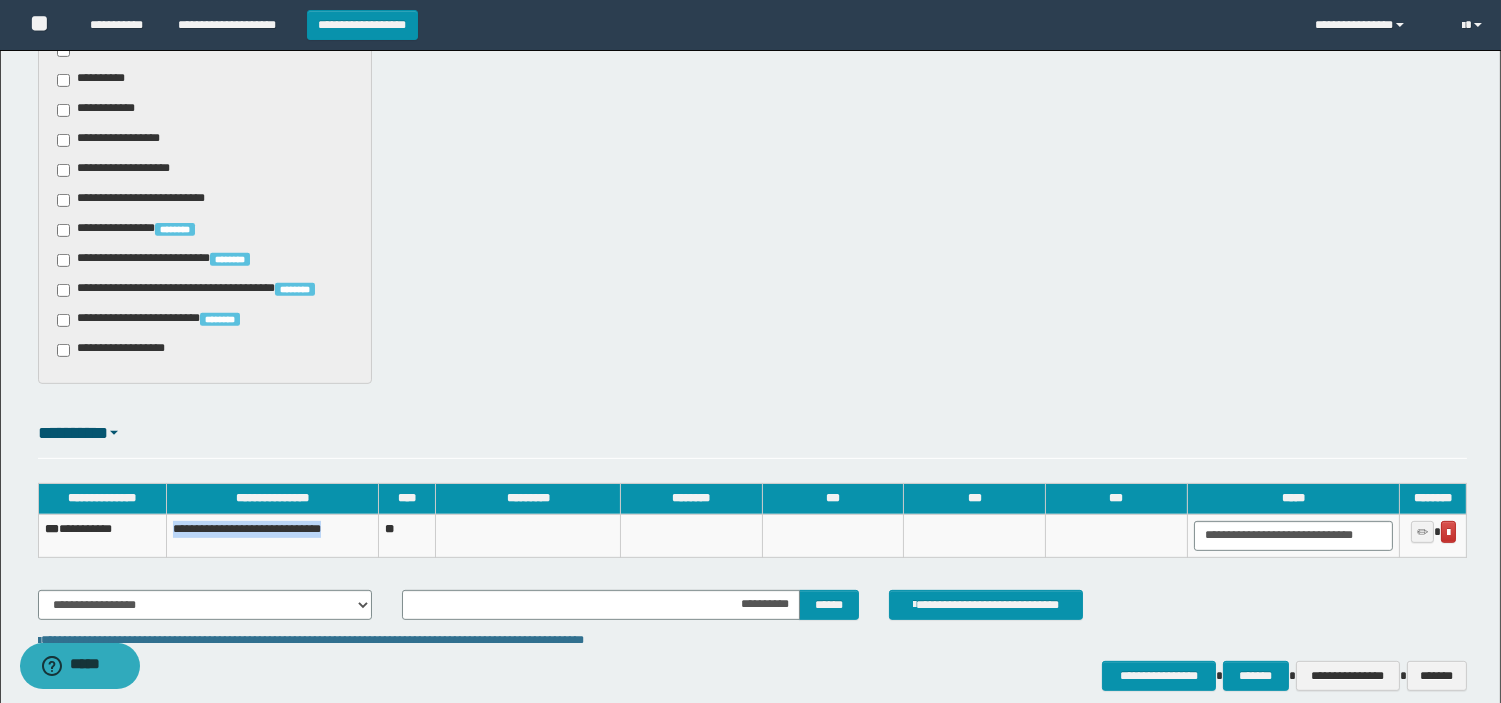 drag, startPoint x: 357, startPoint y: 528, endPoint x: 173, endPoint y: 556, distance: 186.11824 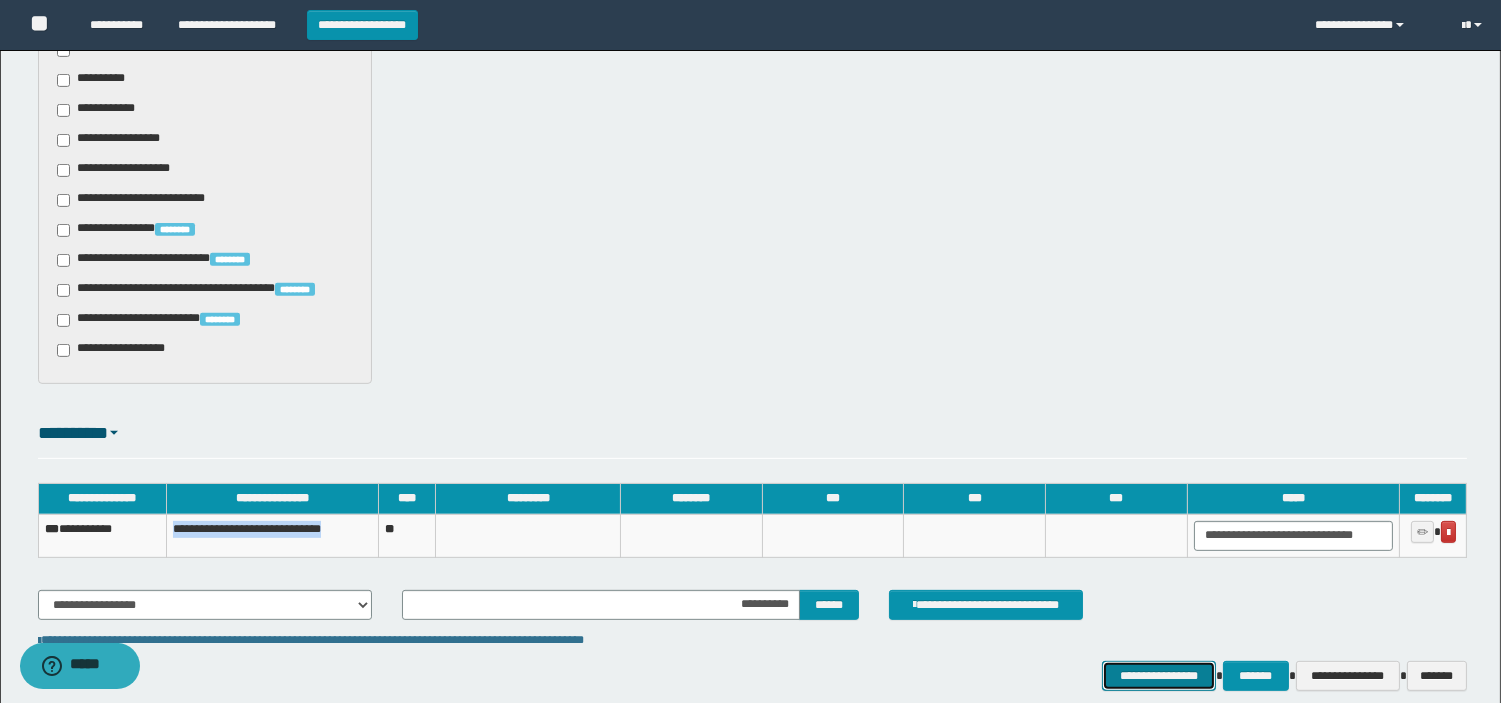 click on "**********" at bounding box center (1159, 676) 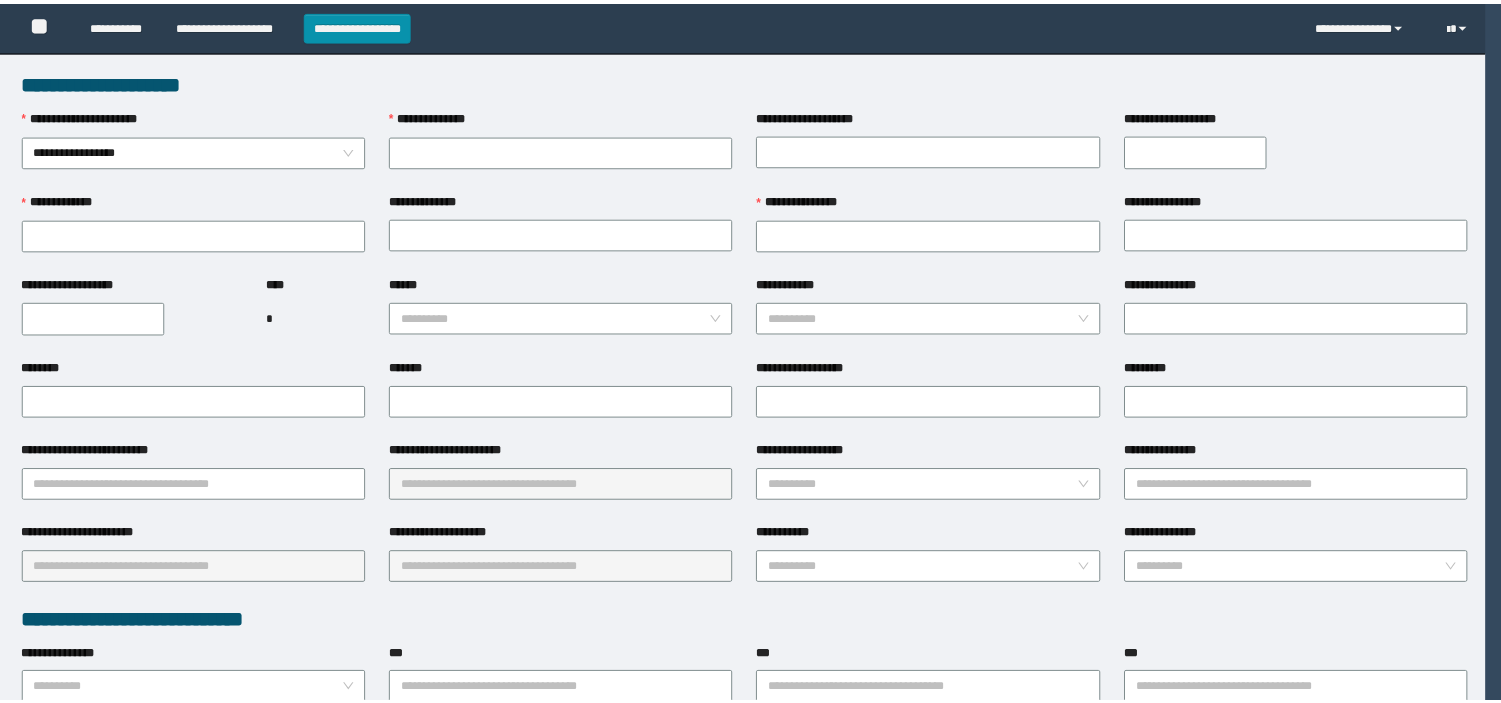 scroll, scrollTop: 0, scrollLeft: 0, axis: both 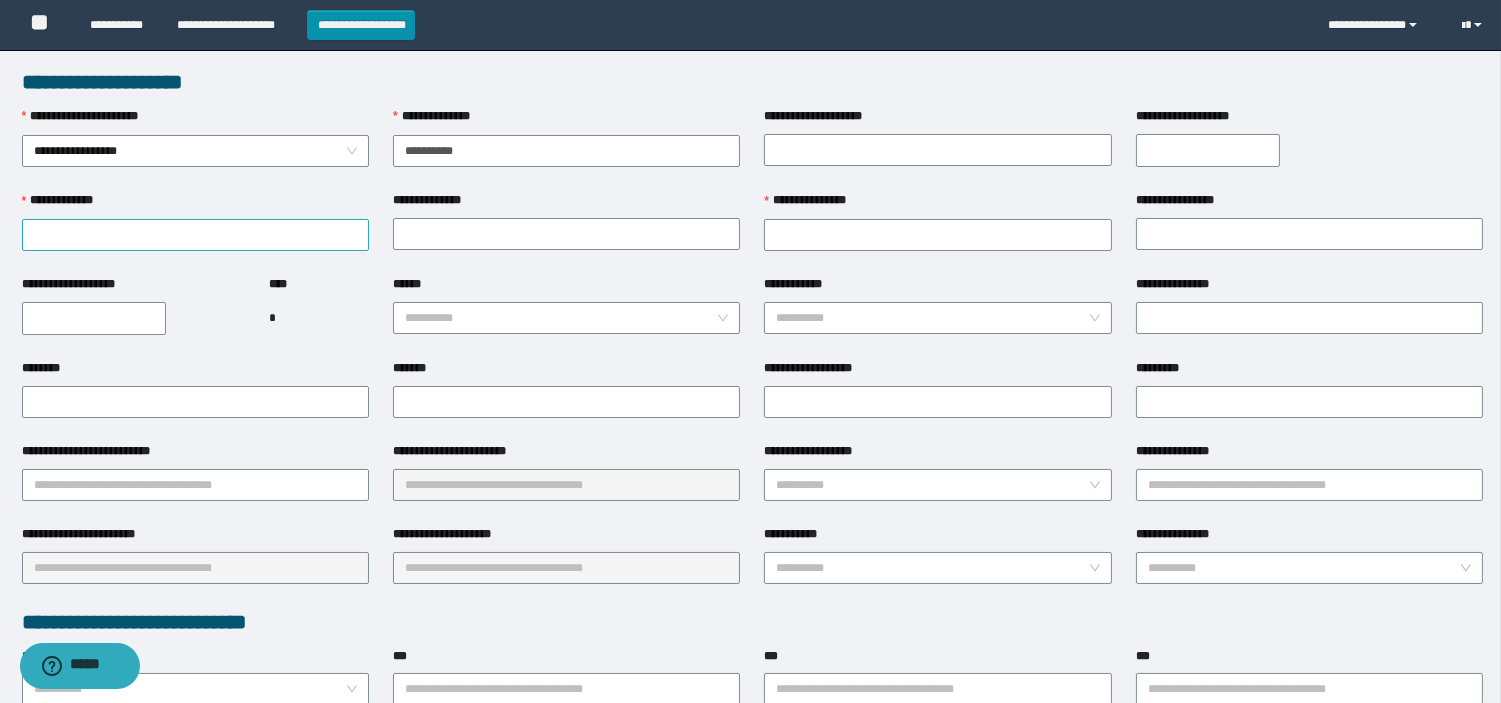 type on "**********" 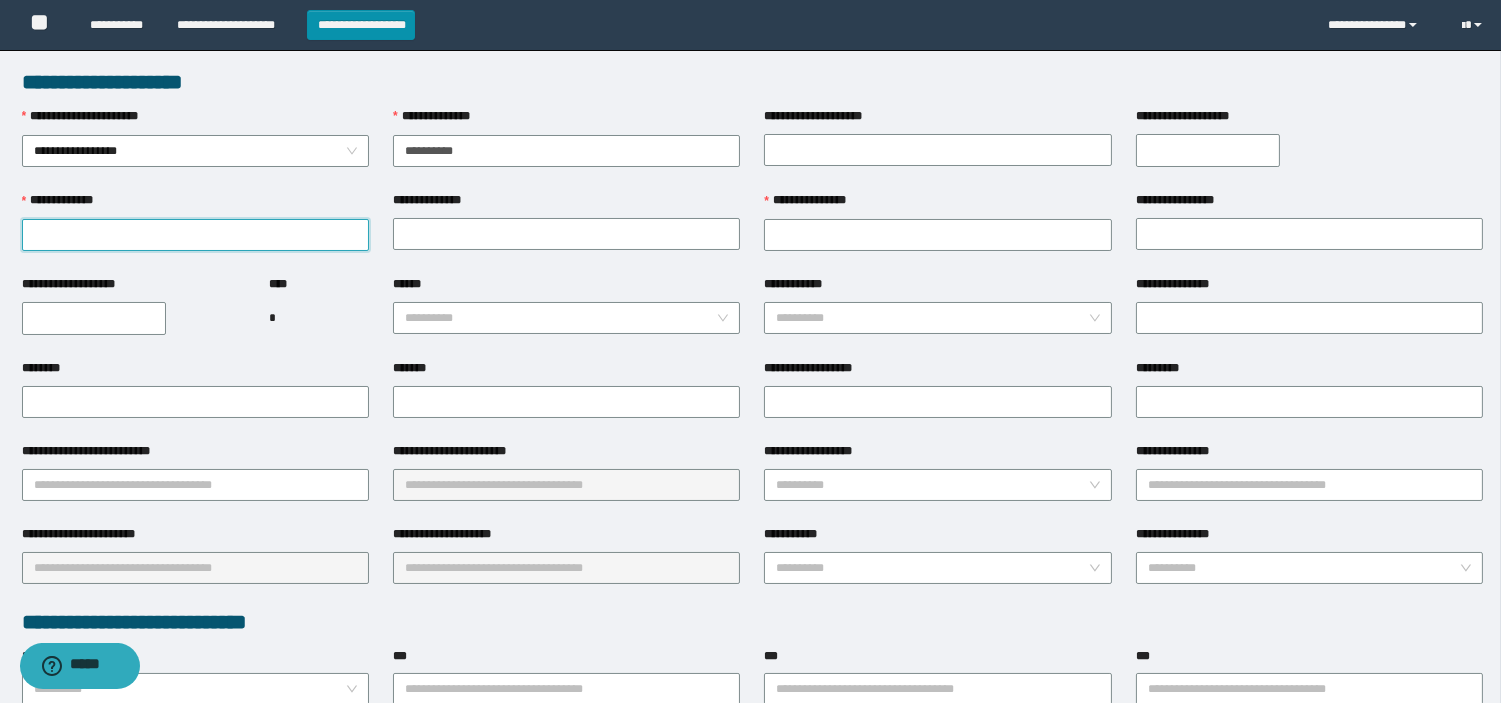 click on "**********" at bounding box center [195, 235] 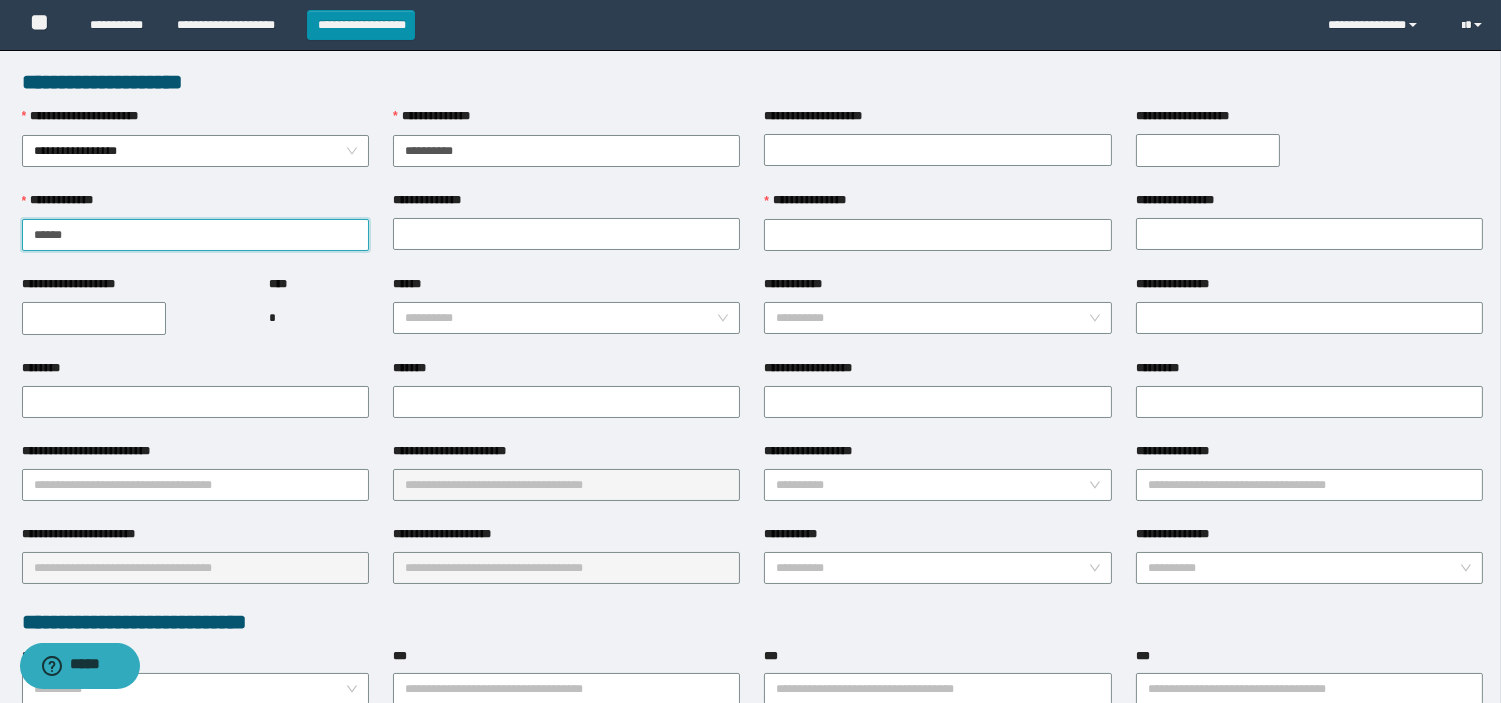 type on "*****" 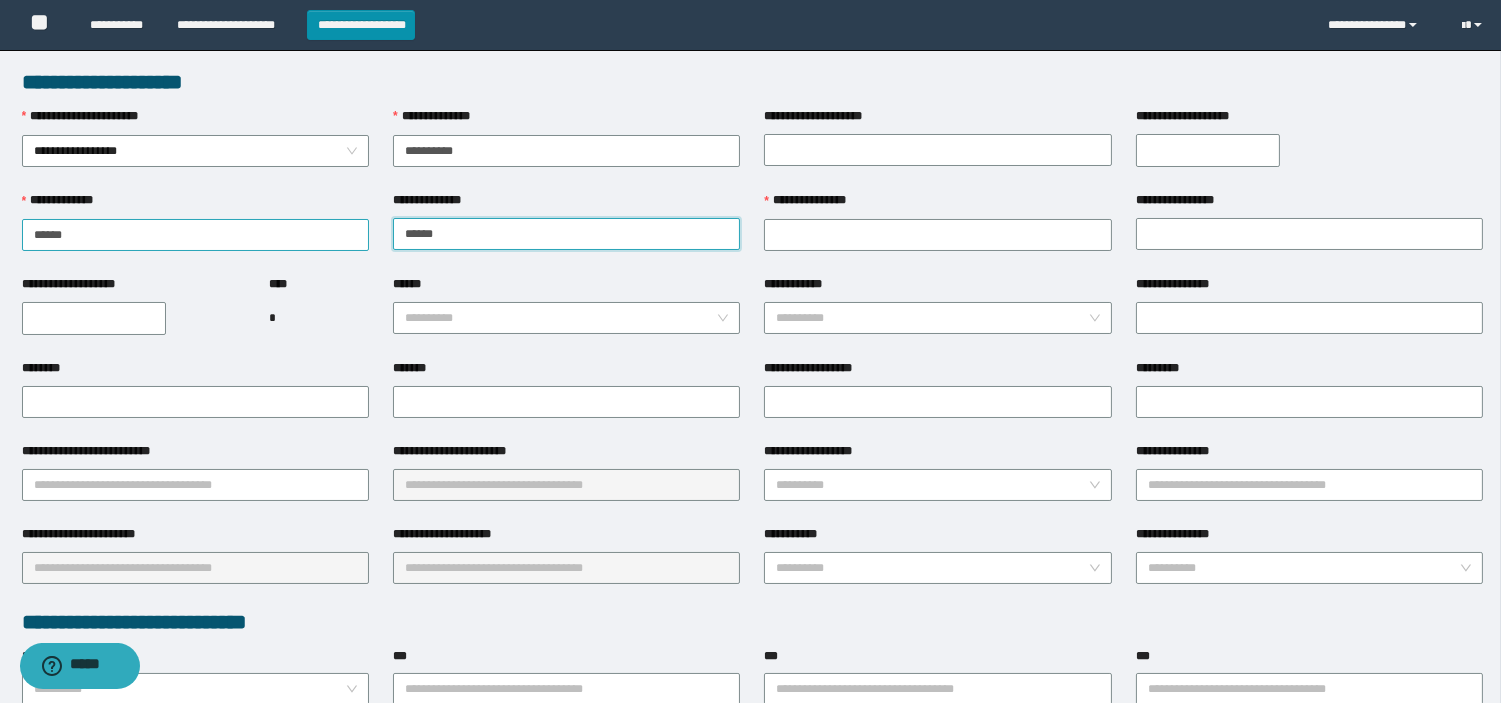 type on "******" 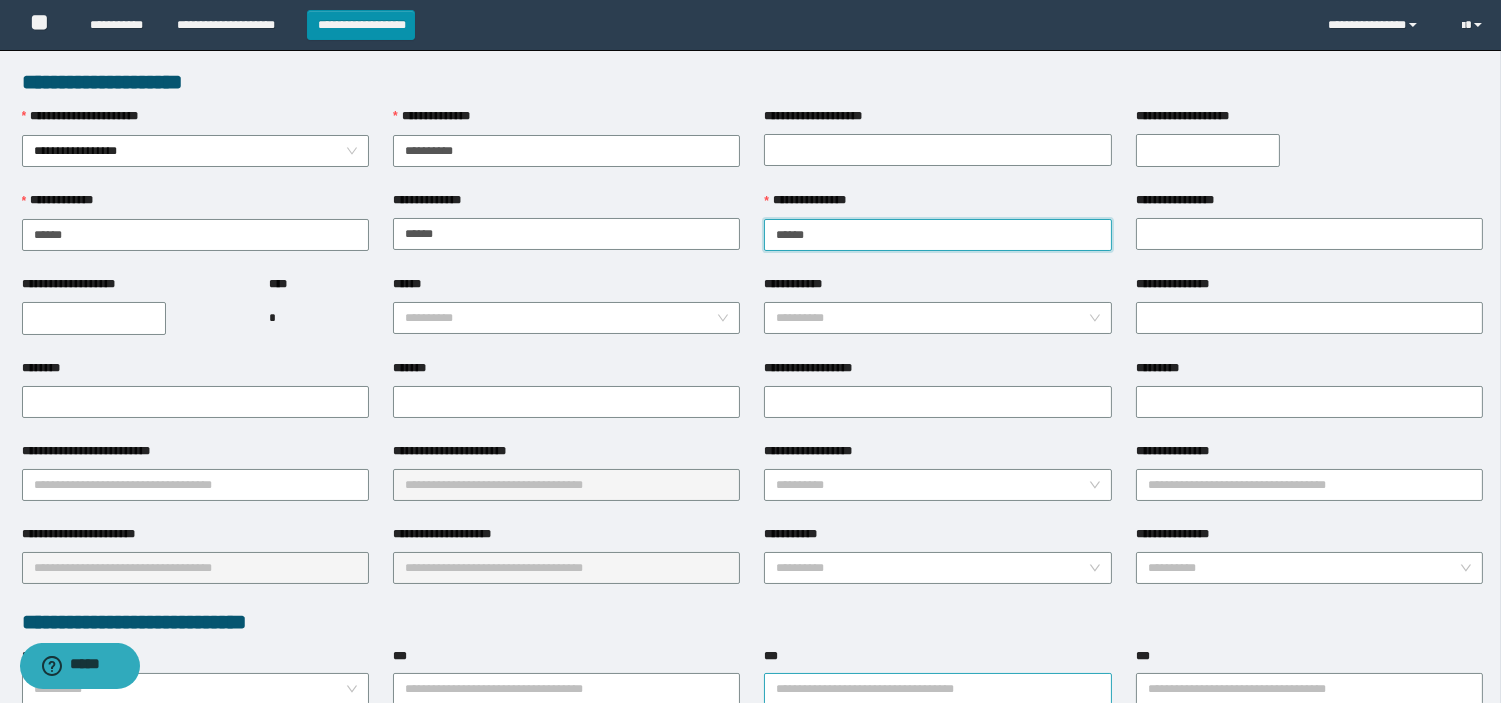 type on "******" 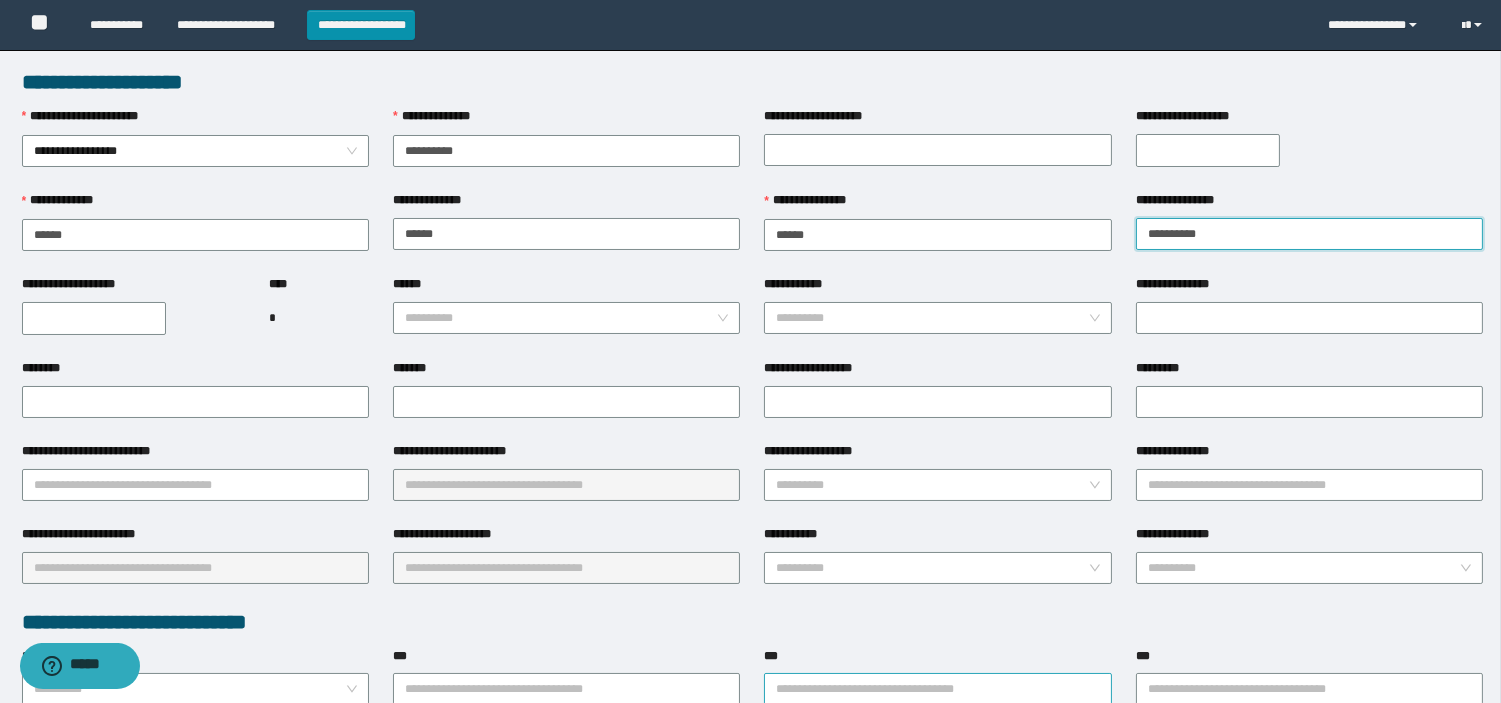 type on "**********" 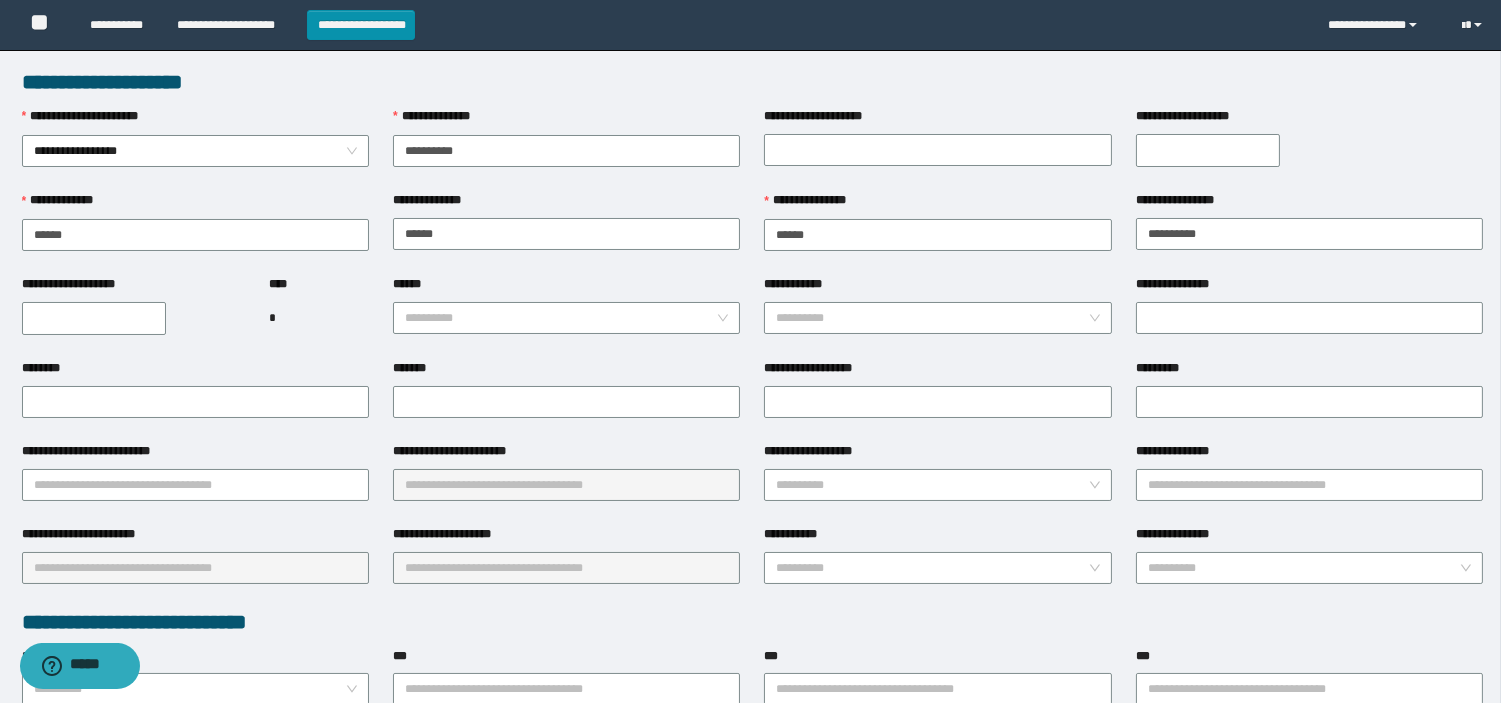 click on "**********" at bounding box center (94, 318) 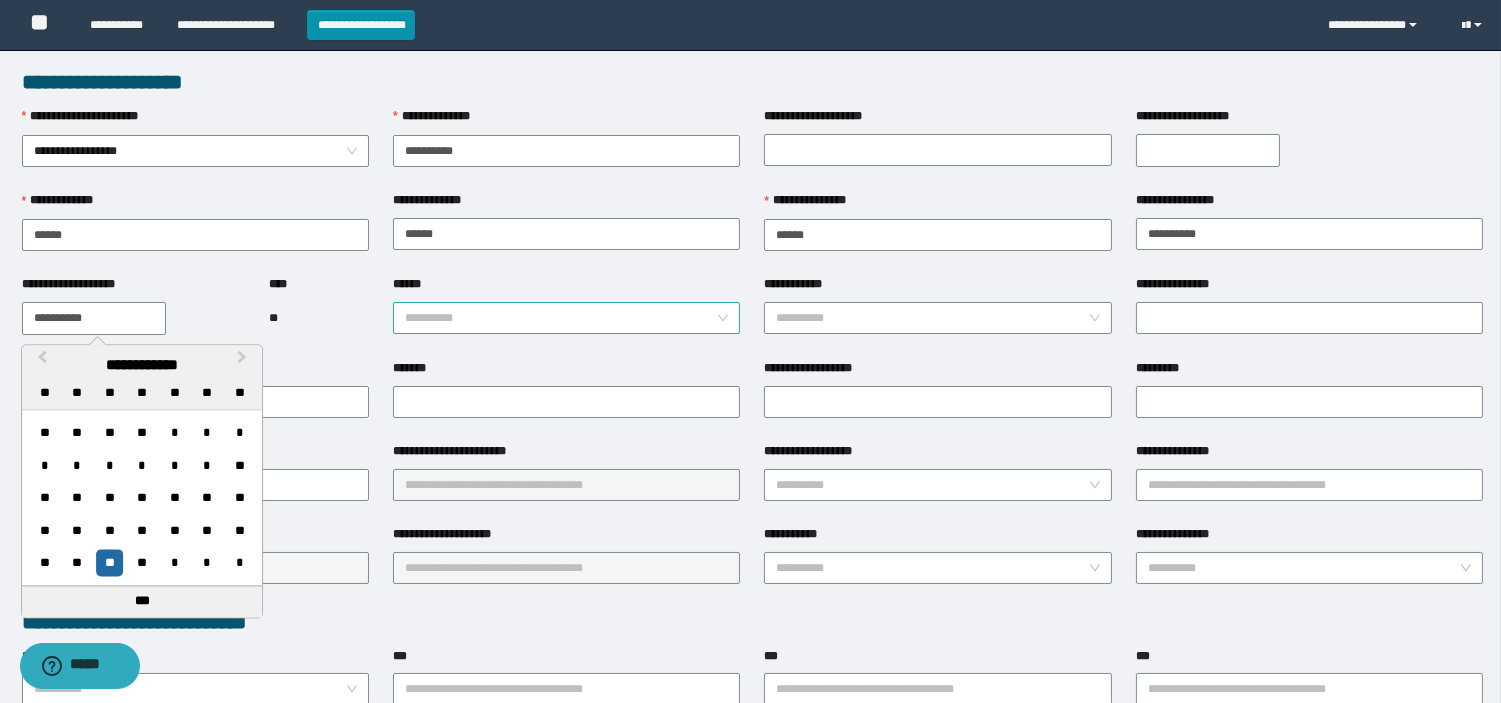 type on "**********" 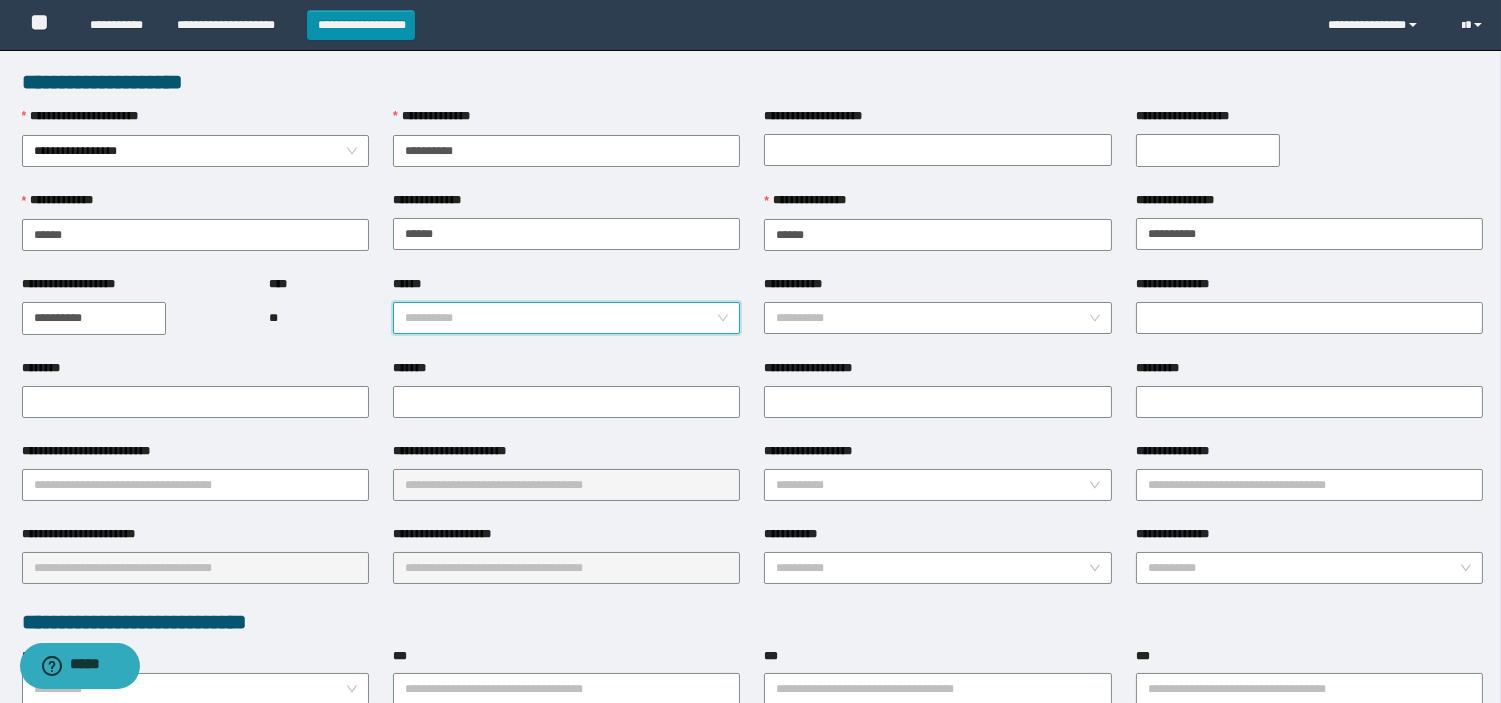 click on "******" at bounding box center (560, 318) 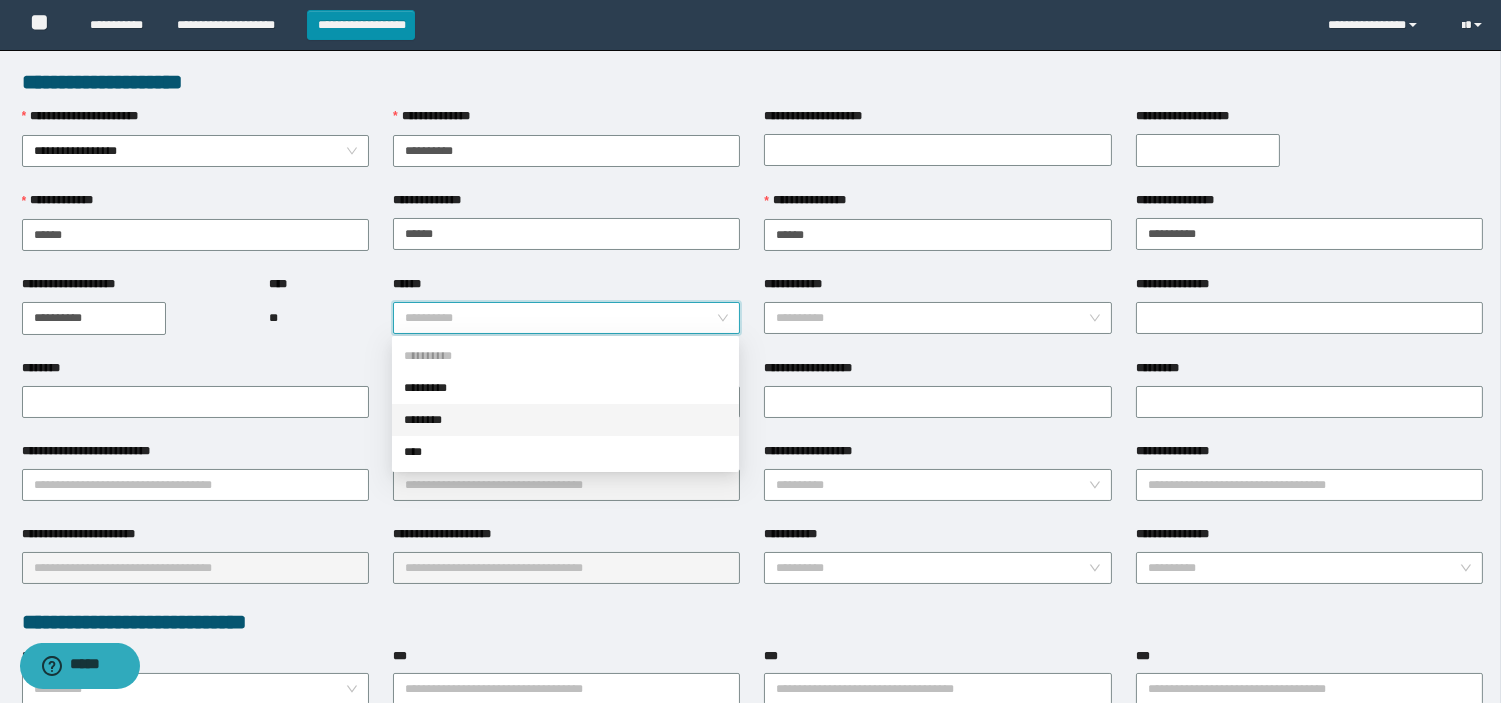 click on "********" at bounding box center (565, 420) 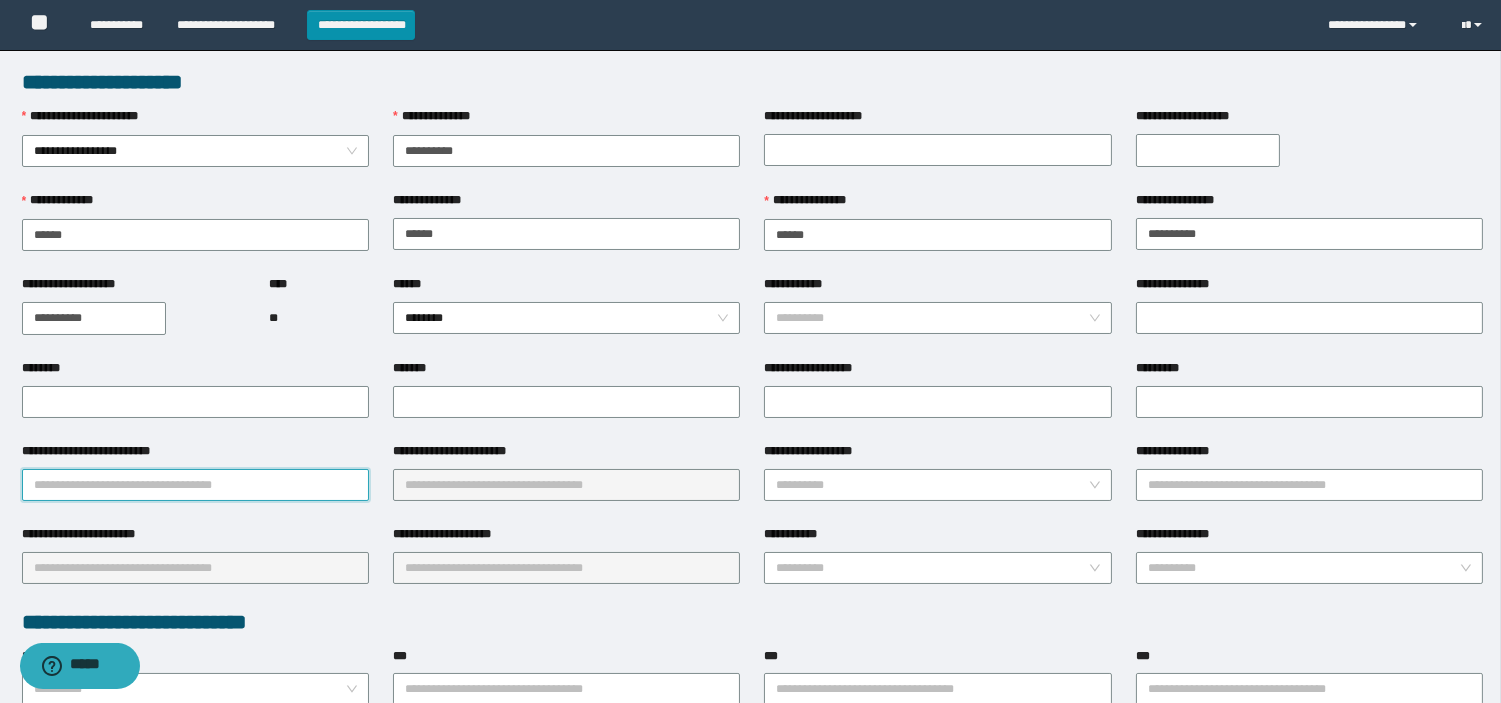 click on "**********" at bounding box center (195, 485) 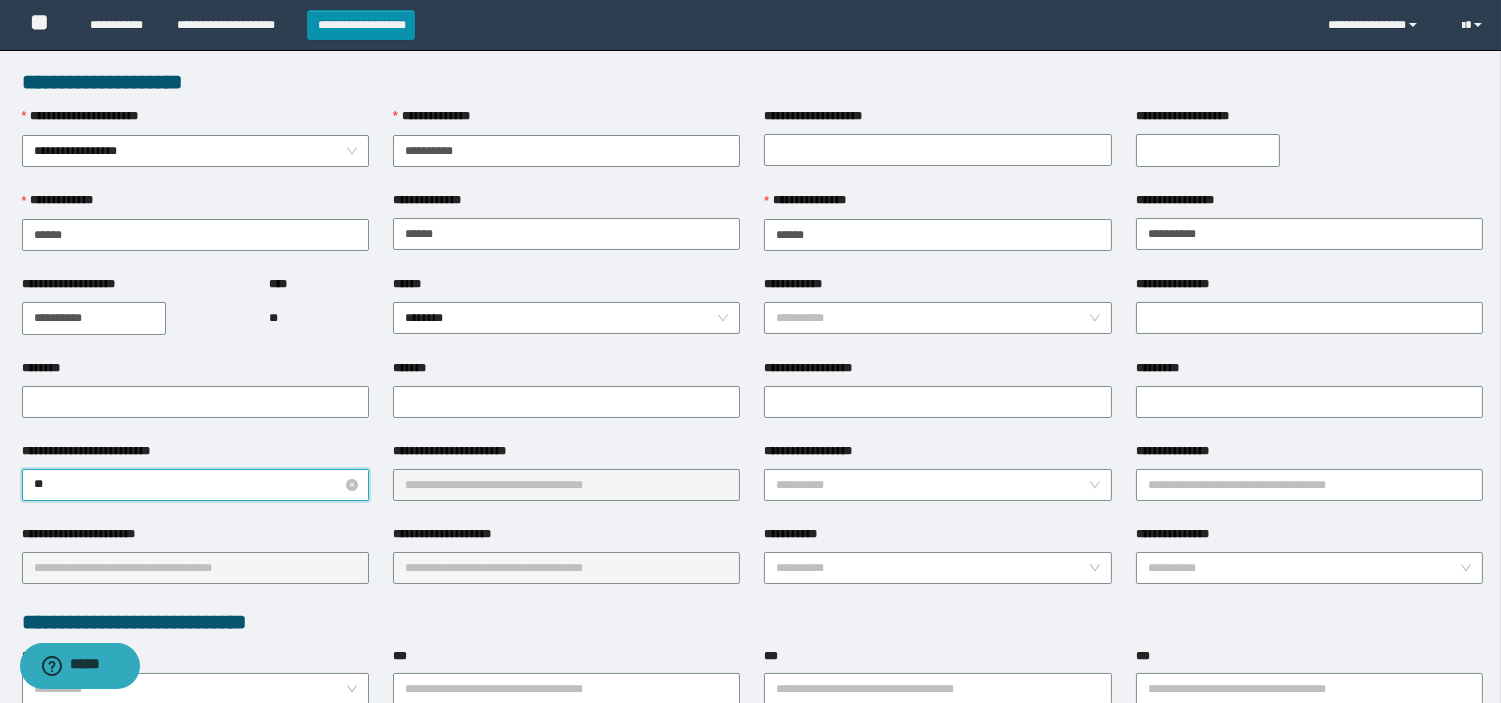 type on "***" 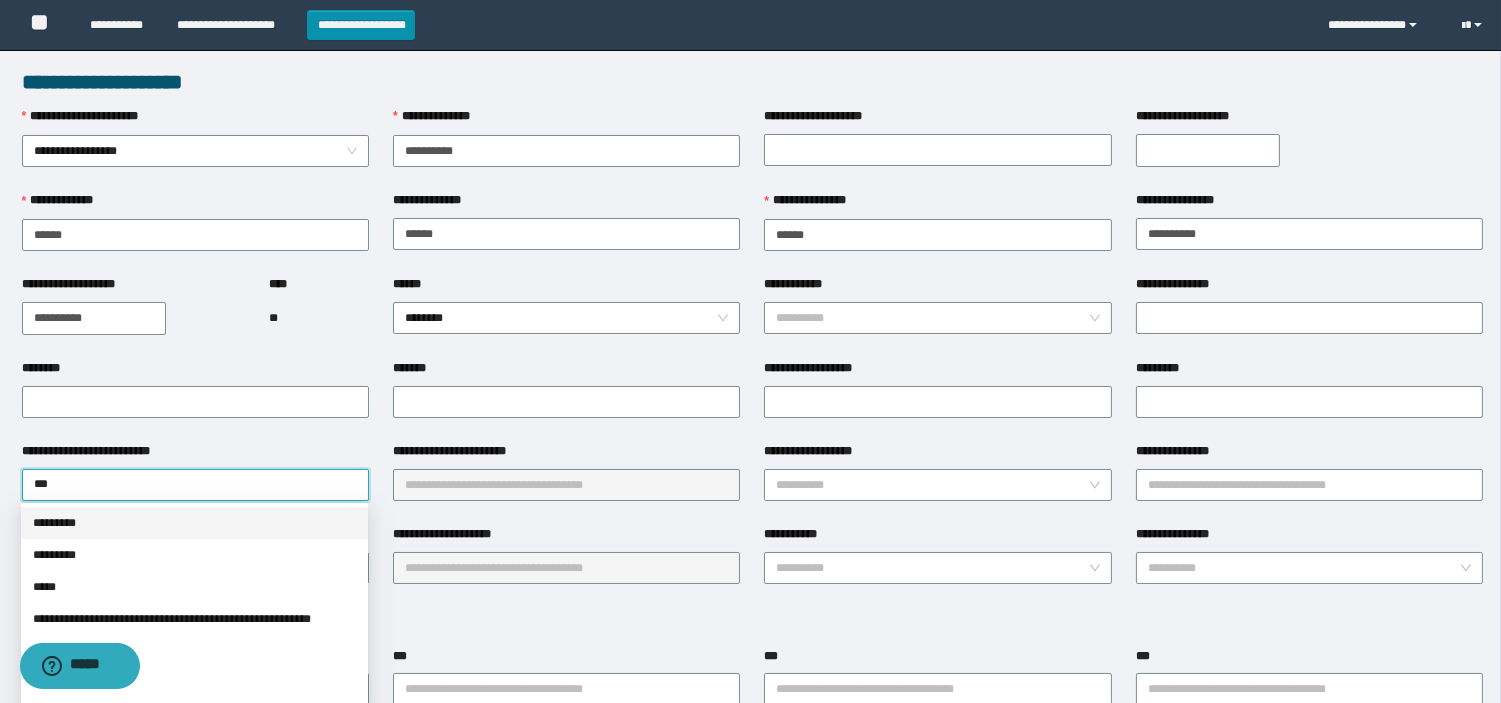 click on "*********" at bounding box center (194, 523) 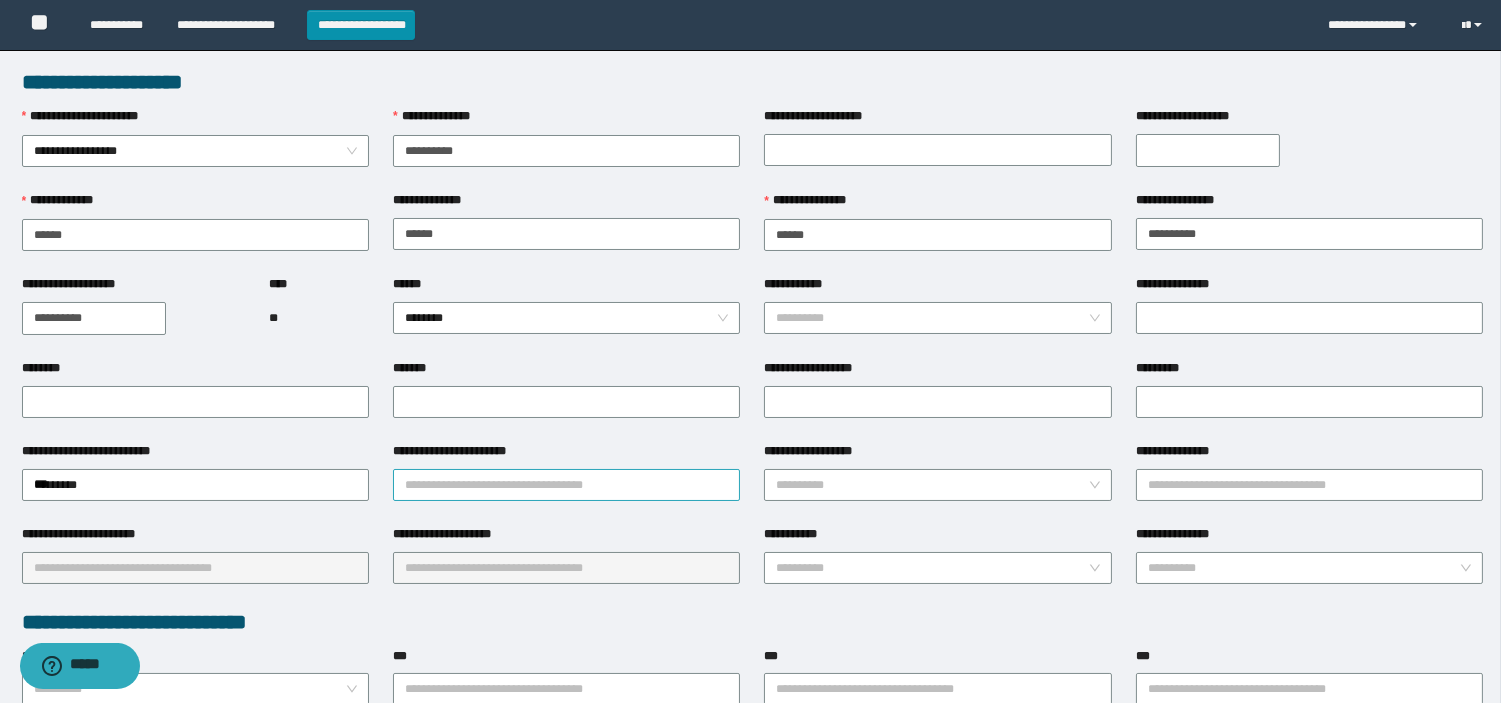 click on "**********" at bounding box center [566, 485] 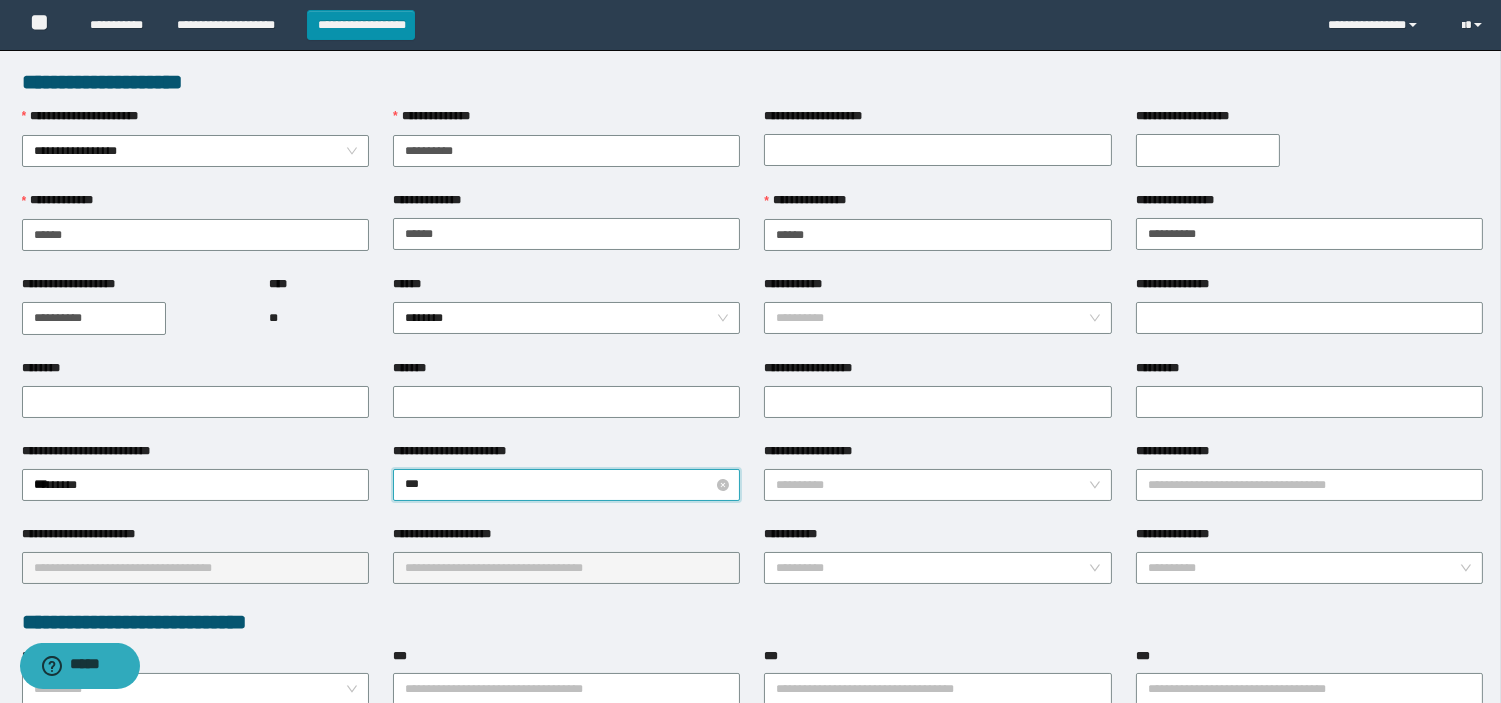 type on "****" 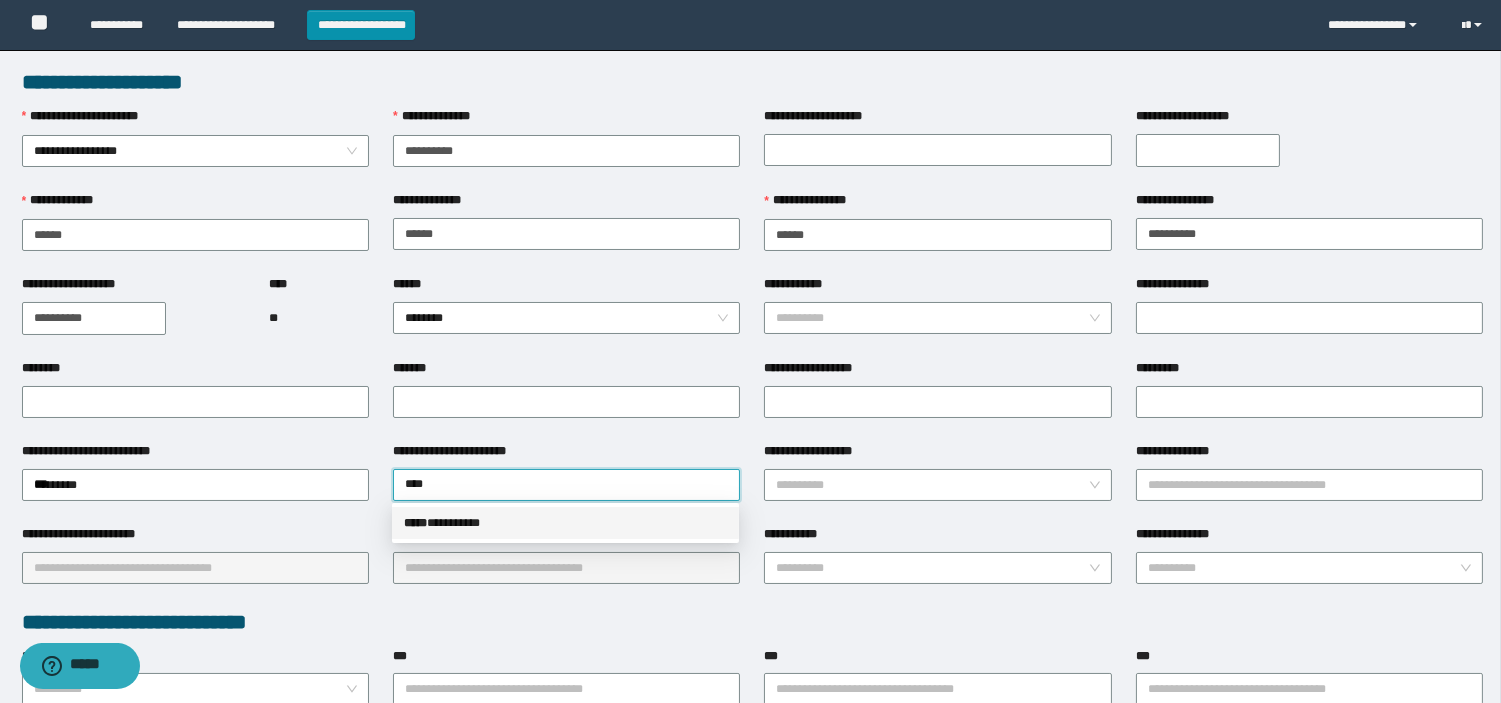 click on "***** * ********" at bounding box center [565, 523] 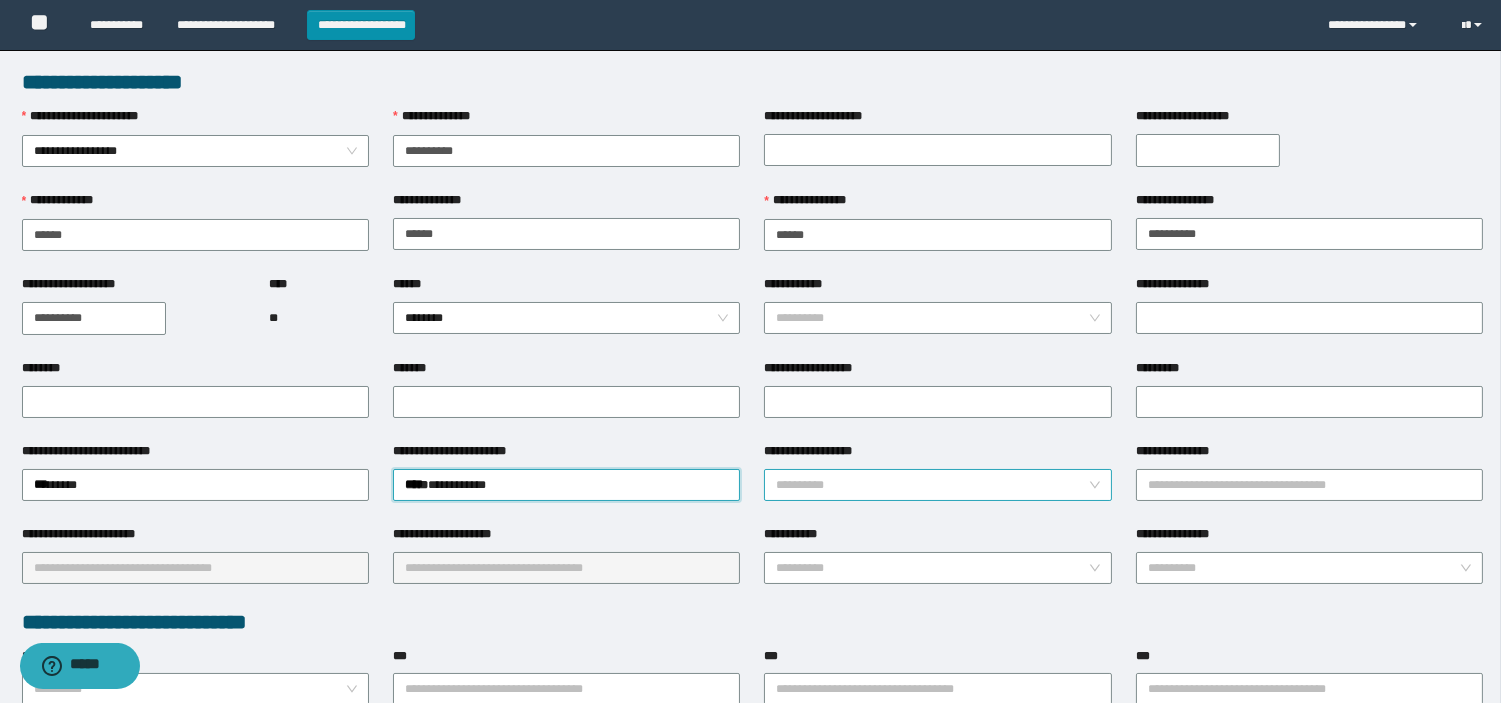 click on "**********" at bounding box center [931, 485] 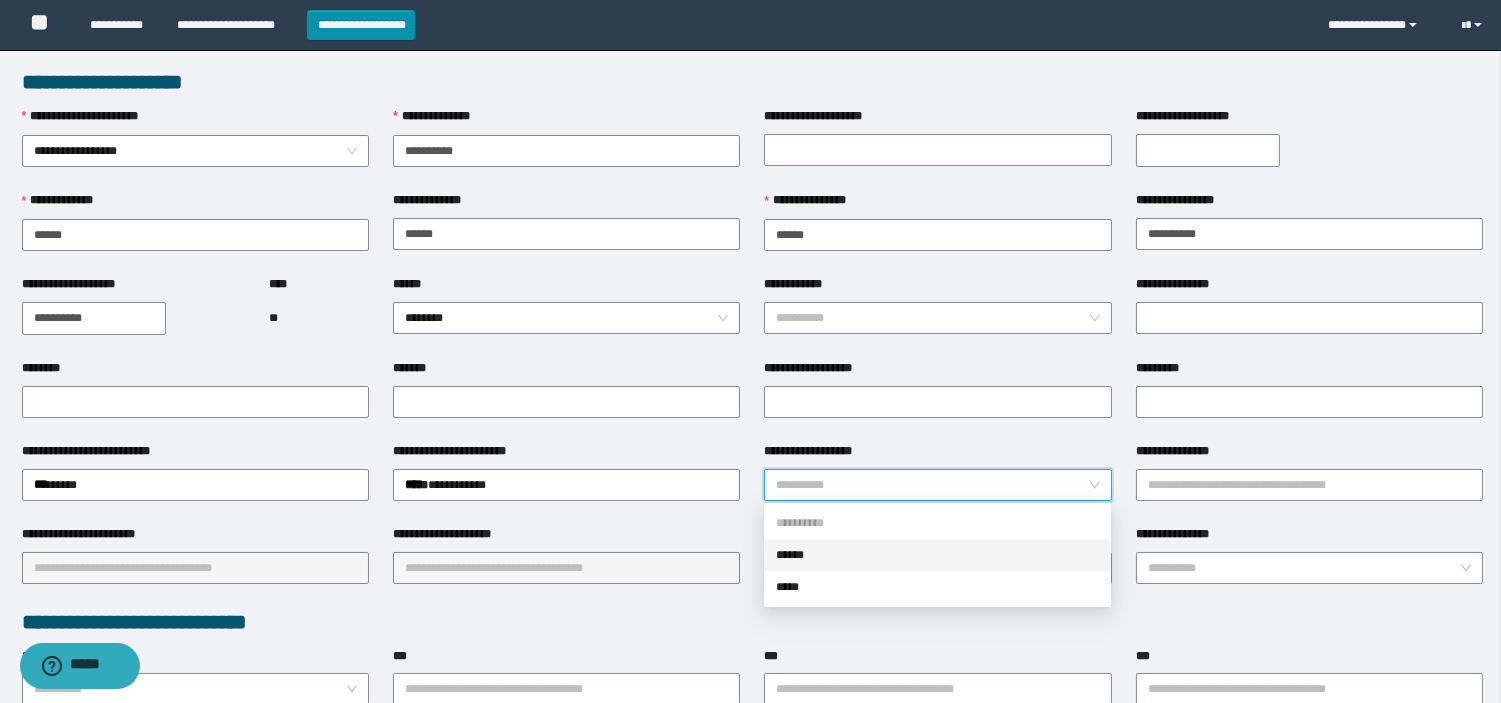 click on "******" at bounding box center [937, 555] 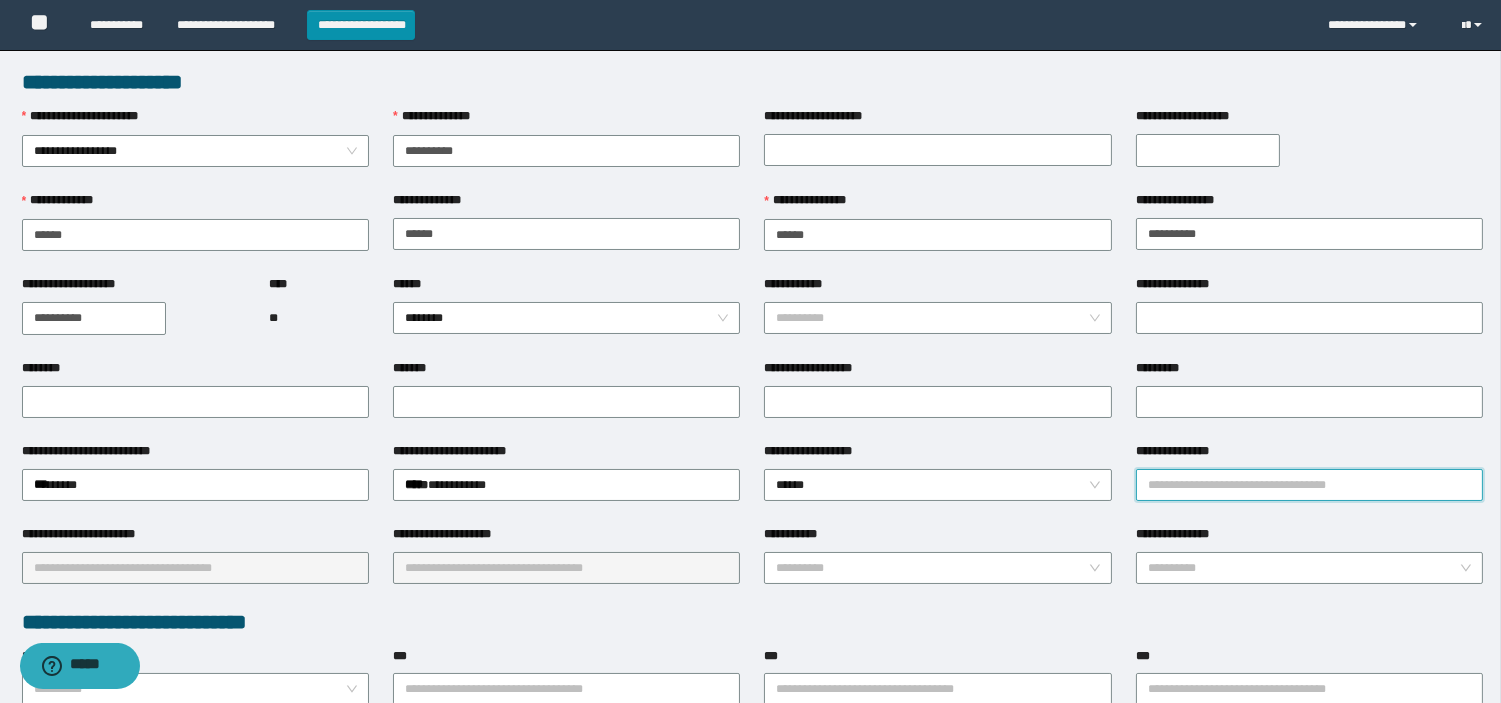 click on "**********" at bounding box center [1309, 485] 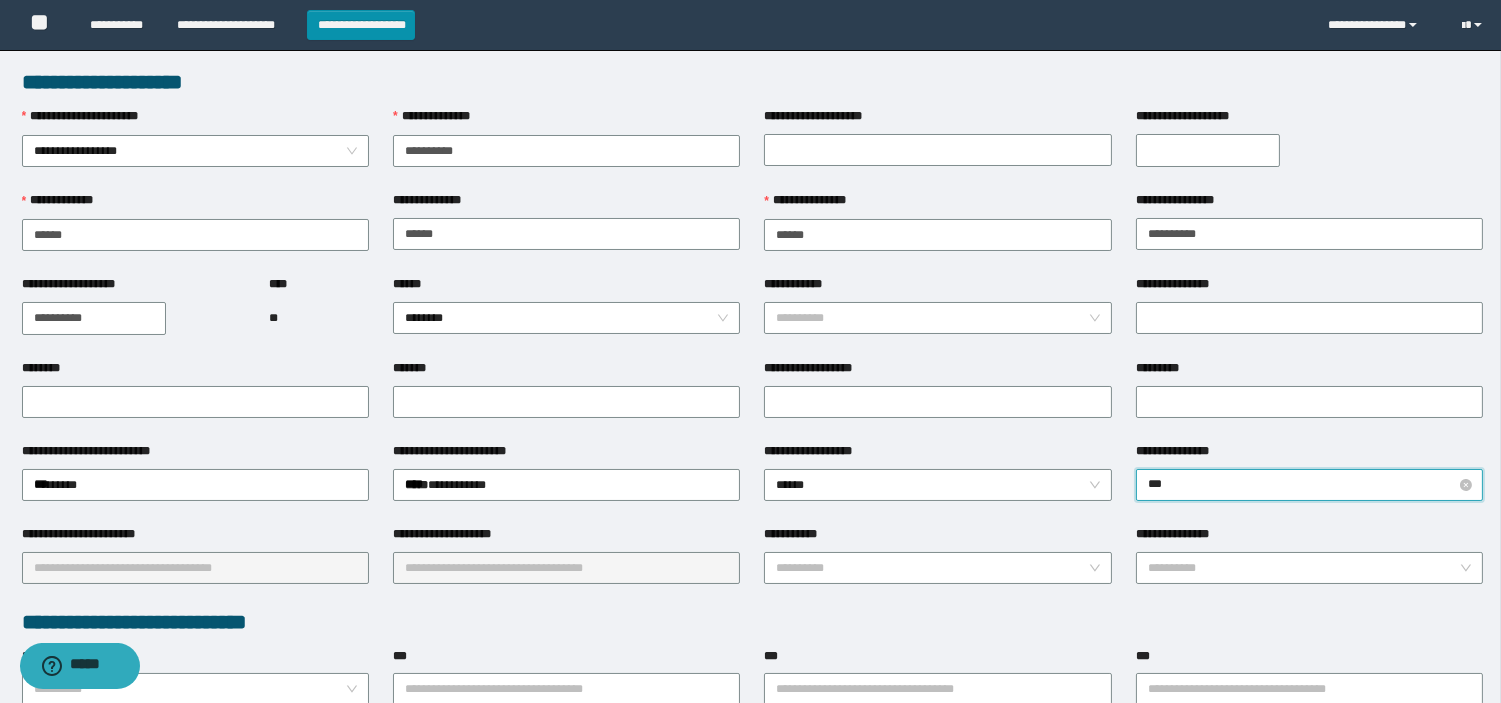 type on "****" 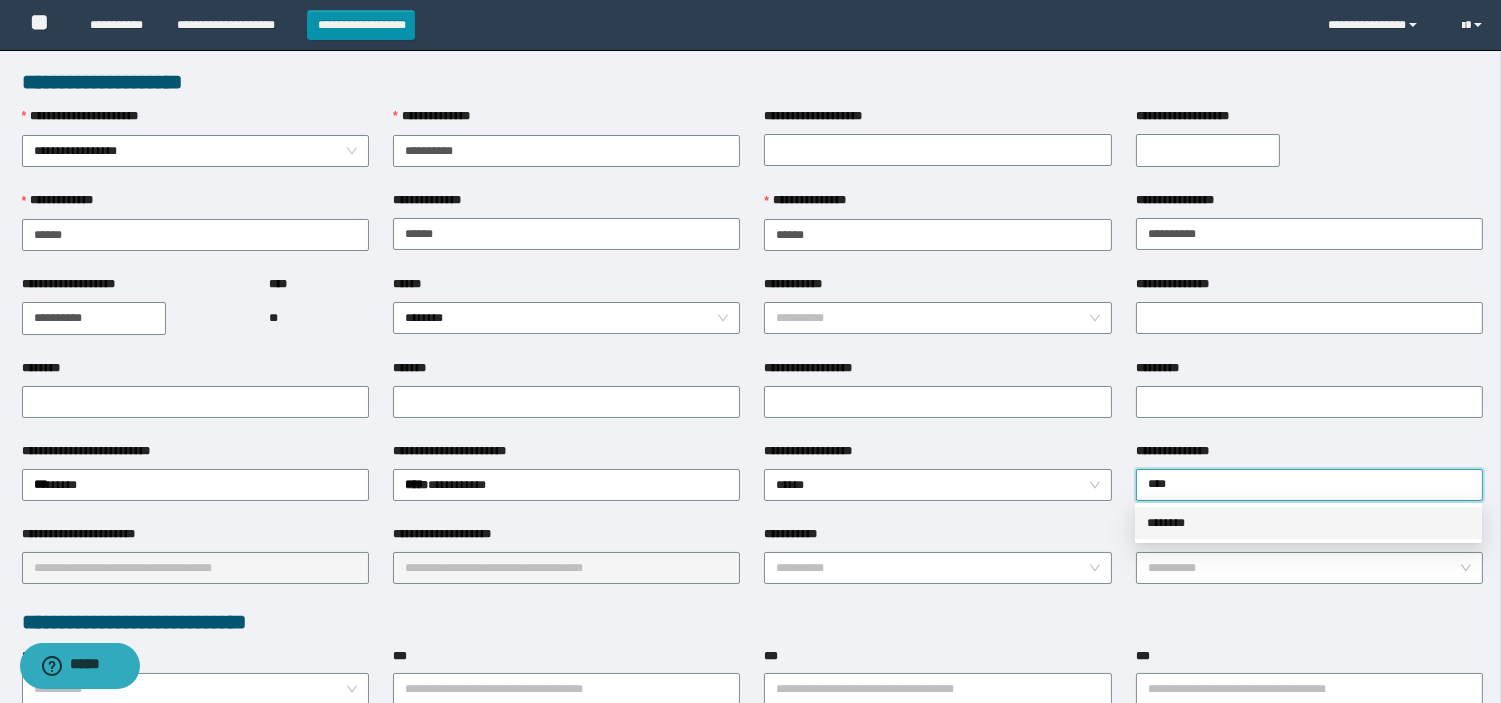 click on "********" at bounding box center [1308, 523] 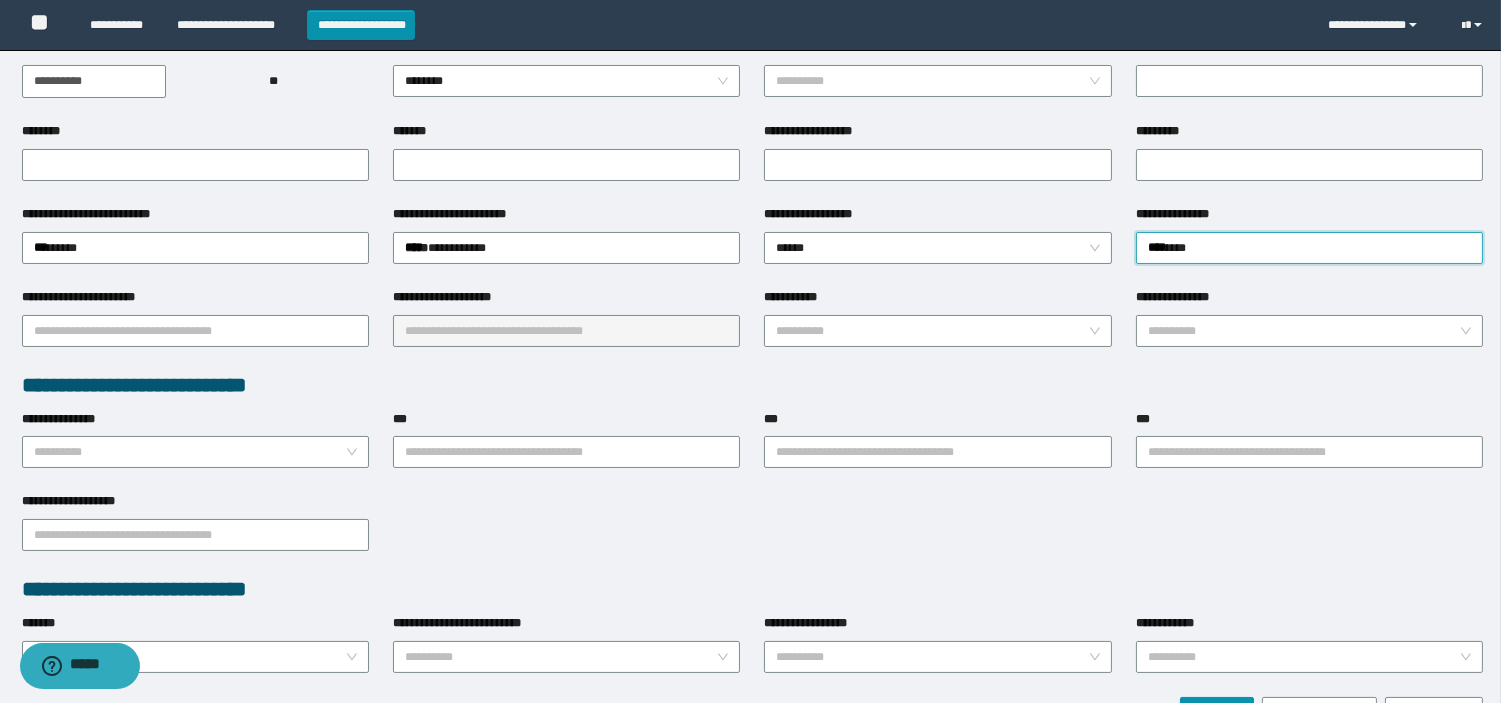 scroll, scrollTop: 328, scrollLeft: 0, axis: vertical 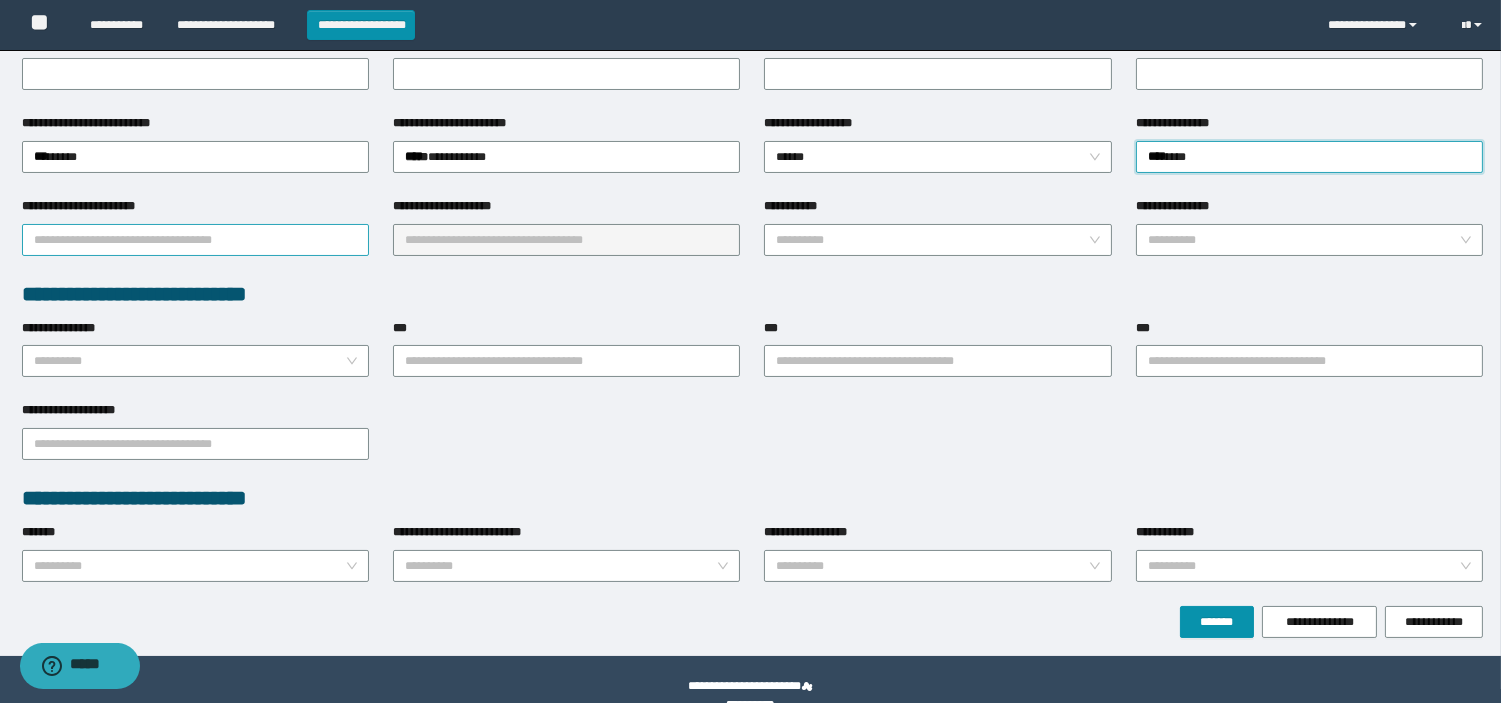 click on "**********" at bounding box center [195, 240] 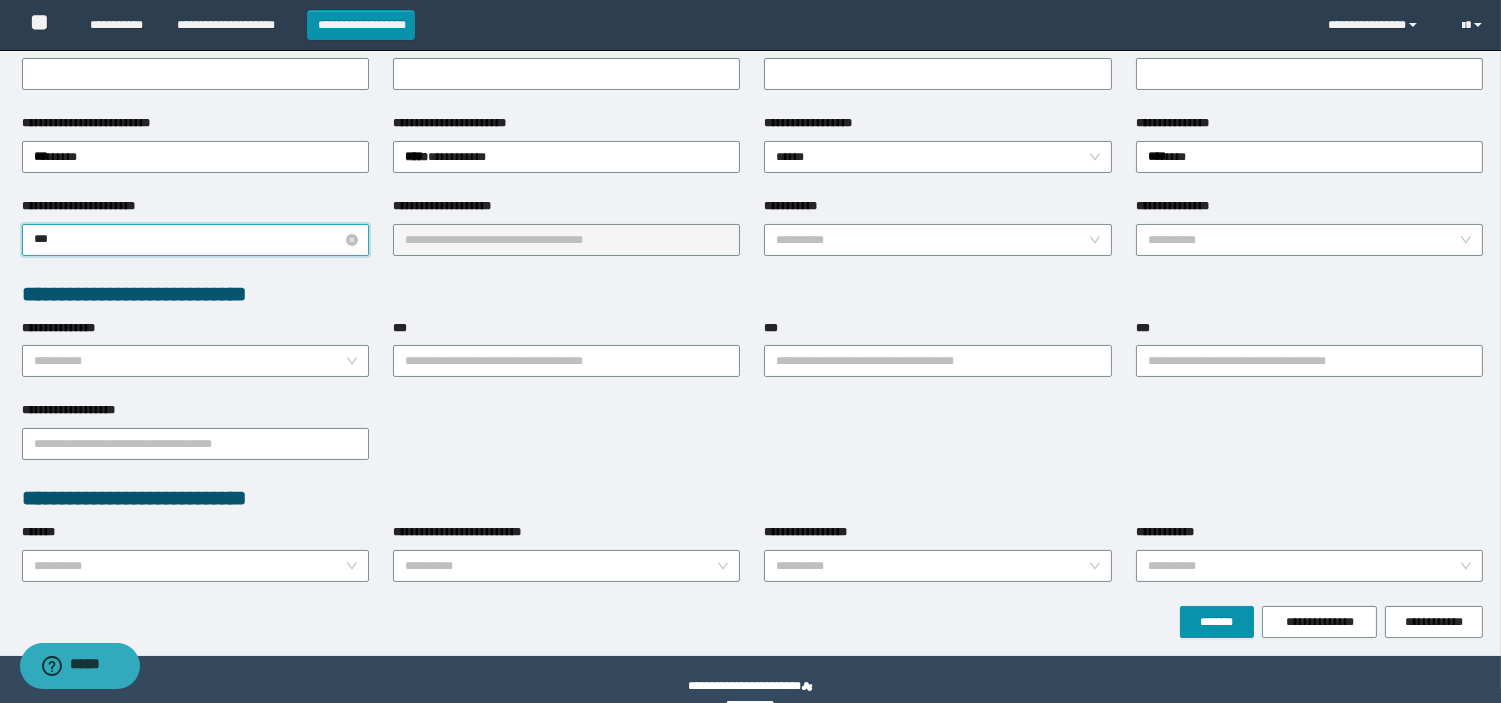 type on "****" 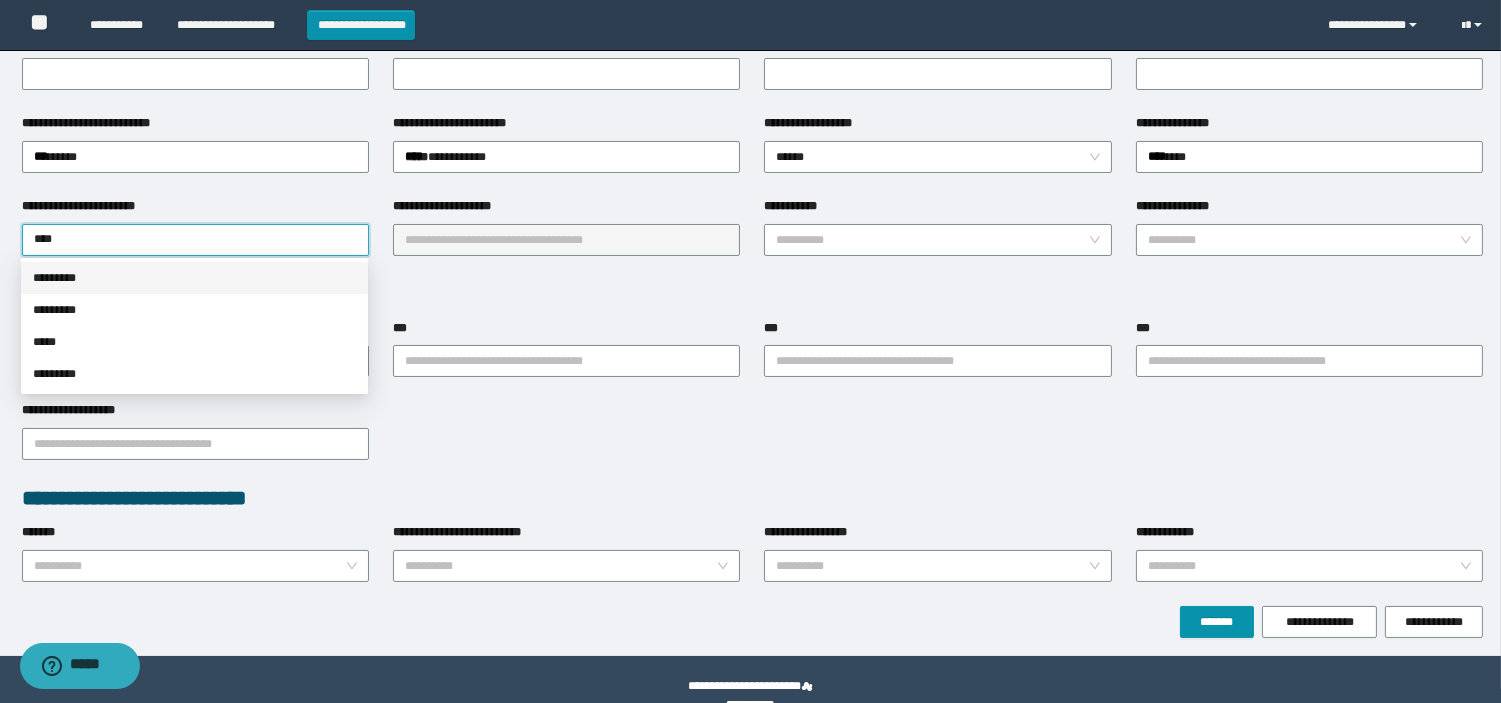 click on "*********" at bounding box center [194, 278] 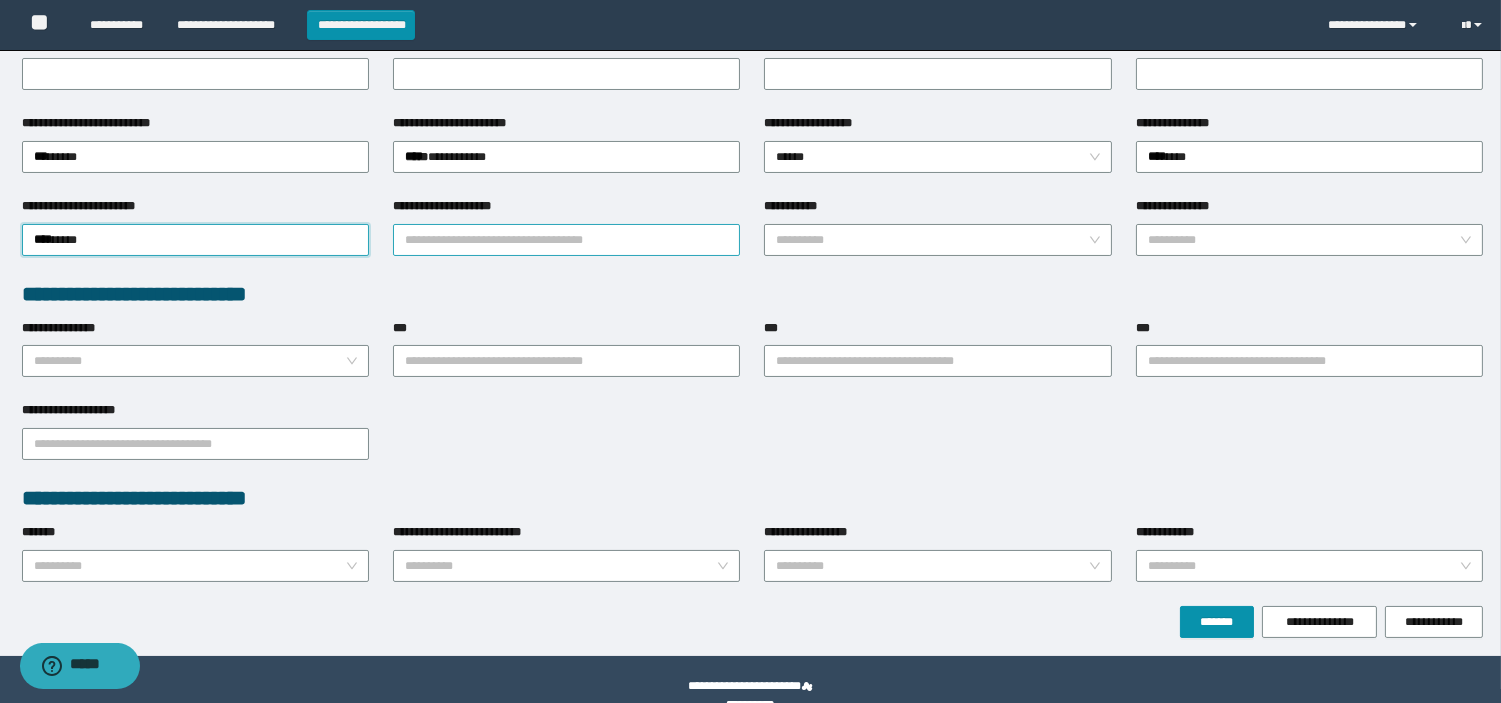 click on "**********" at bounding box center (566, 240) 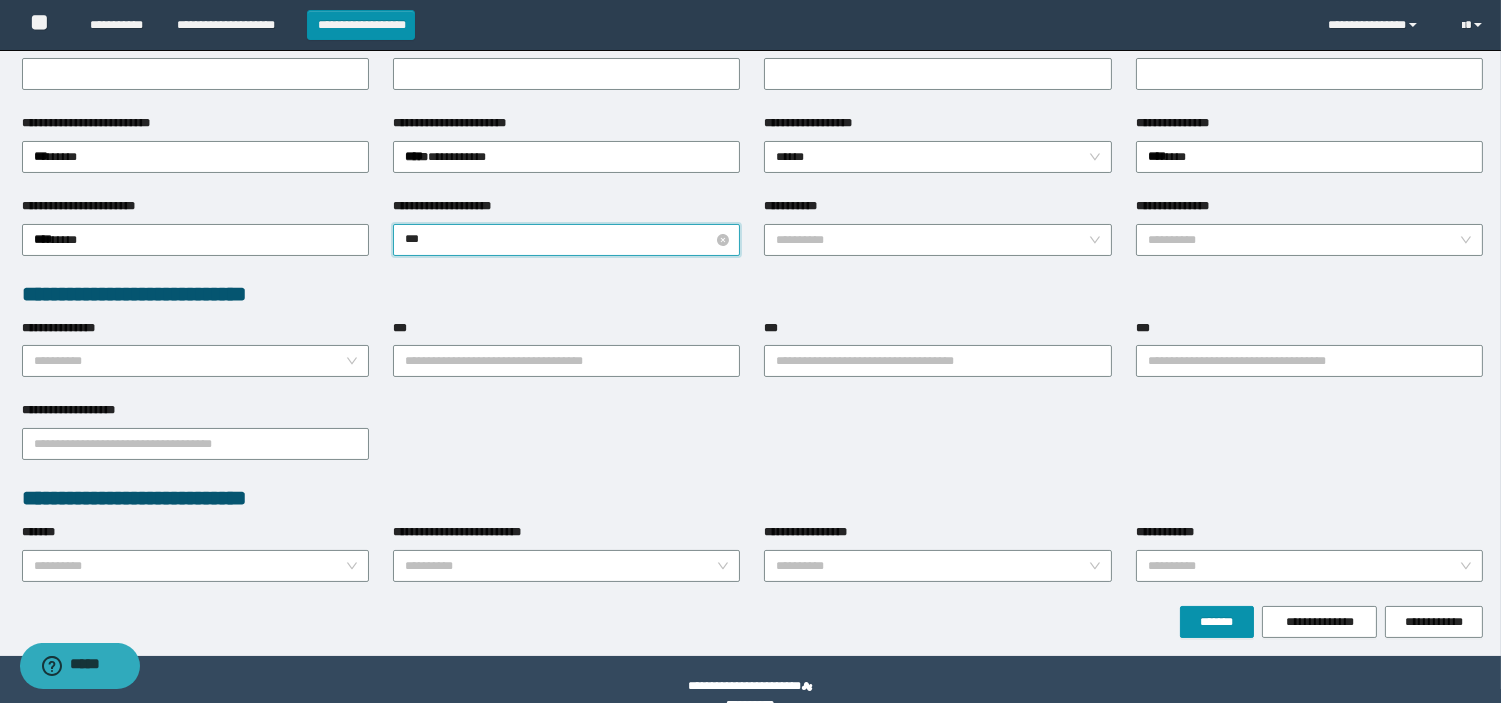 type on "****" 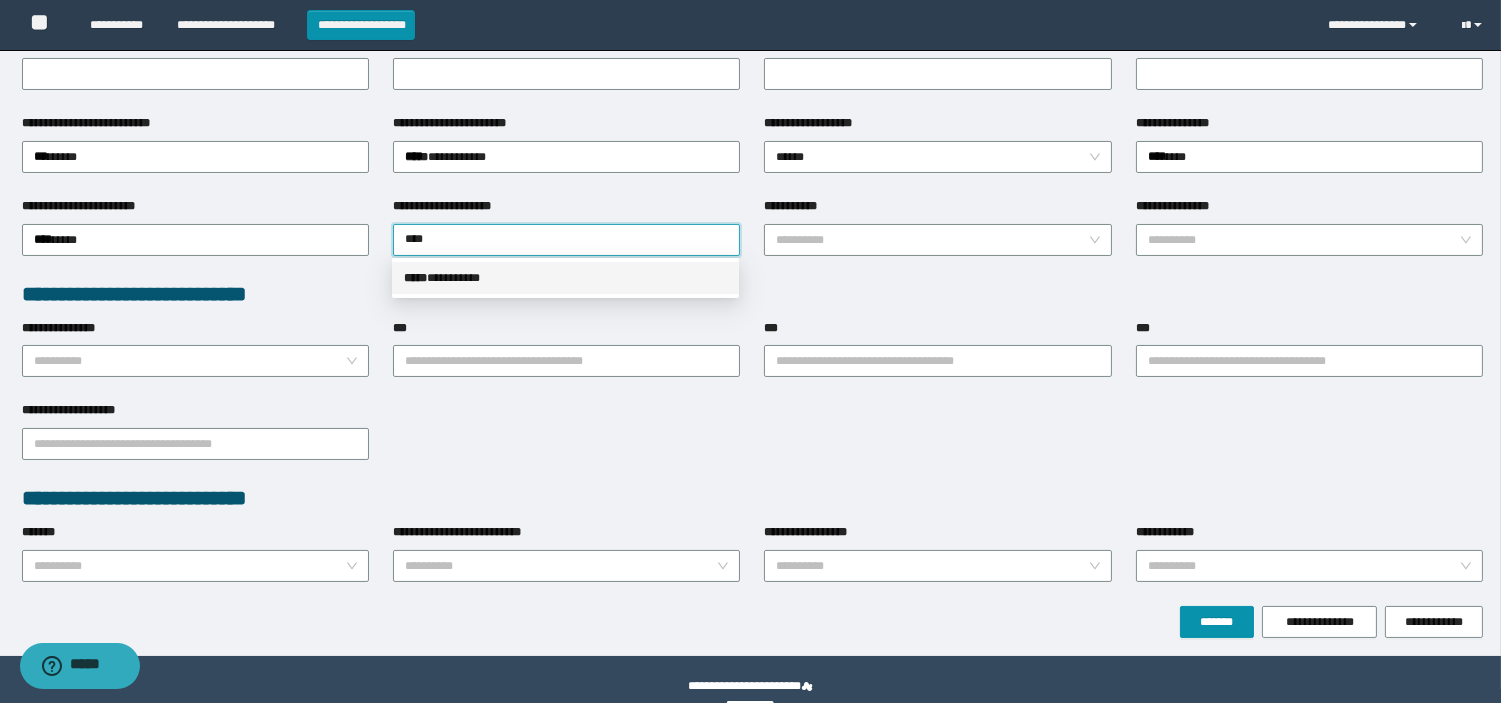 click on "***** * ********" at bounding box center (565, 278) 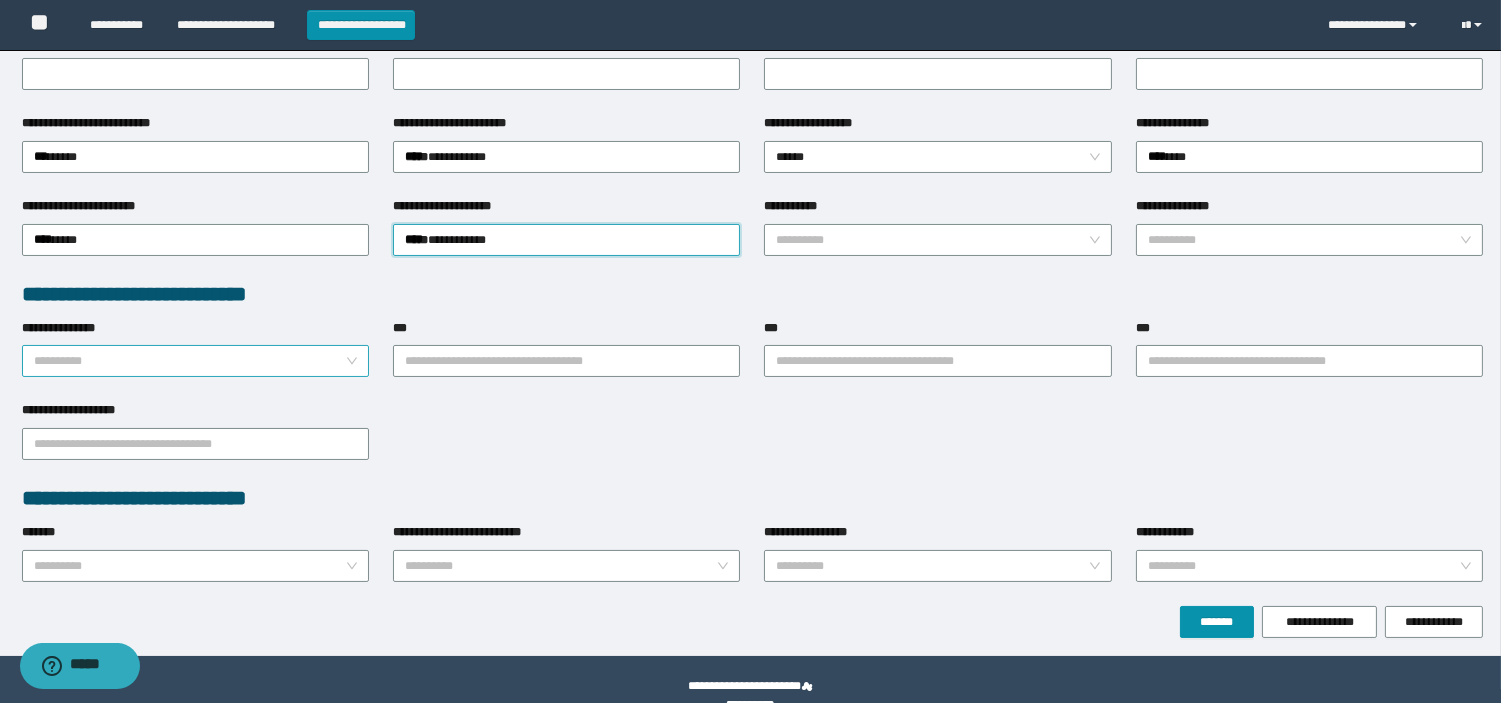 click on "**********" at bounding box center [189, 361] 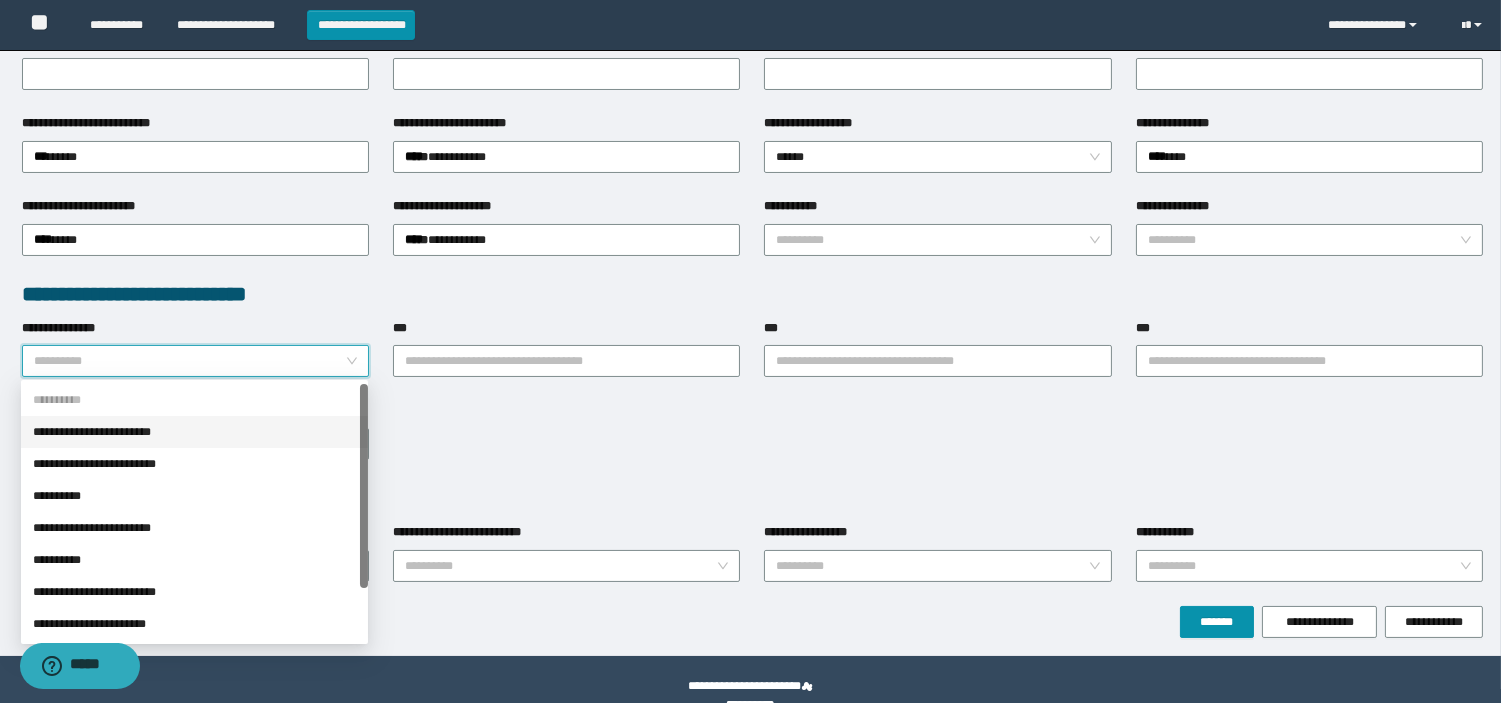 click on "**********" at bounding box center (194, 432) 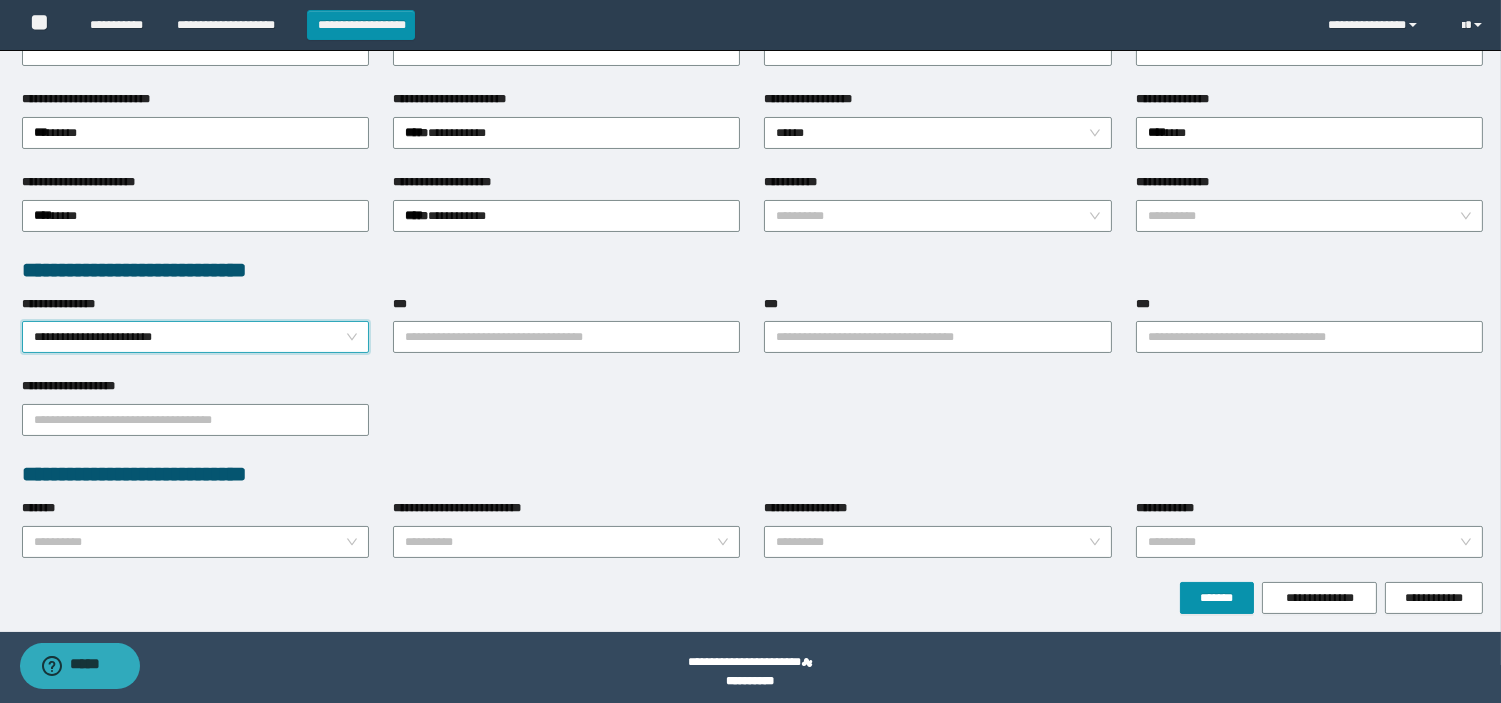 scroll, scrollTop: 358, scrollLeft: 0, axis: vertical 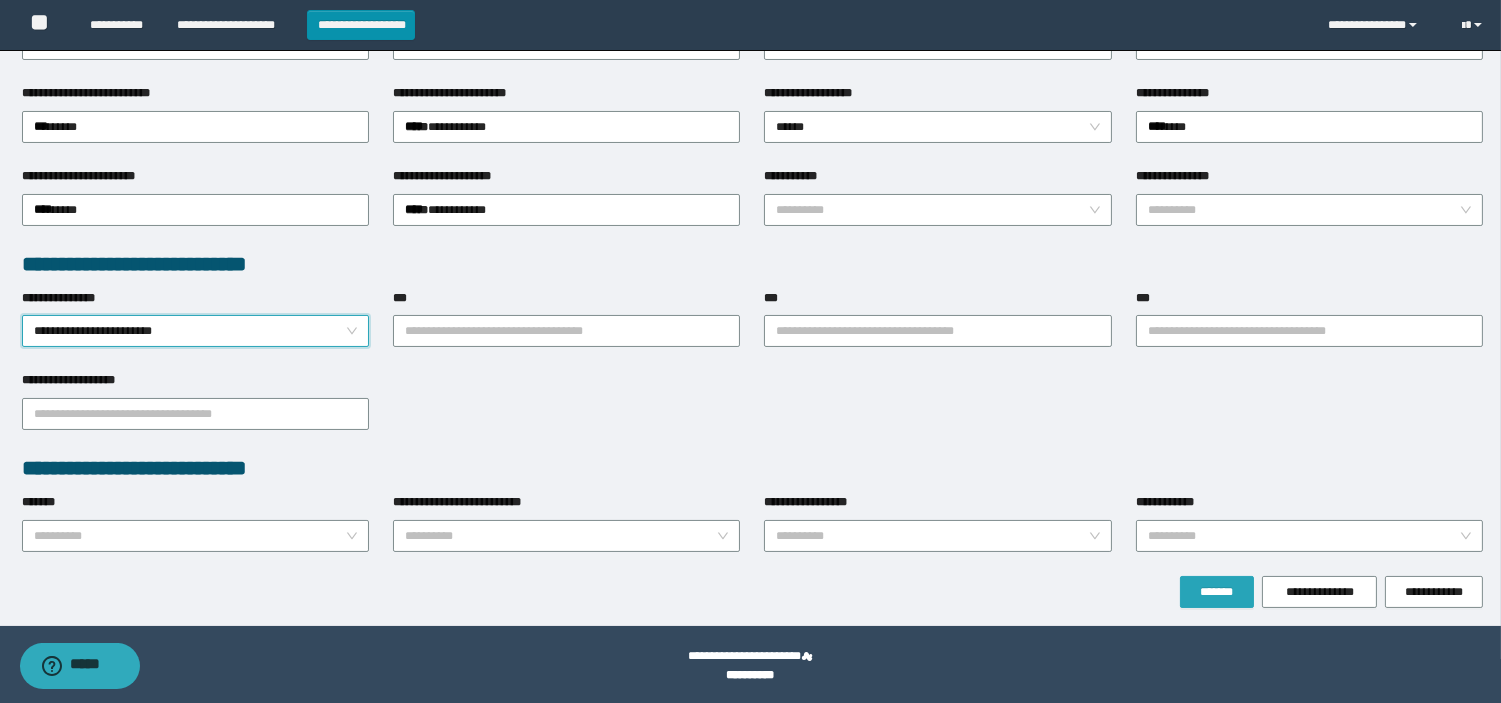 click on "*******" at bounding box center [1217, 592] 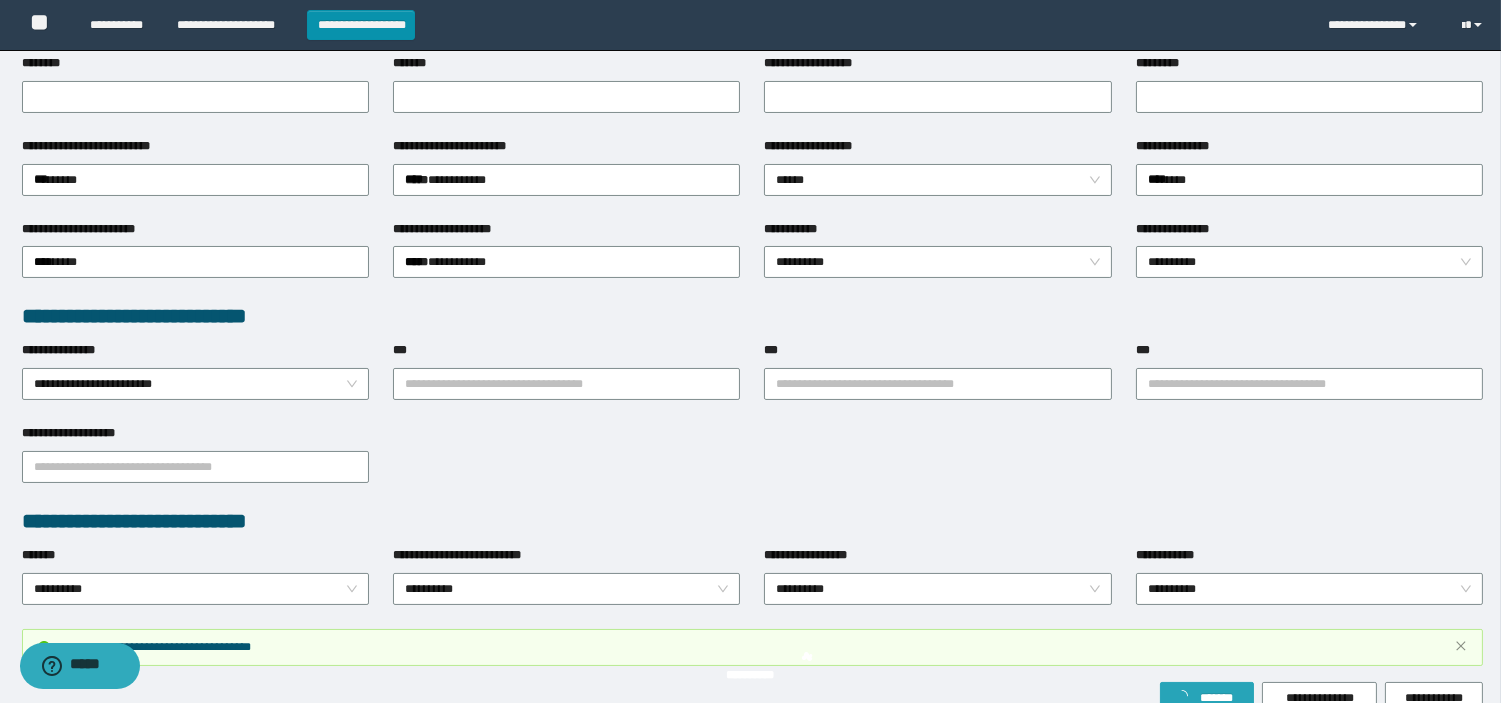 scroll, scrollTop: 412, scrollLeft: 0, axis: vertical 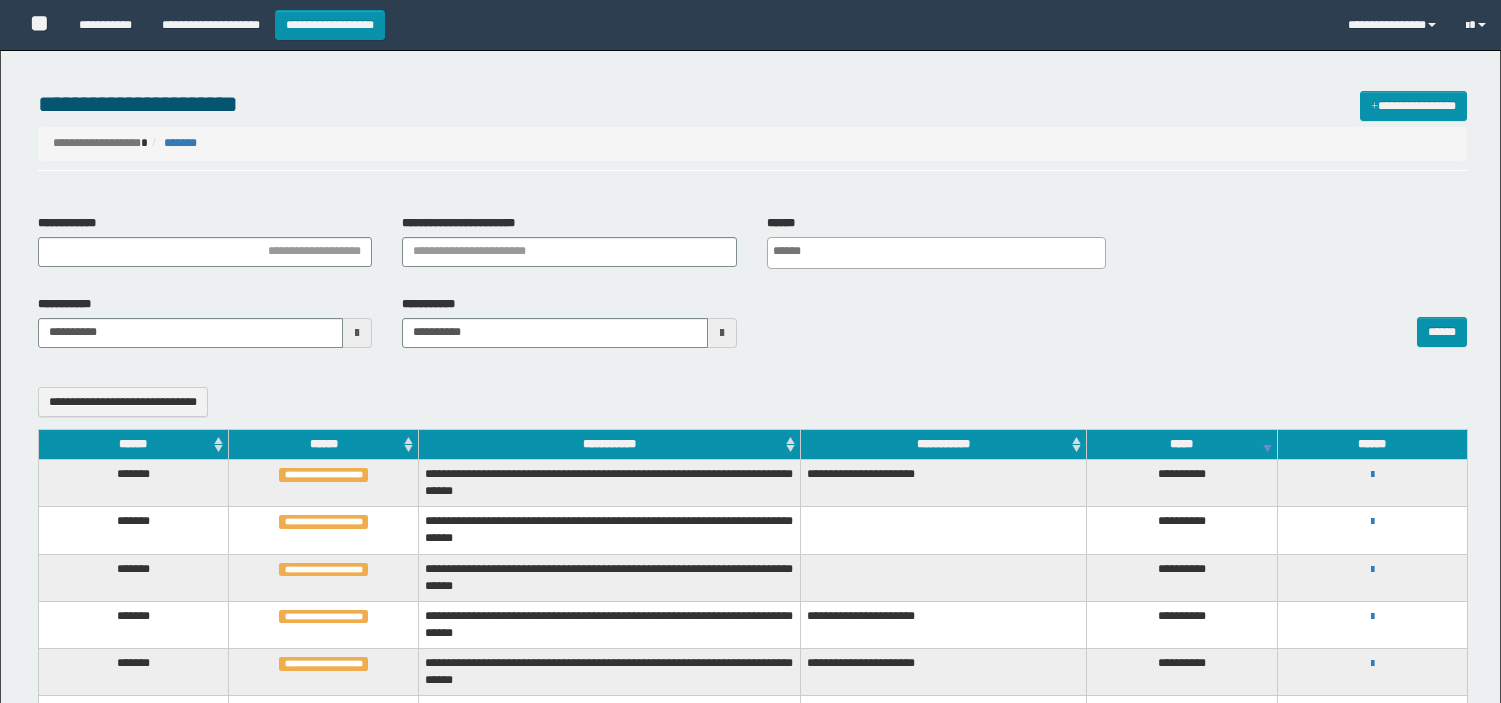 select 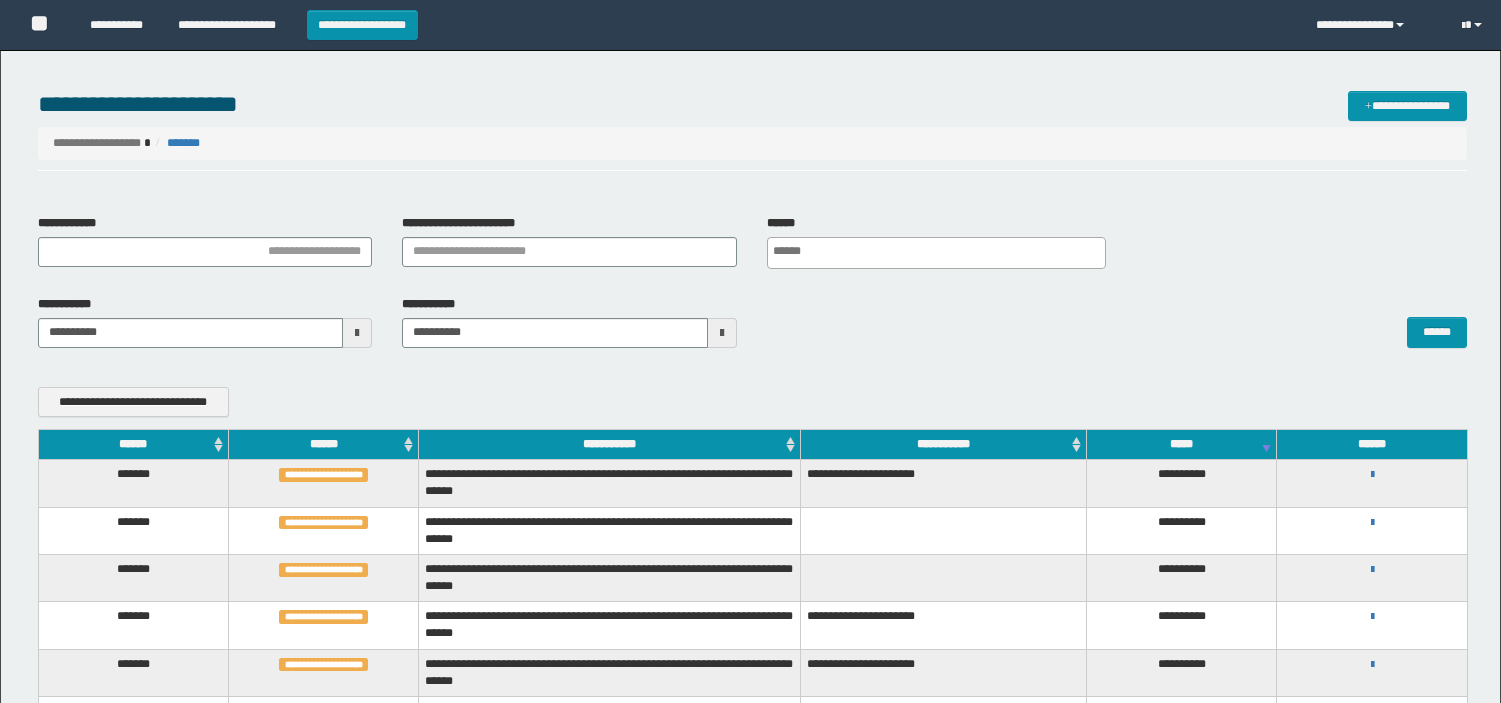 scroll, scrollTop: 0, scrollLeft: 0, axis: both 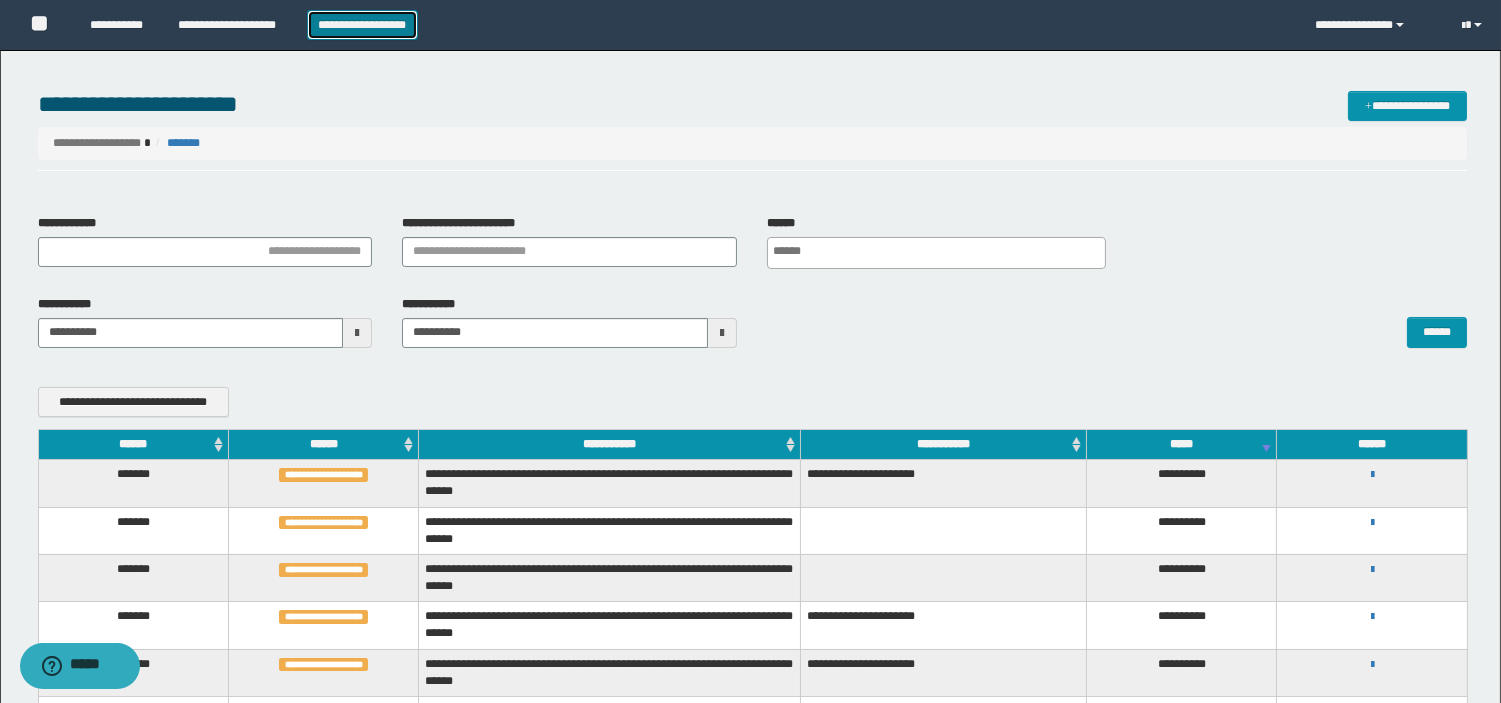 click on "**********" at bounding box center (362, 25) 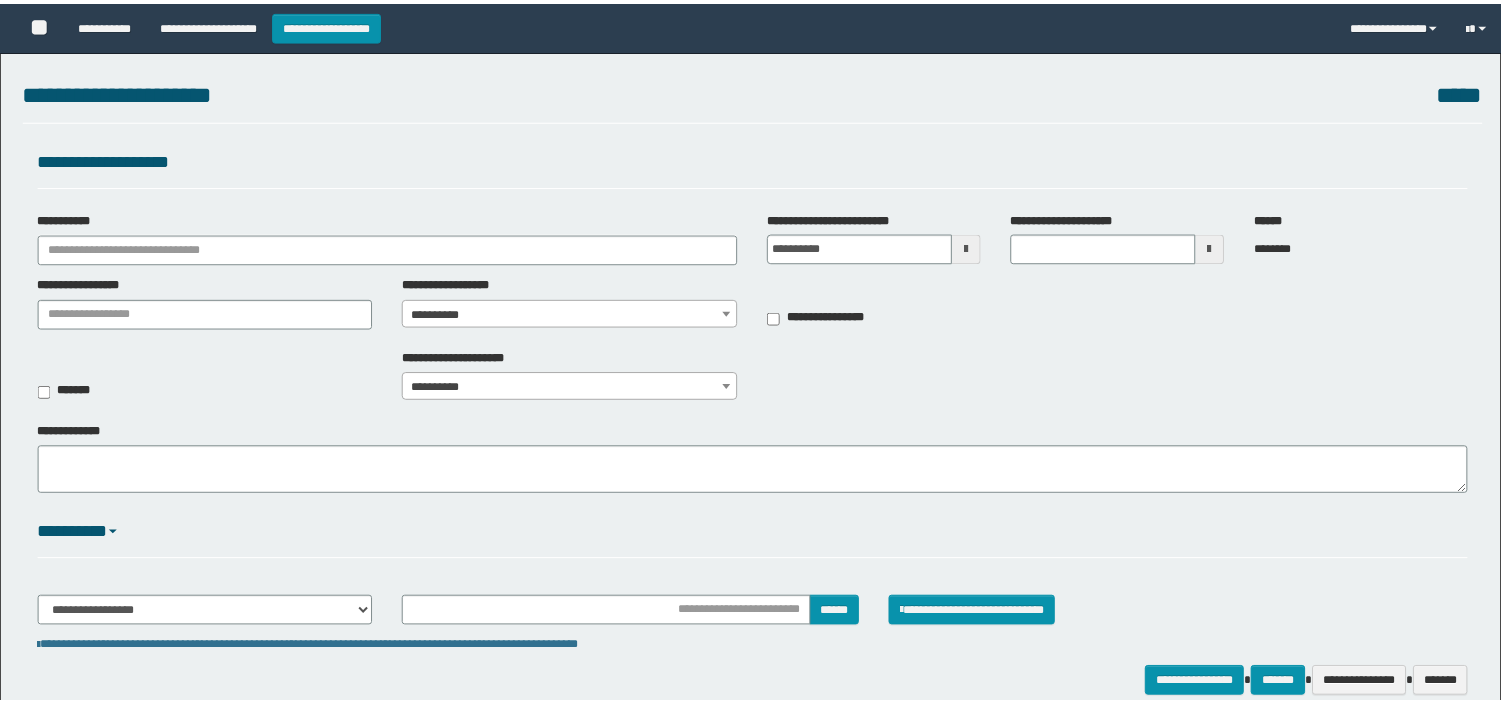 scroll, scrollTop: 0, scrollLeft: 0, axis: both 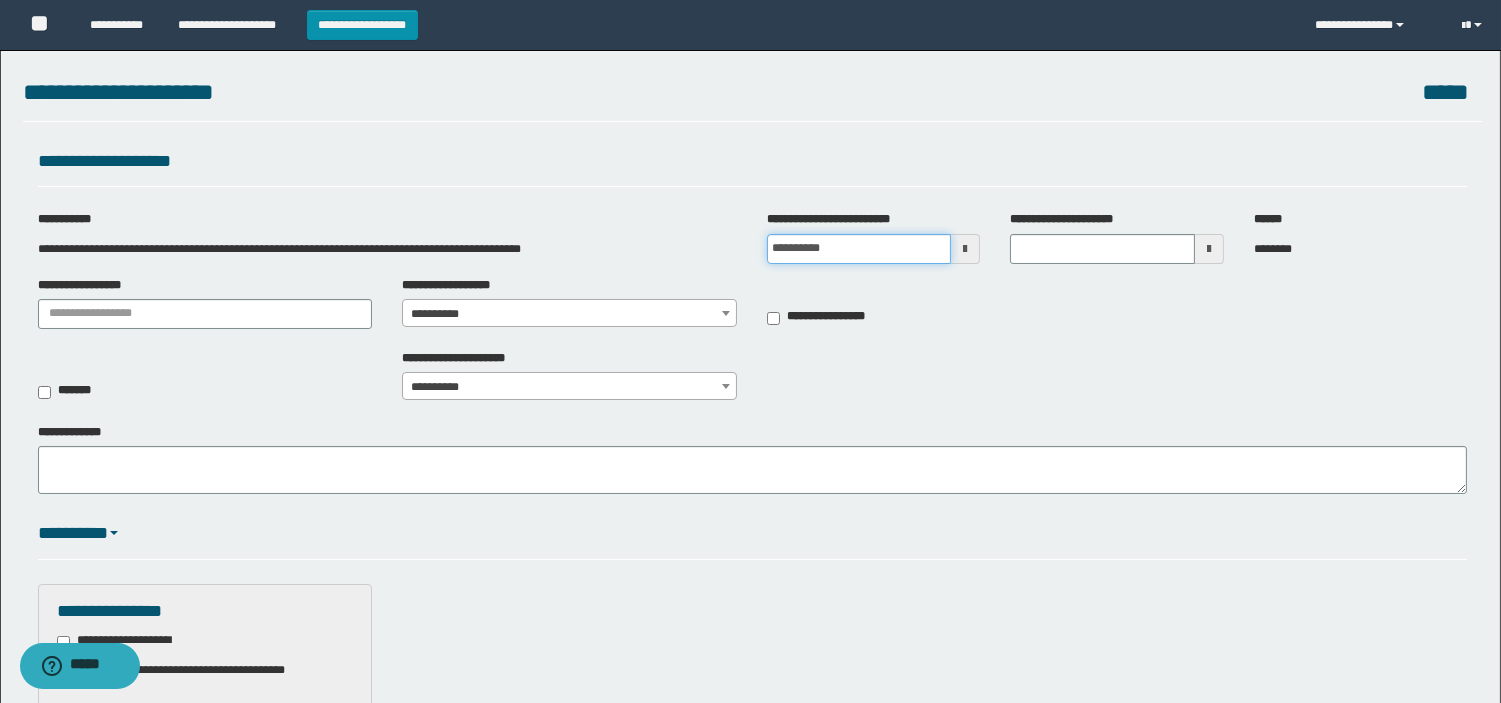 click on "**********" at bounding box center [859, 249] 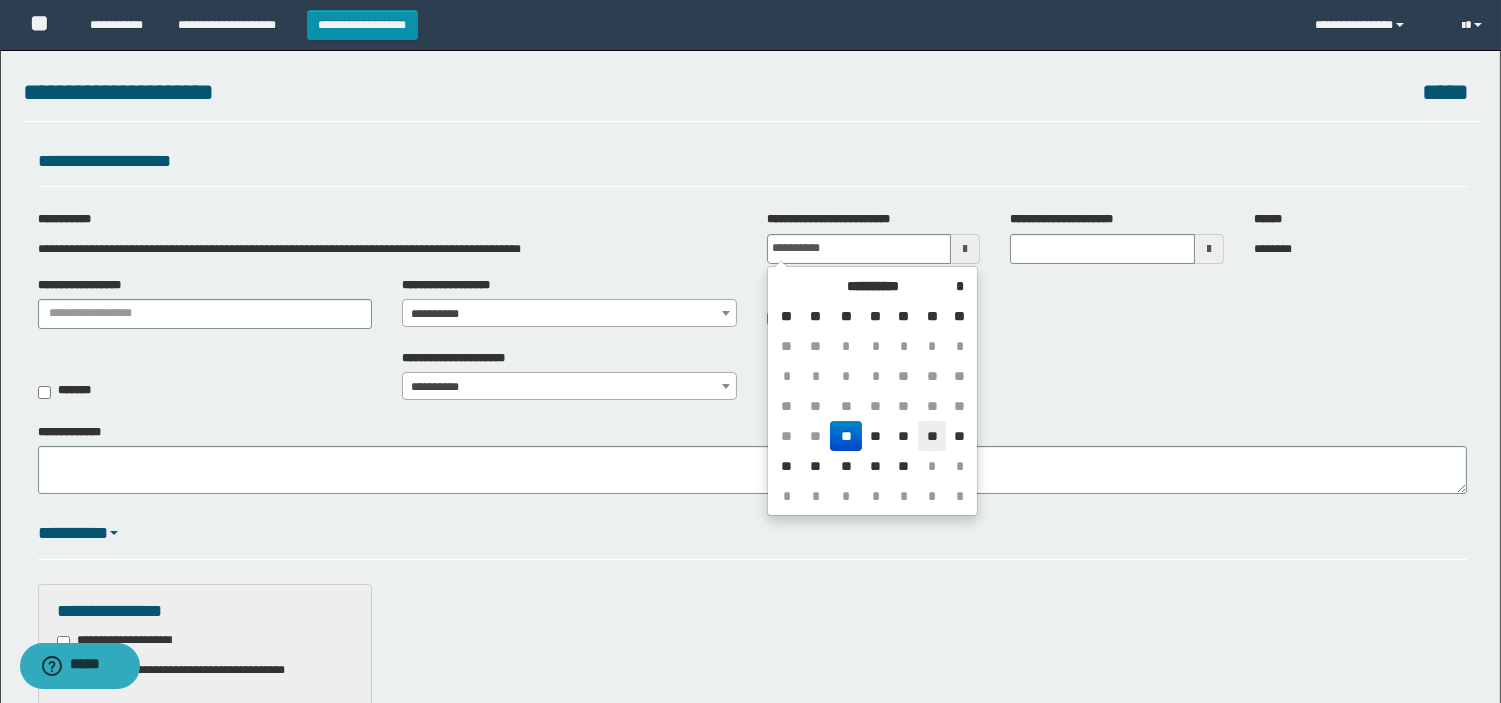click on "**" at bounding box center [932, 436] 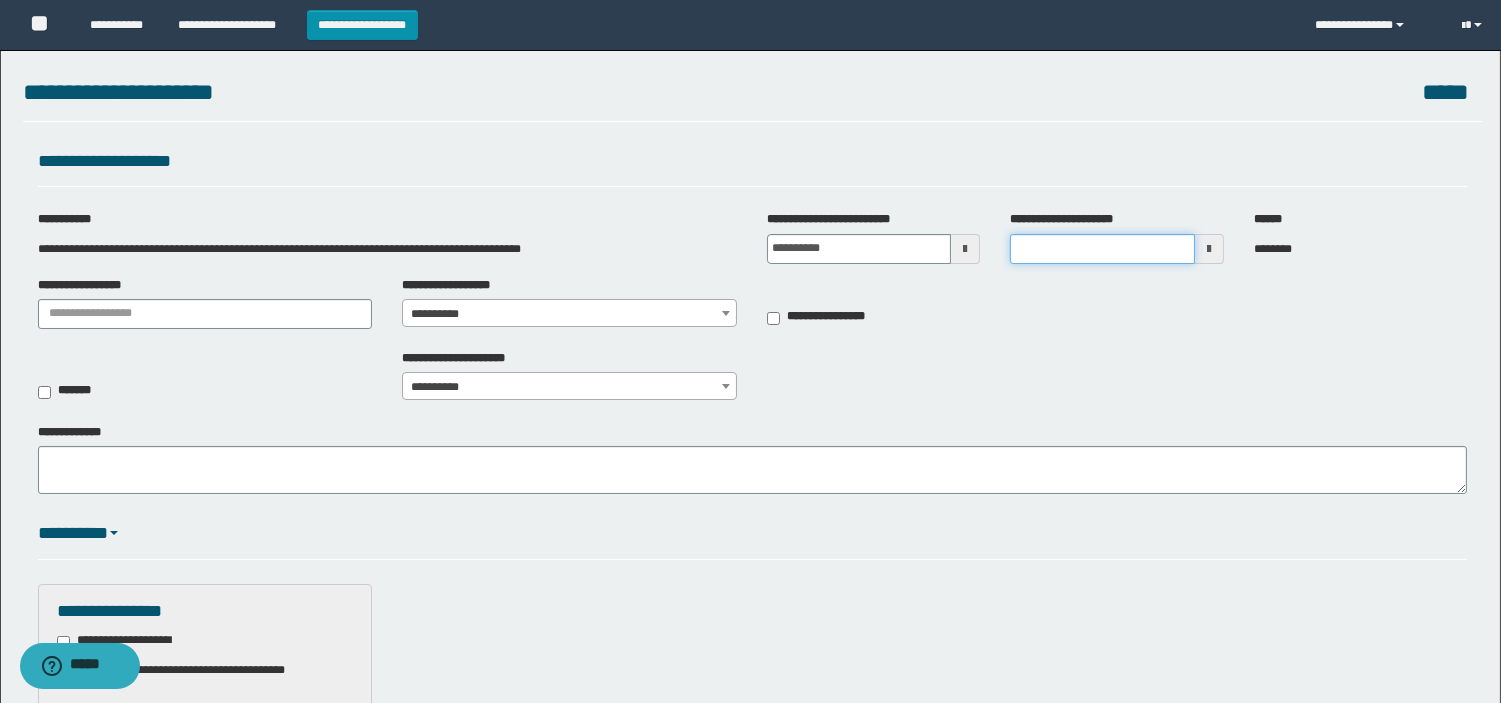 click on "**********" at bounding box center [1102, 249] 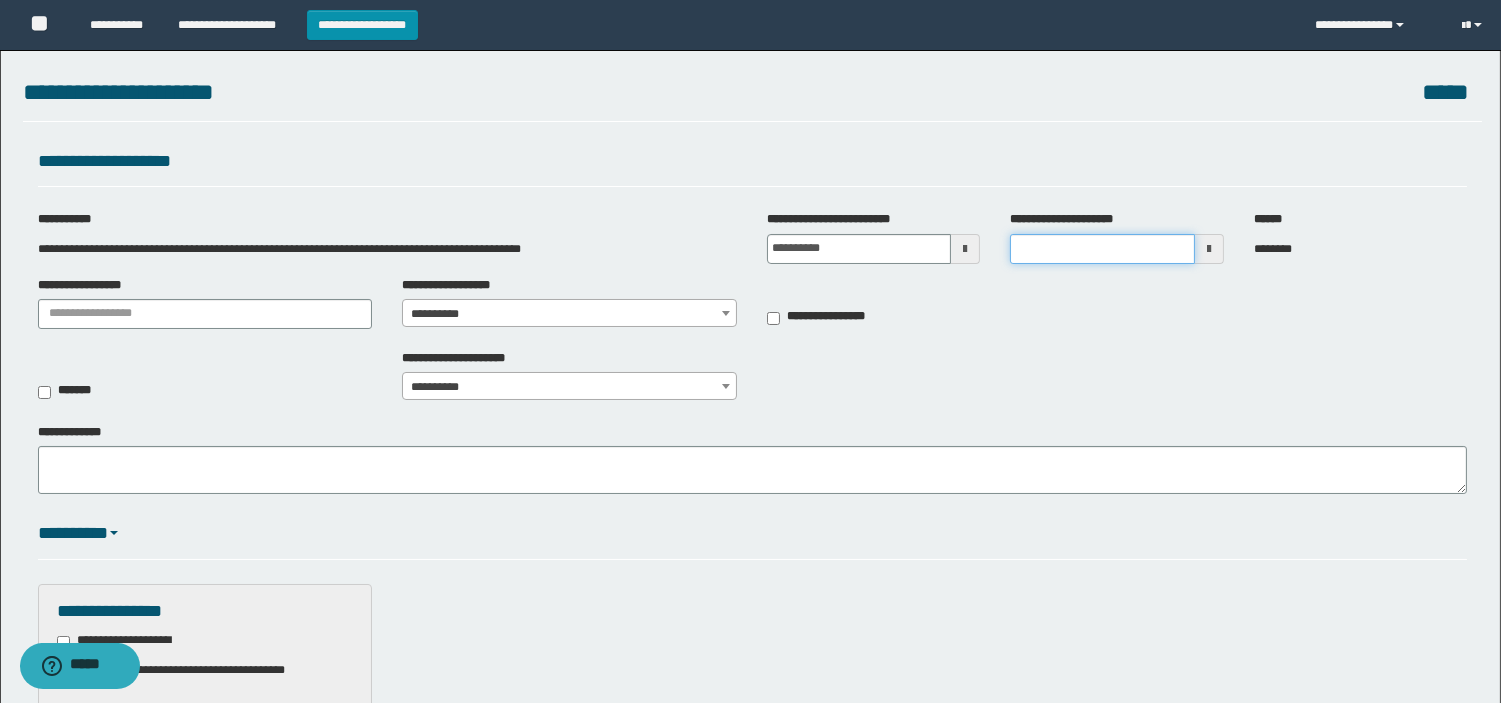 click on "**********" at bounding box center [1102, 249] 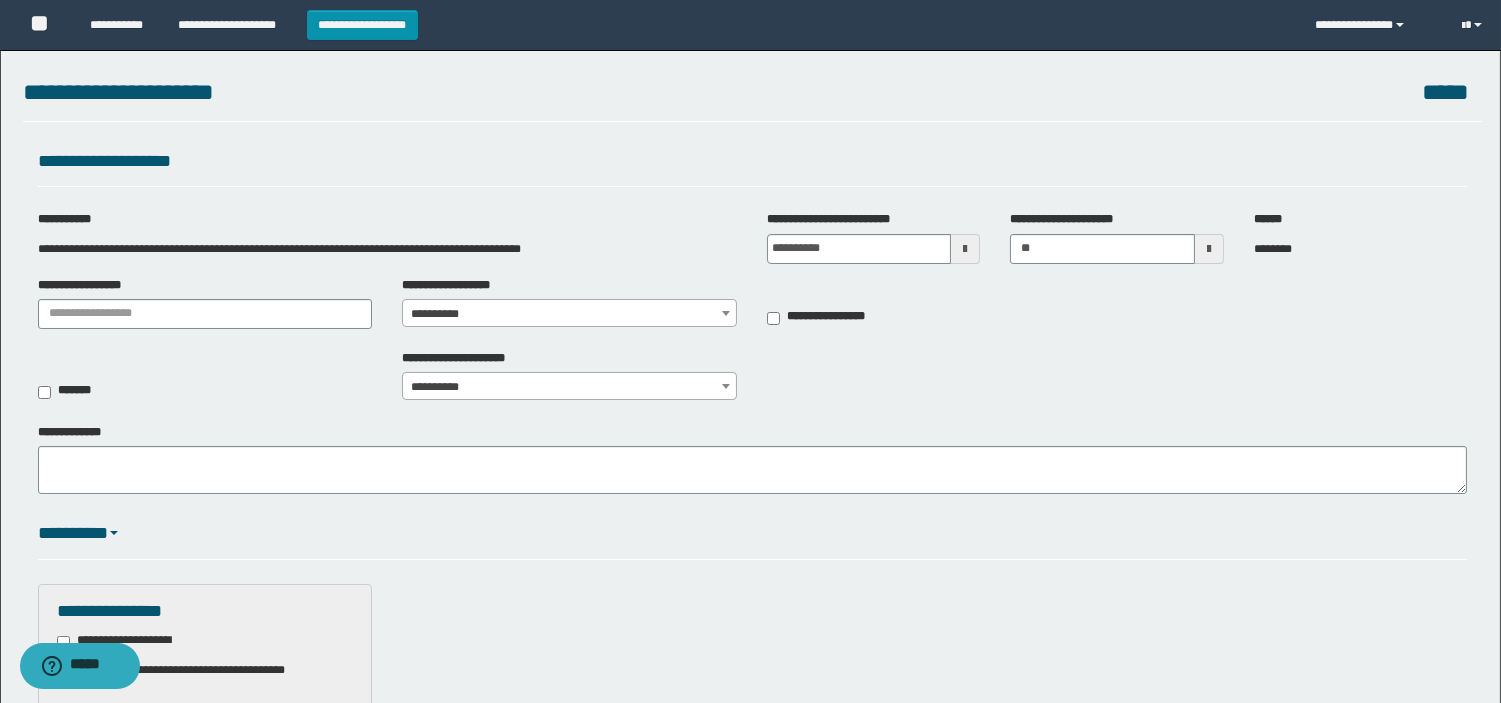 type on "*******" 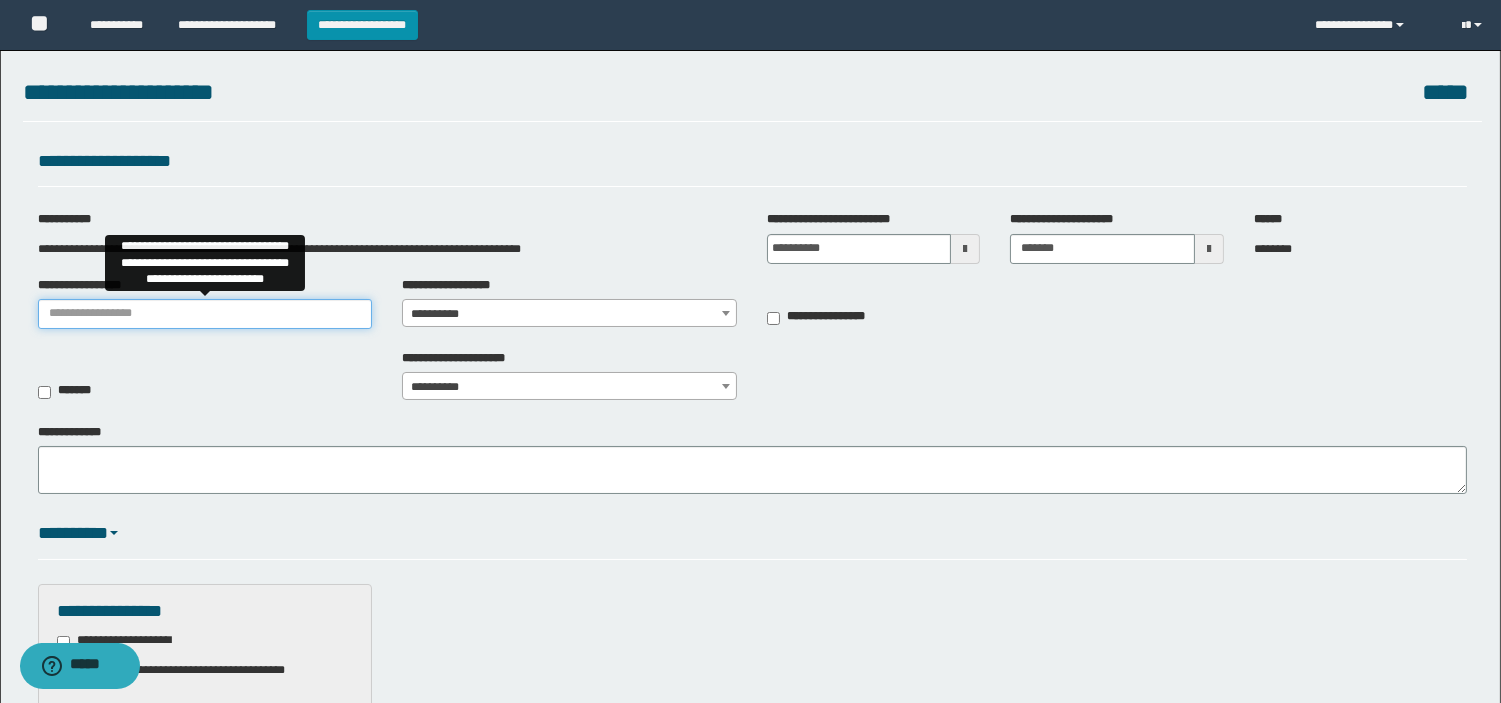 click on "**********" at bounding box center [205, 314] 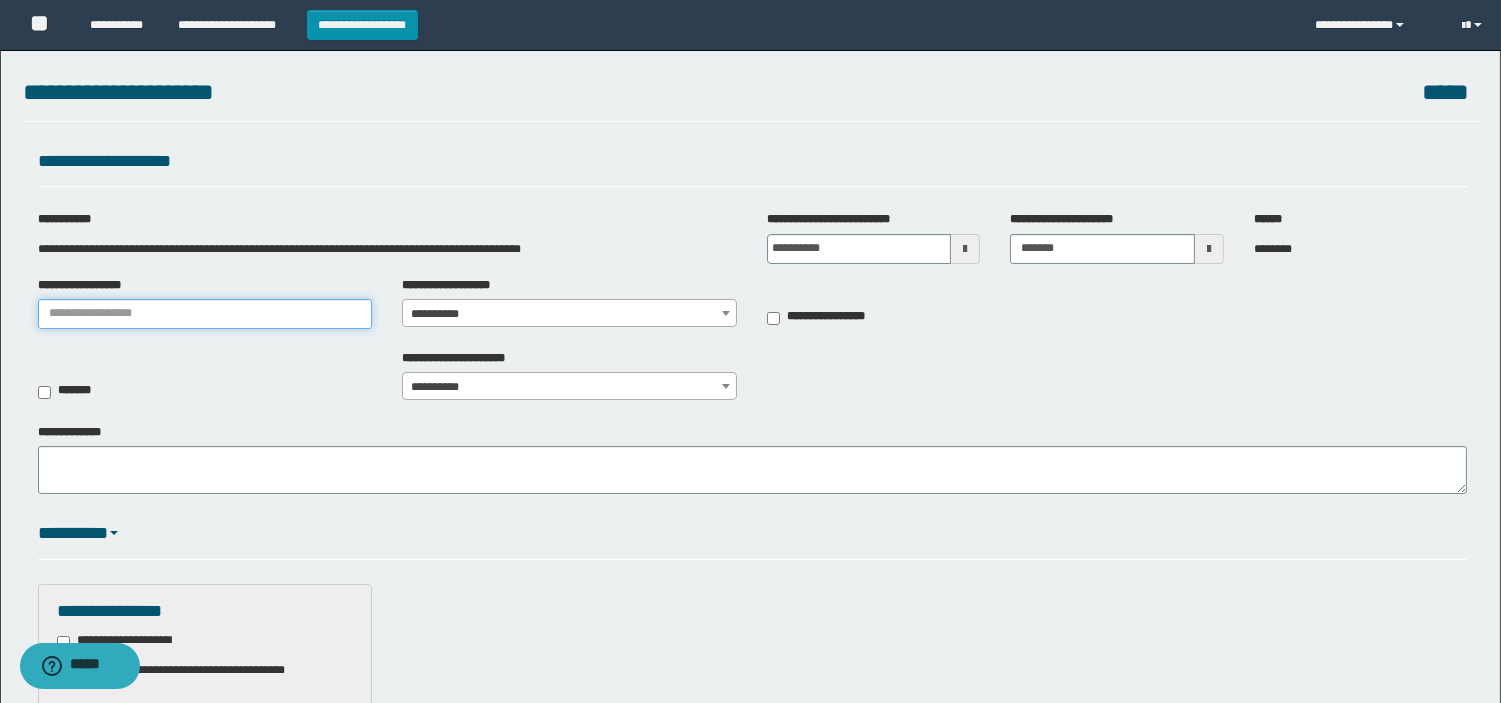 type on "**********" 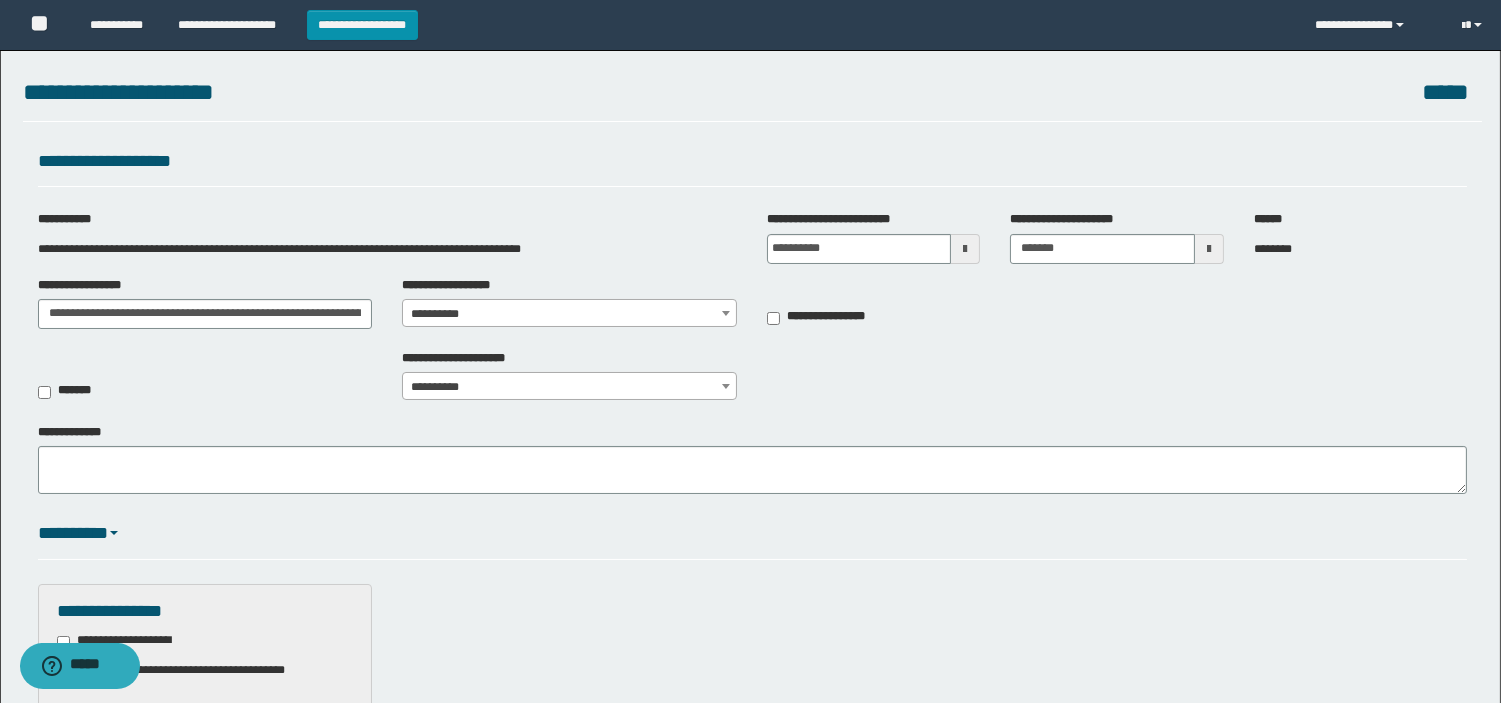 click on "**********" at bounding box center [569, 314] 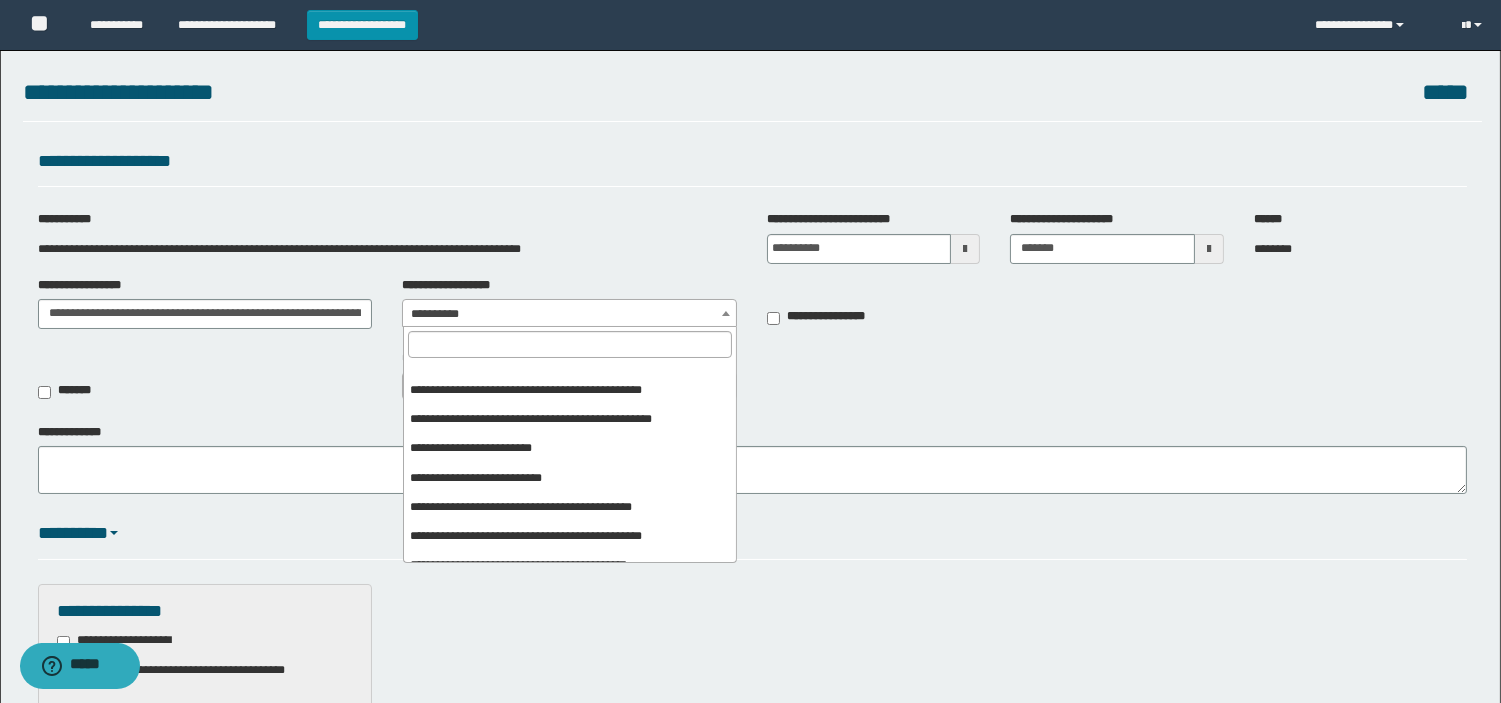 scroll, scrollTop: 833, scrollLeft: 0, axis: vertical 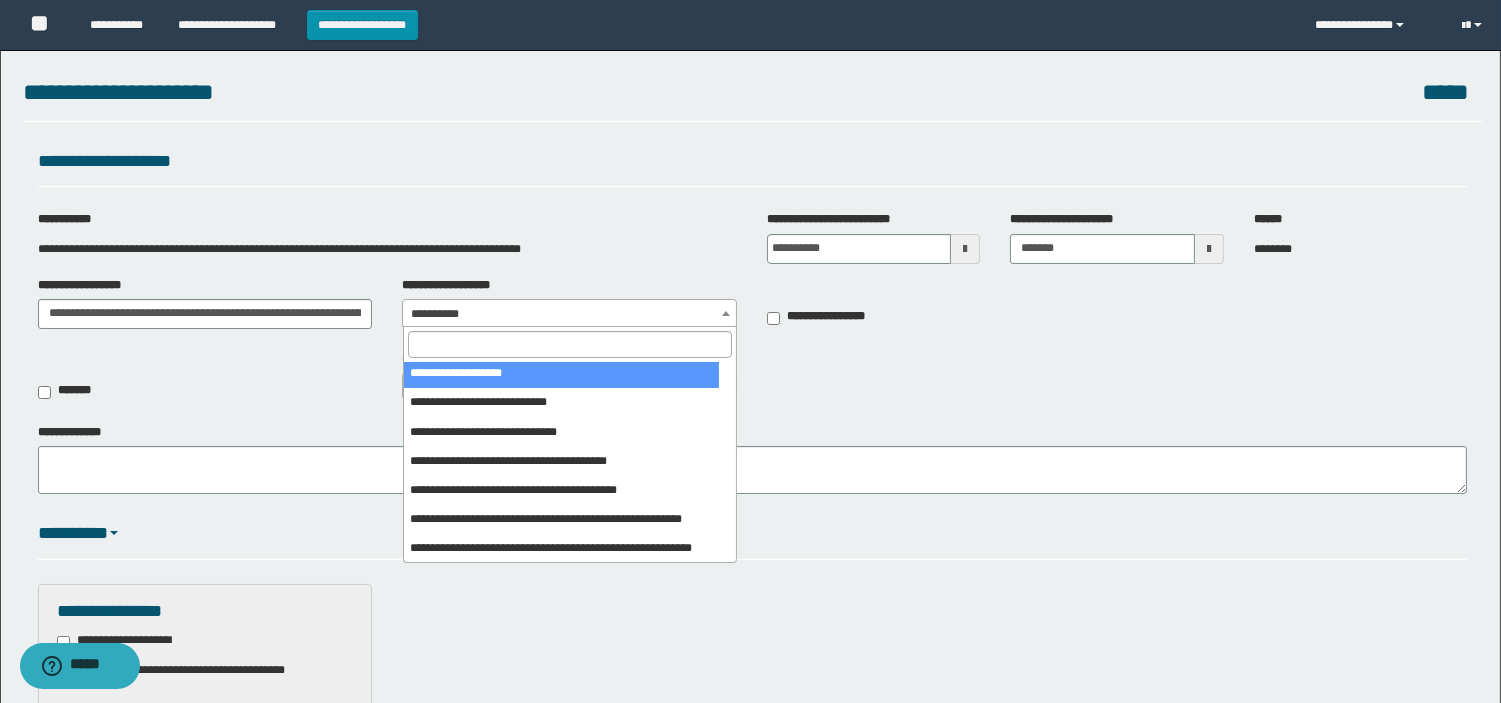 click at bounding box center (570, 344) 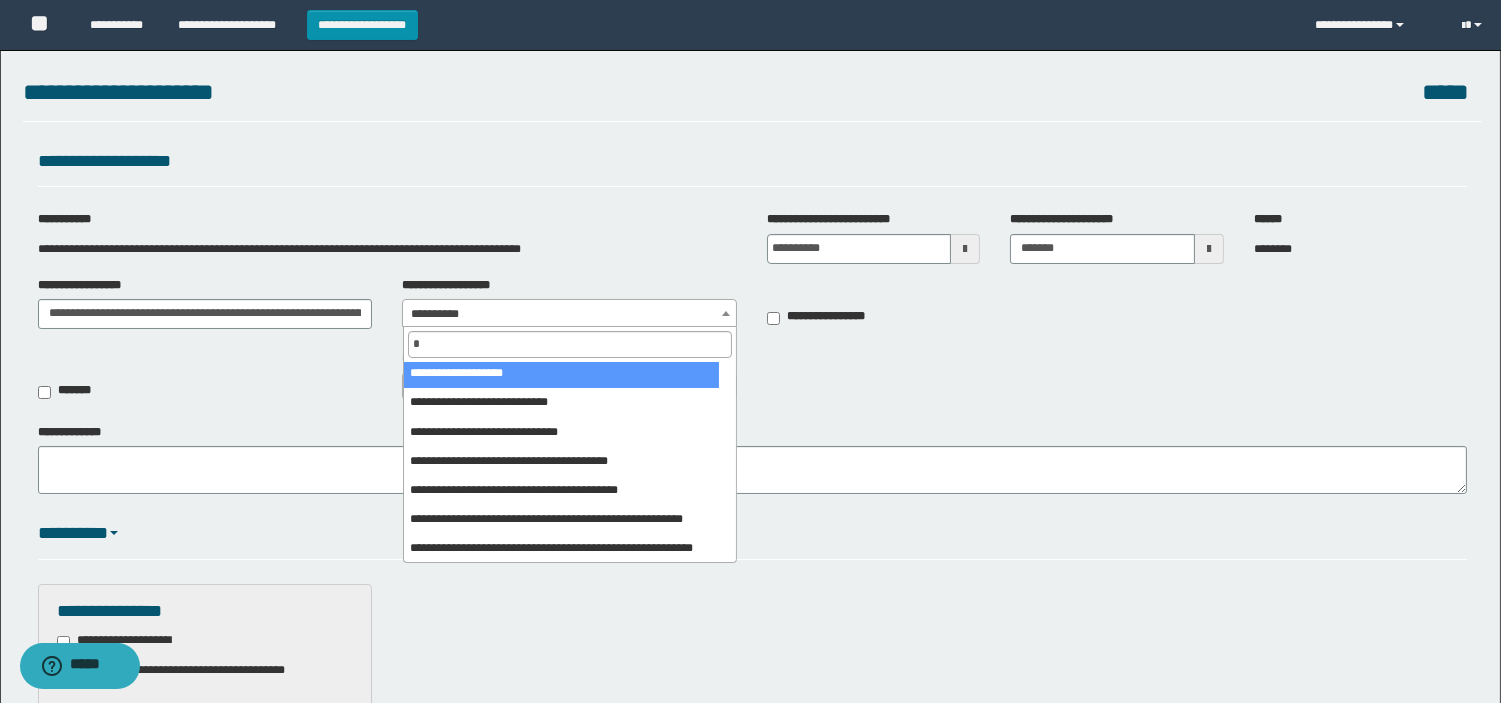scroll, scrollTop: 0, scrollLeft: 0, axis: both 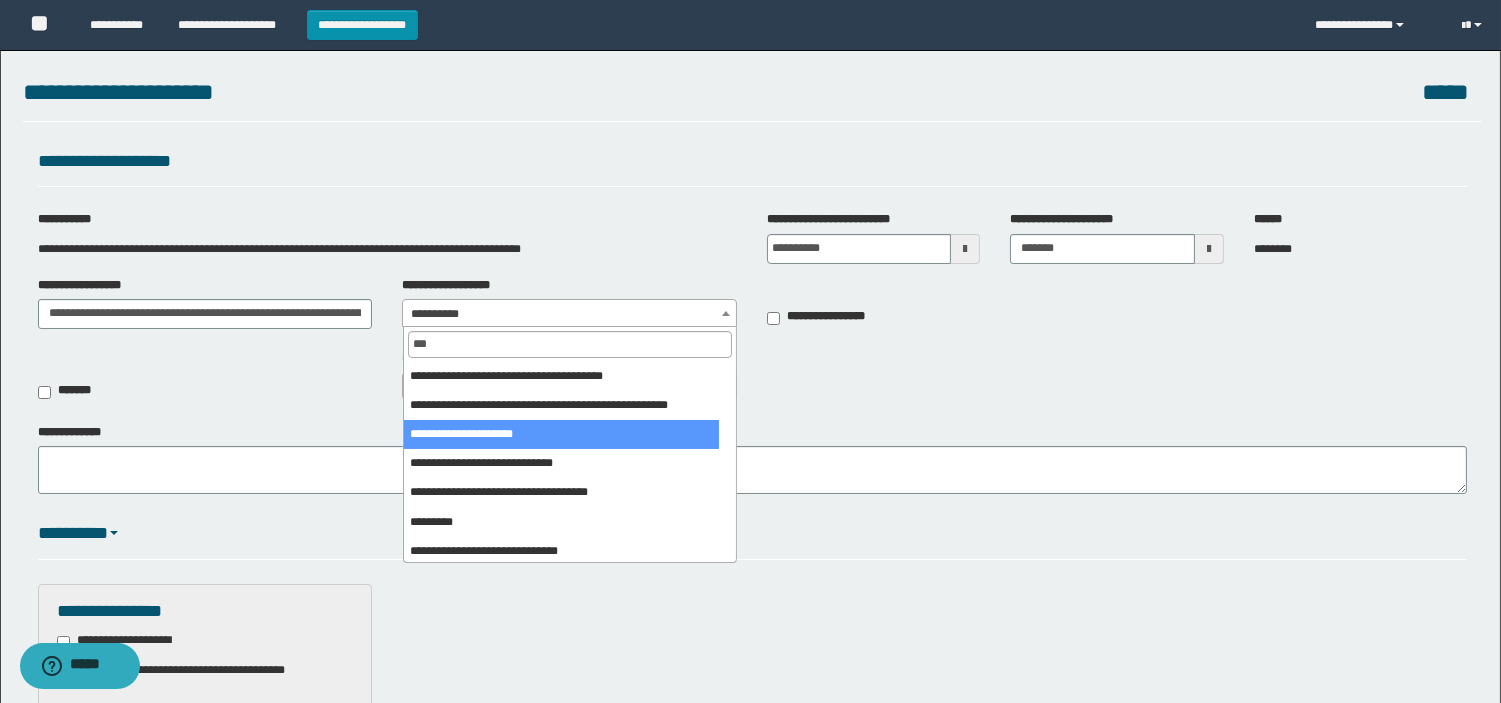 type on "***" 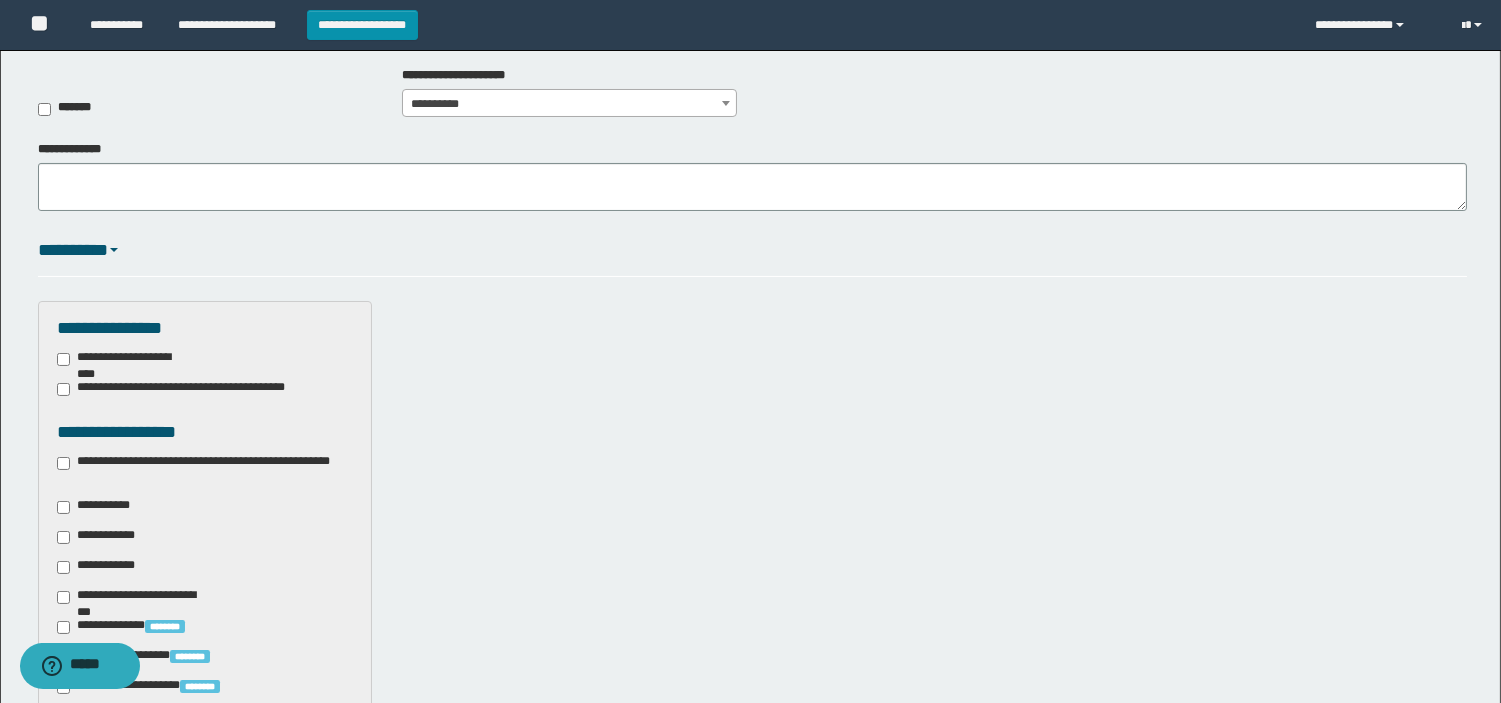 scroll, scrollTop: 333, scrollLeft: 0, axis: vertical 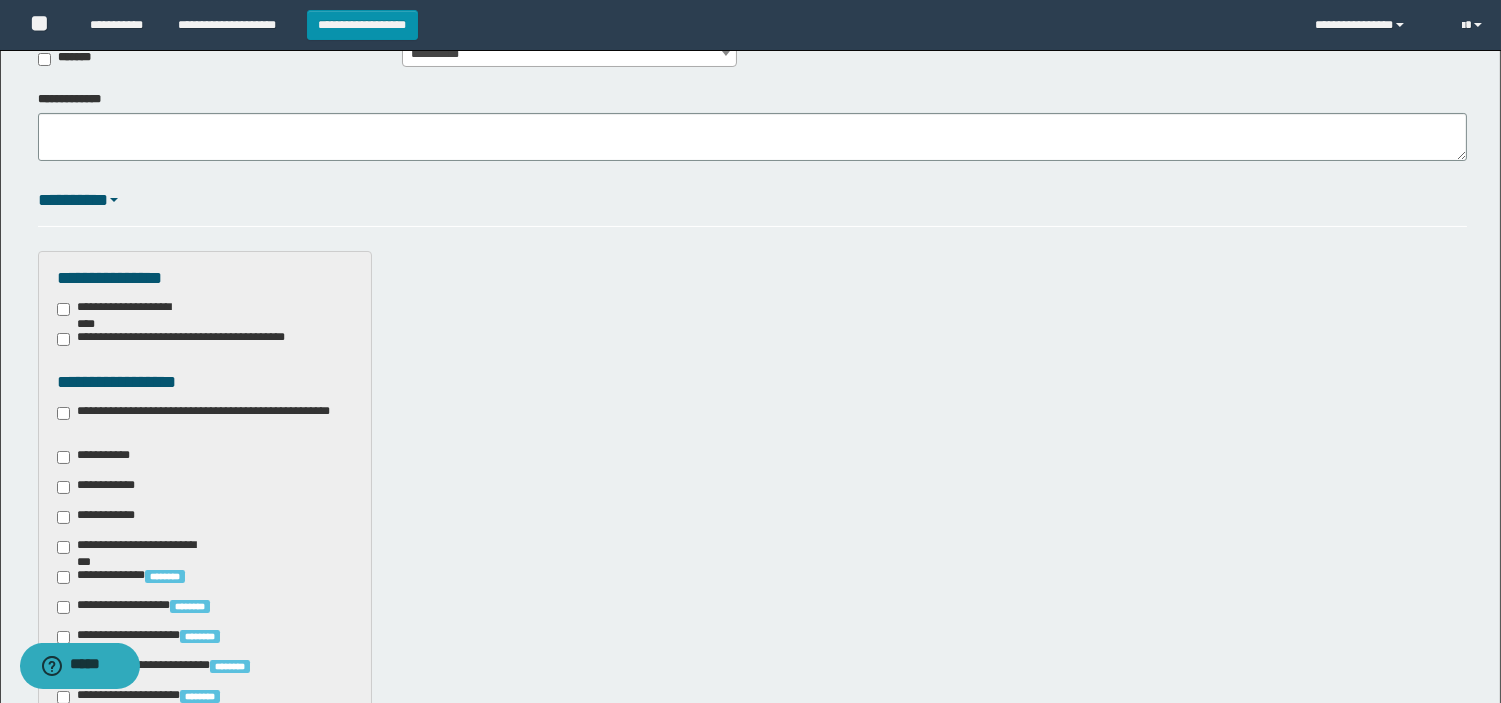 click on "**********" at bounding box center (205, 420) 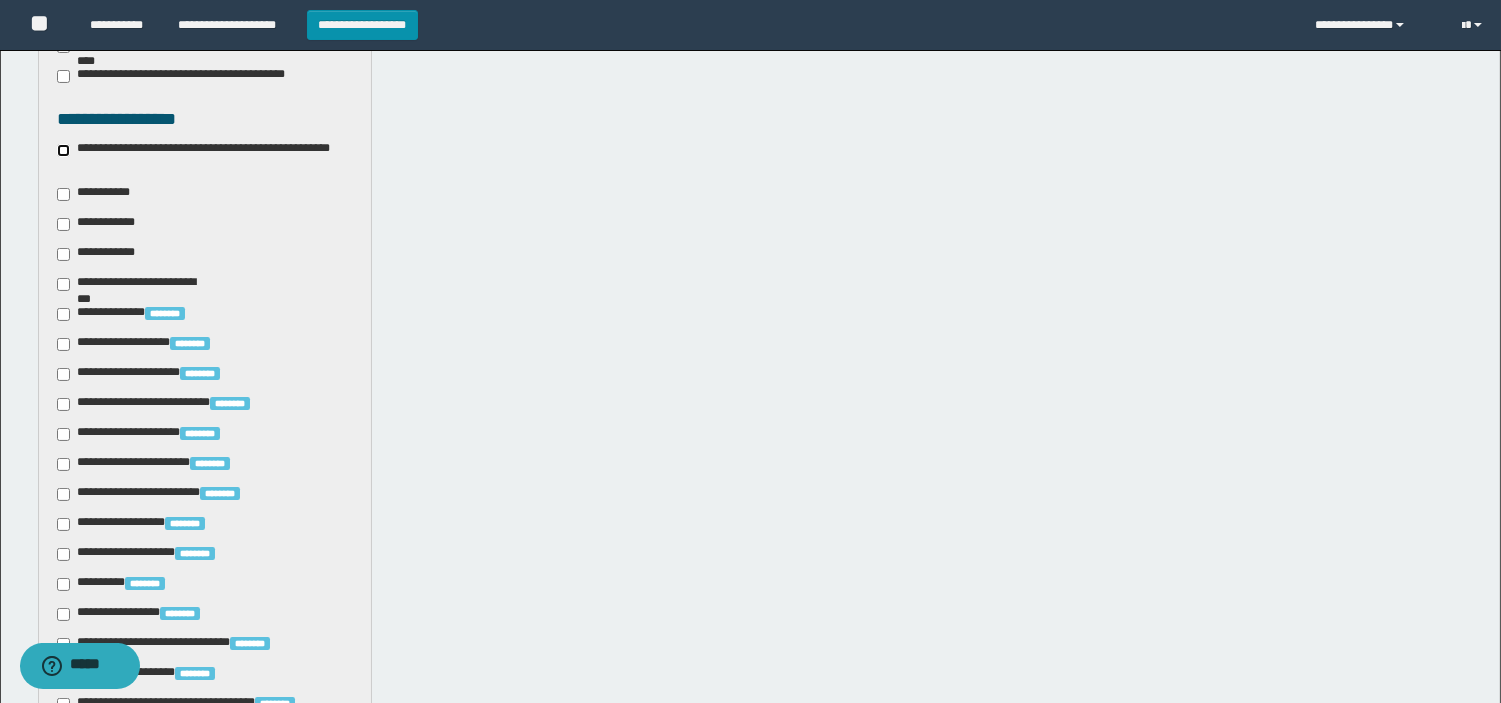 scroll, scrollTop: 555, scrollLeft: 0, axis: vertical 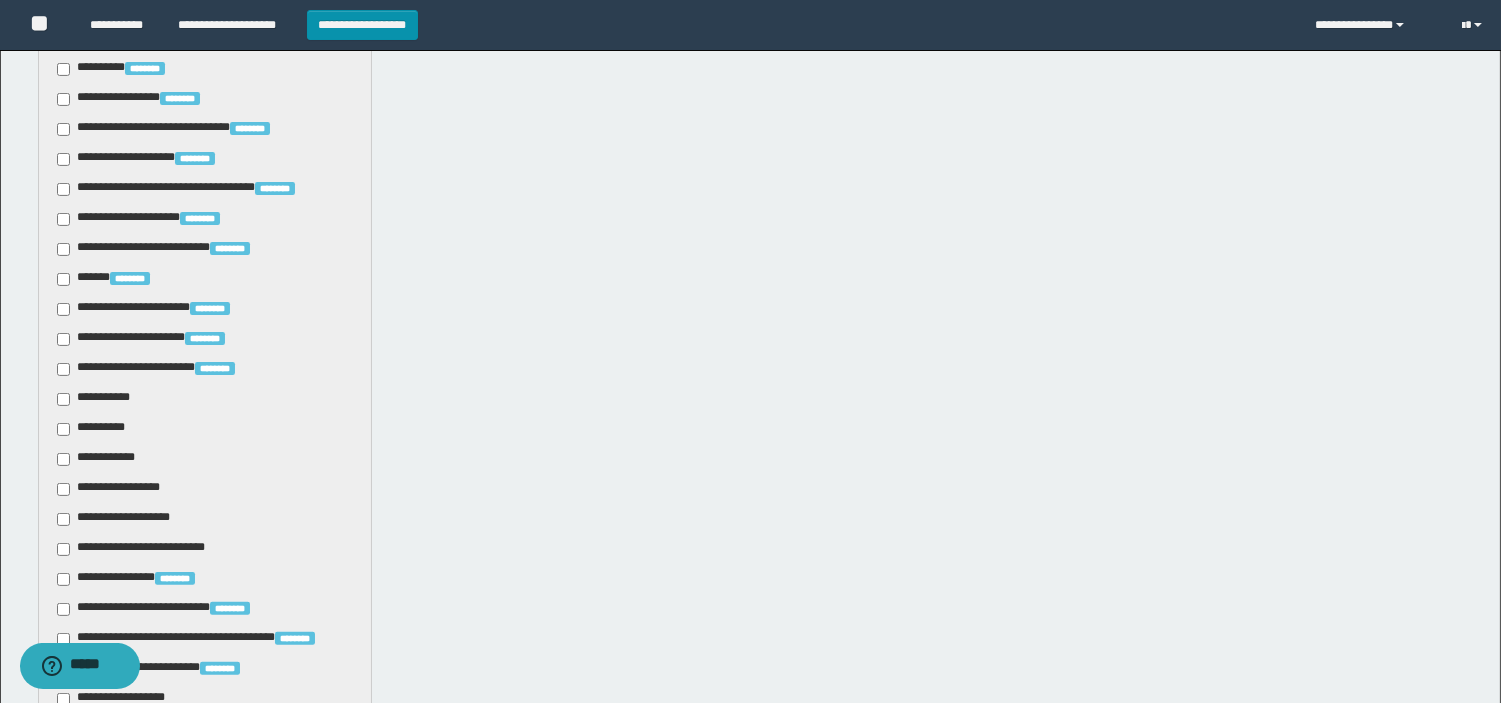 click on "**********" at bounding box center [115, 489] 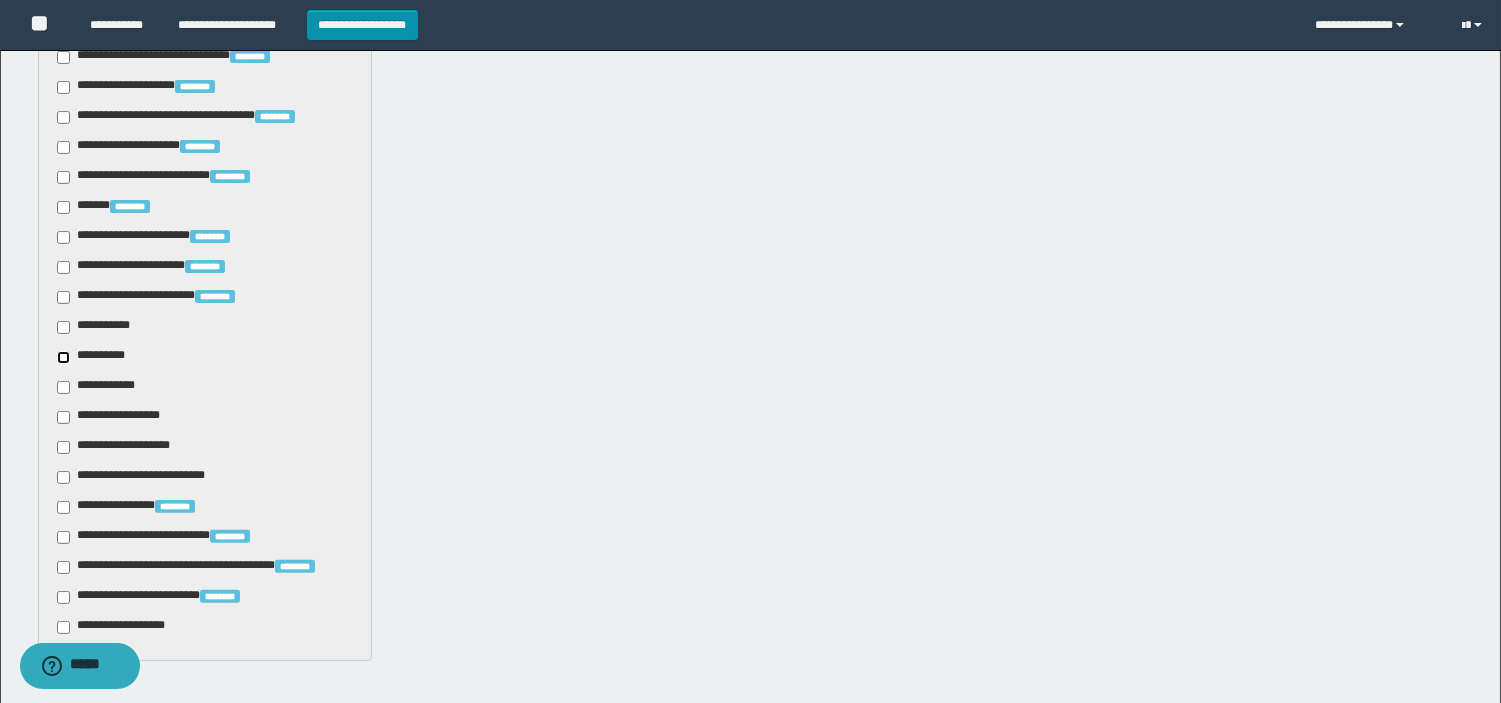 scroll, scrollTop: 1222, scrollLeft: 0, axis: vertical 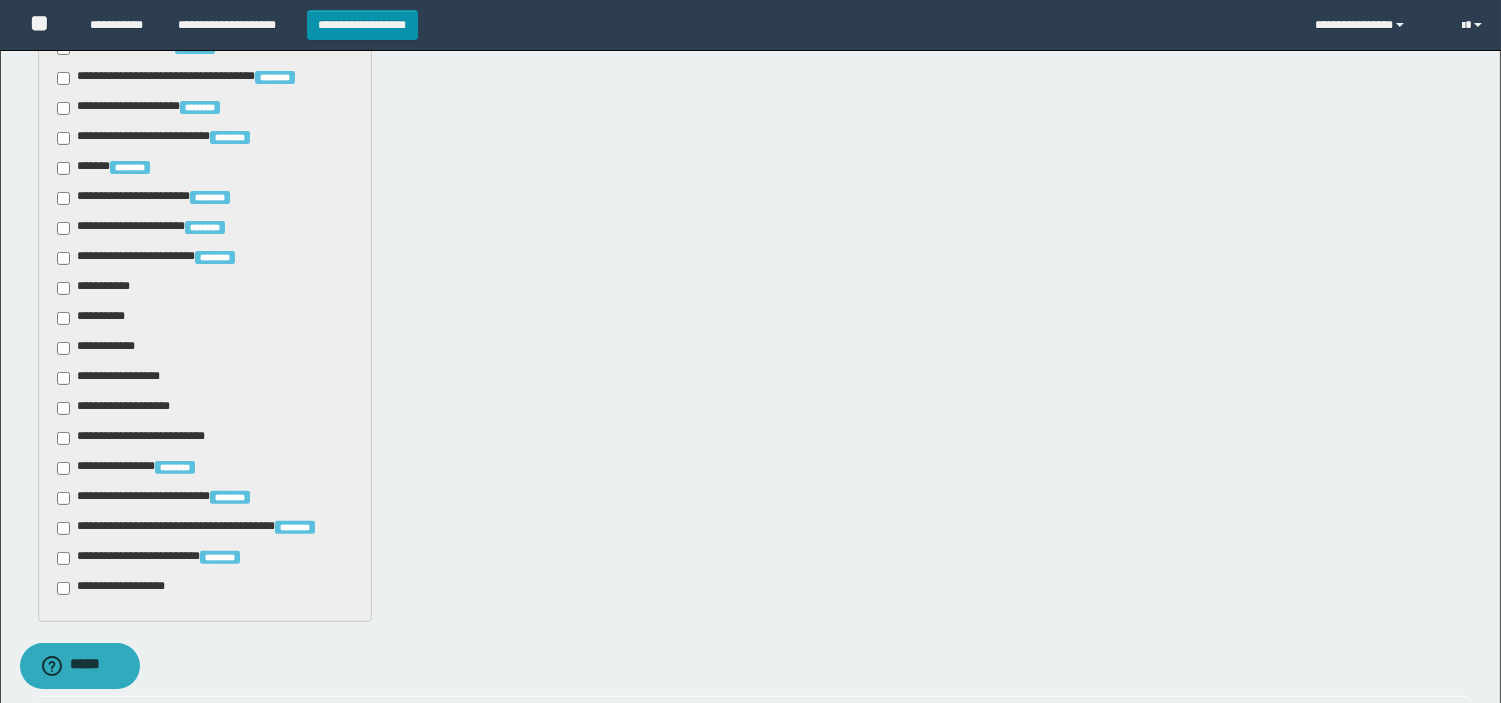 click on "**********" at bounding box center [164, 558] 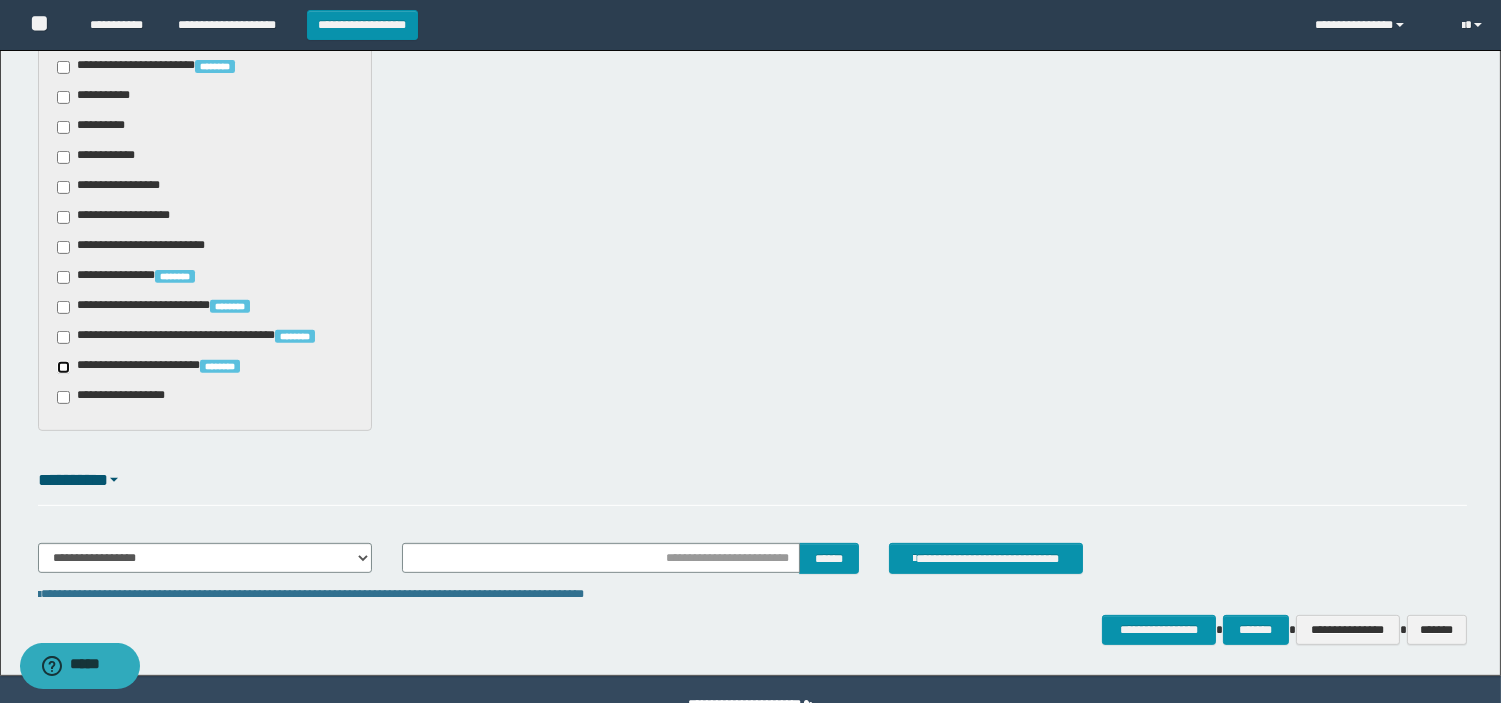 scroll, scrollTop: 1460, scrollLeft: 0, axis: vertical 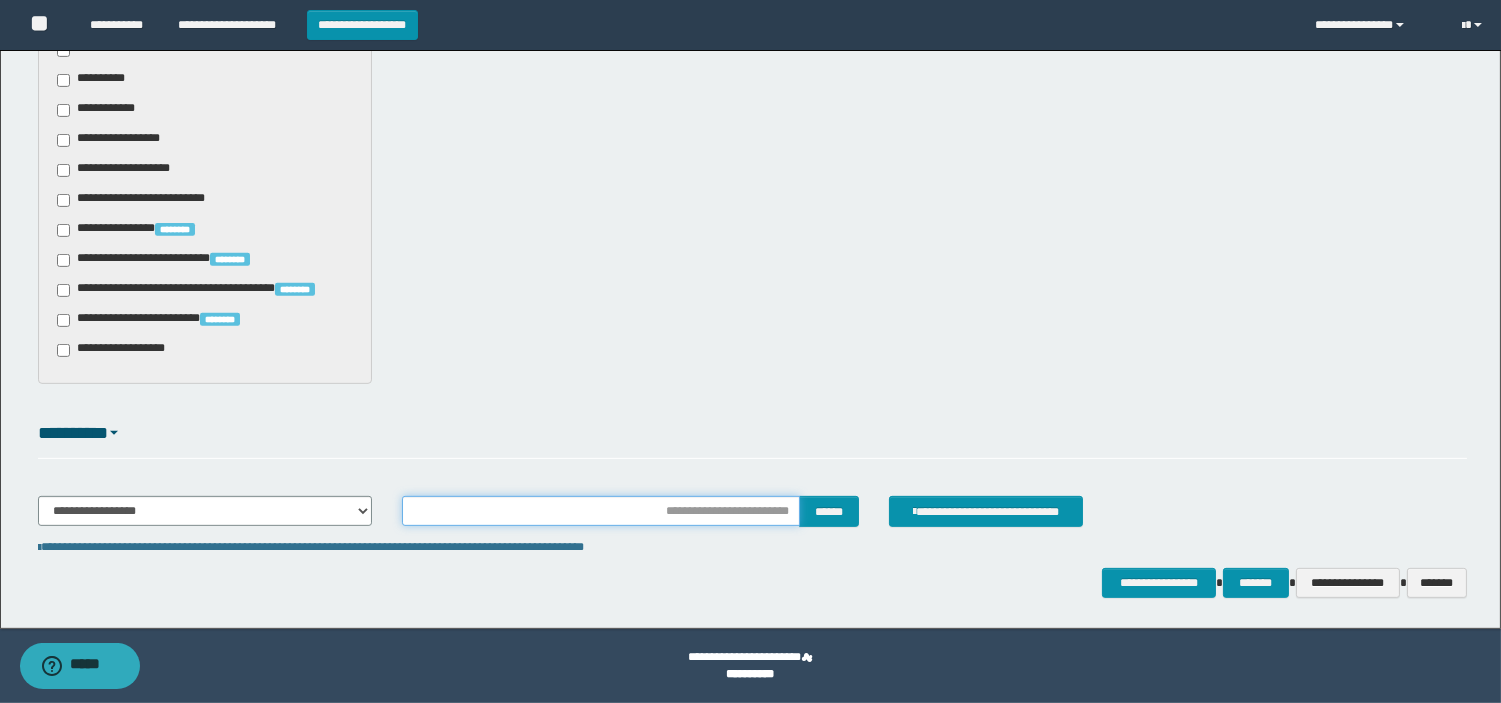 click at bounding box center (601, 511) 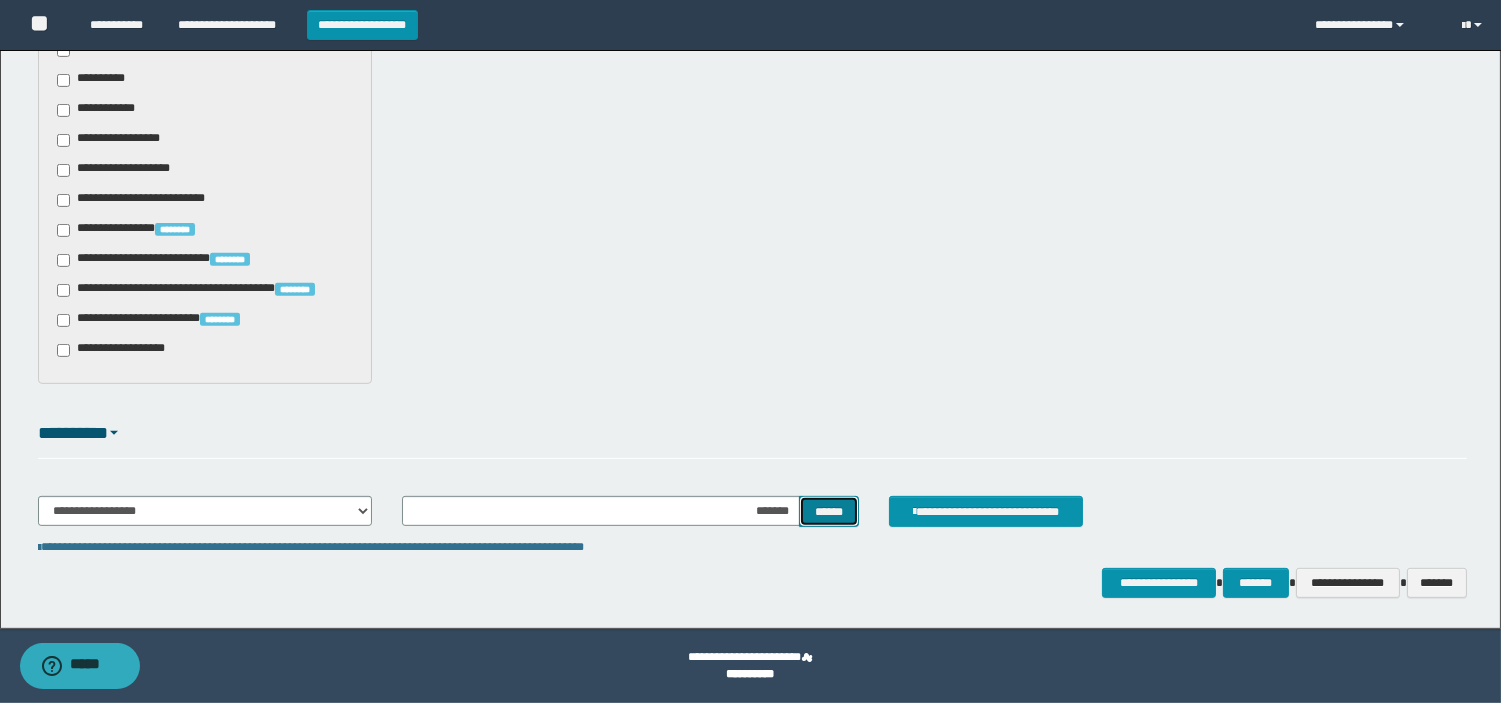 click on "******" at bounding box center [829, 511] 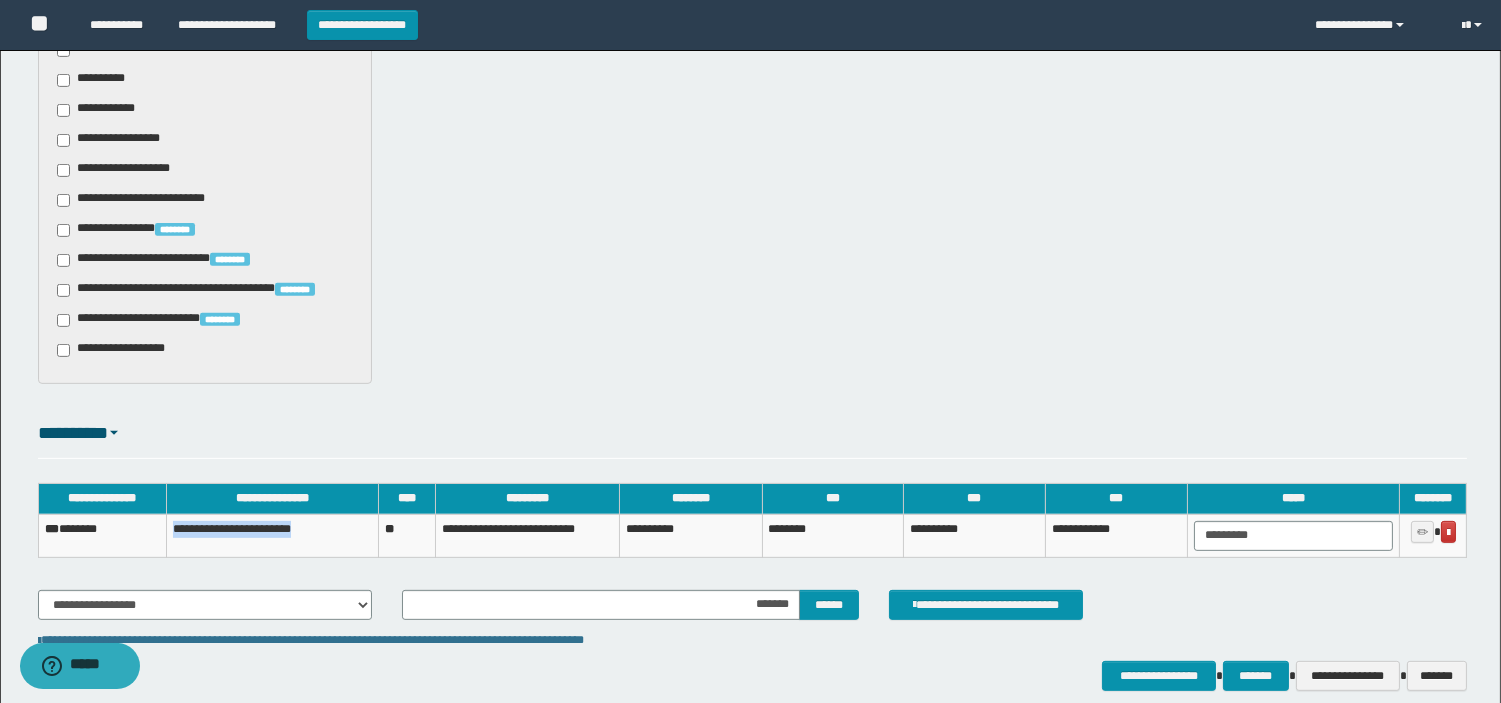 drag, startPoint x: 326, startPoint y: 515, endPoint x: 167, endPoint y: 521, distance: 159.11317 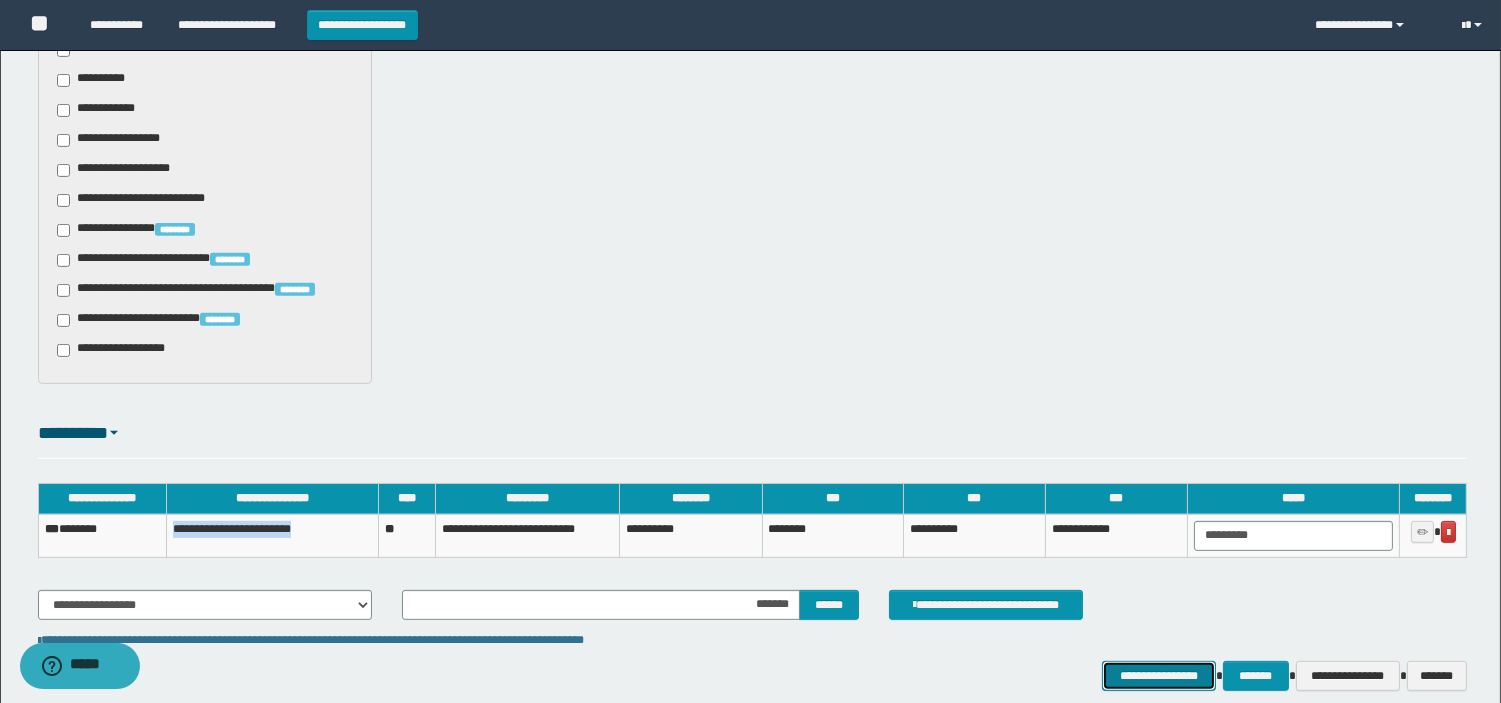 click on "**********" at bounding box center (1159, 676) 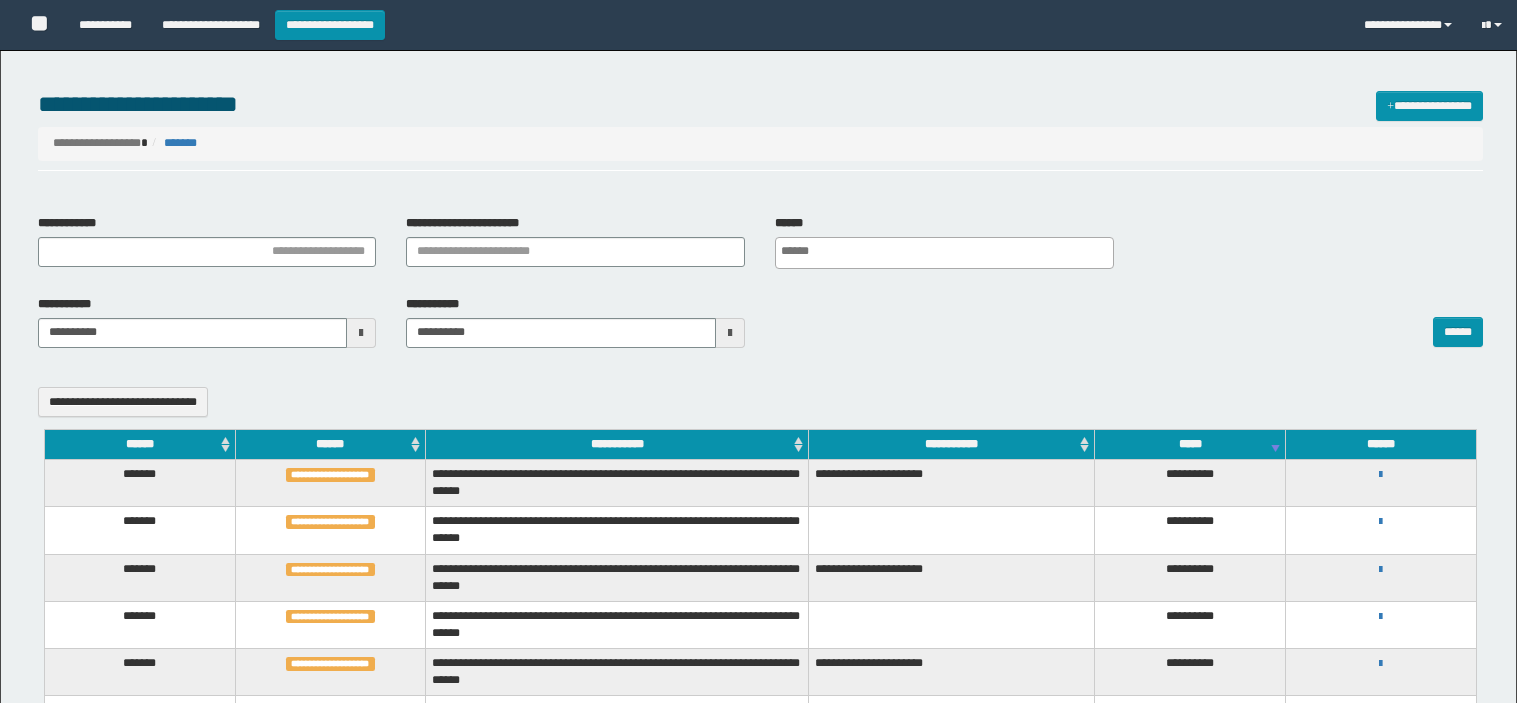 select 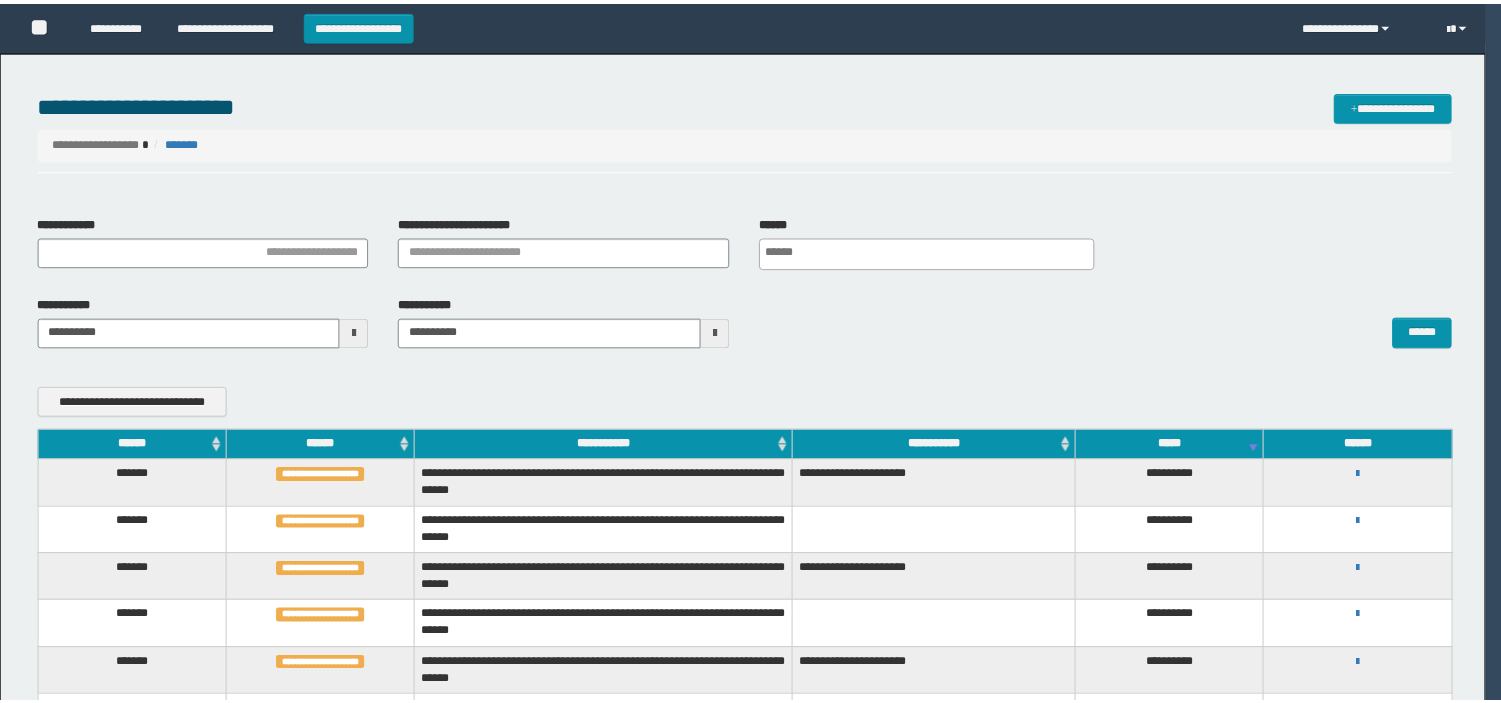 scroll, scrollTop: 0, scrollLeft: 0, axis: both 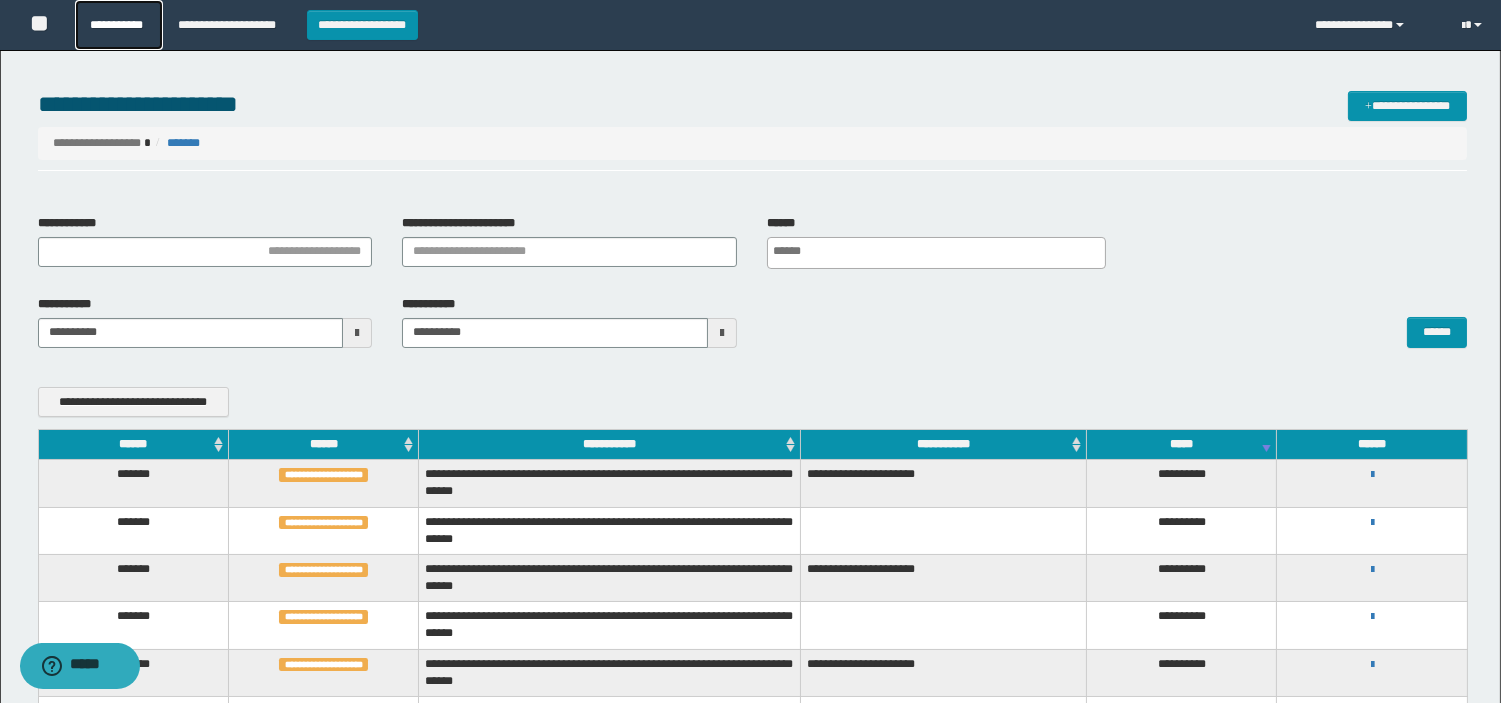 click on "**********" at bounding box center (119, 25) 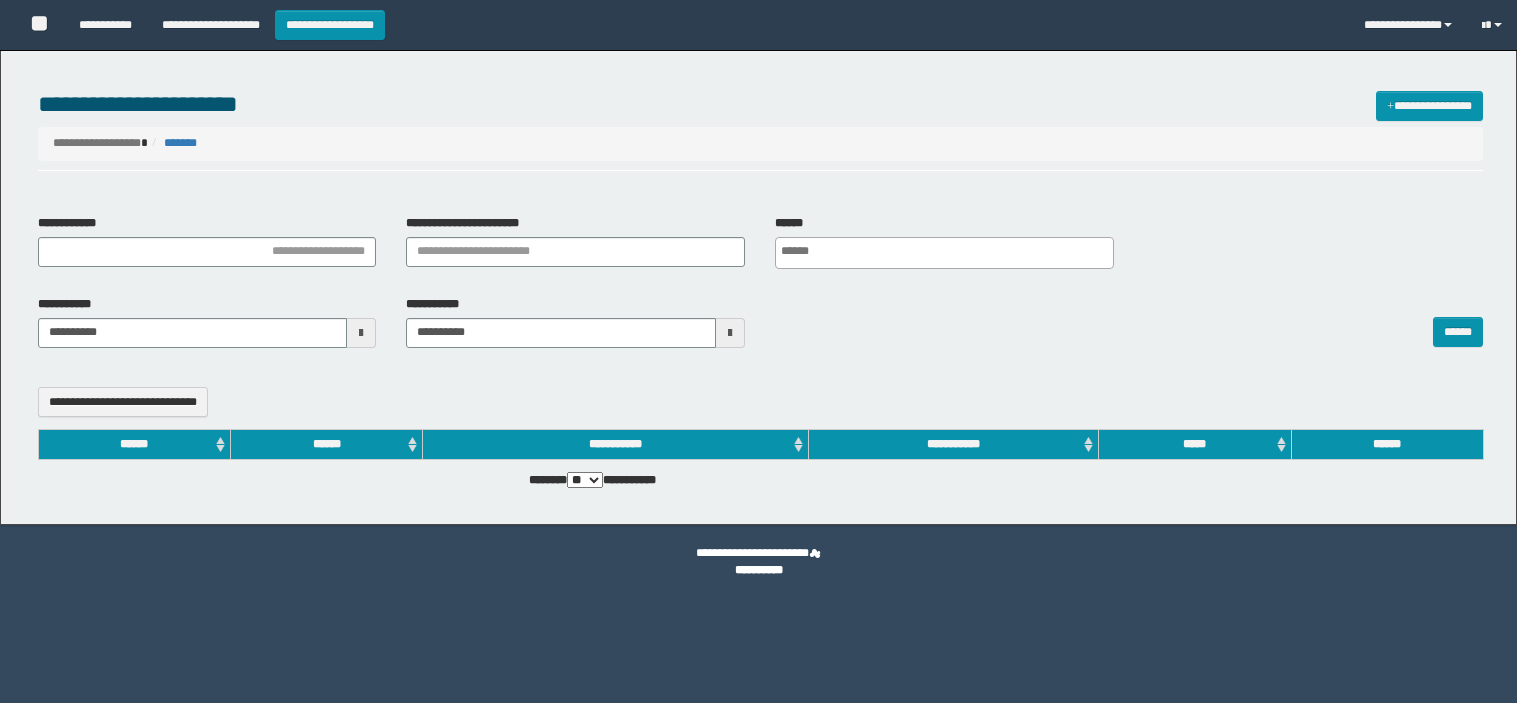 select 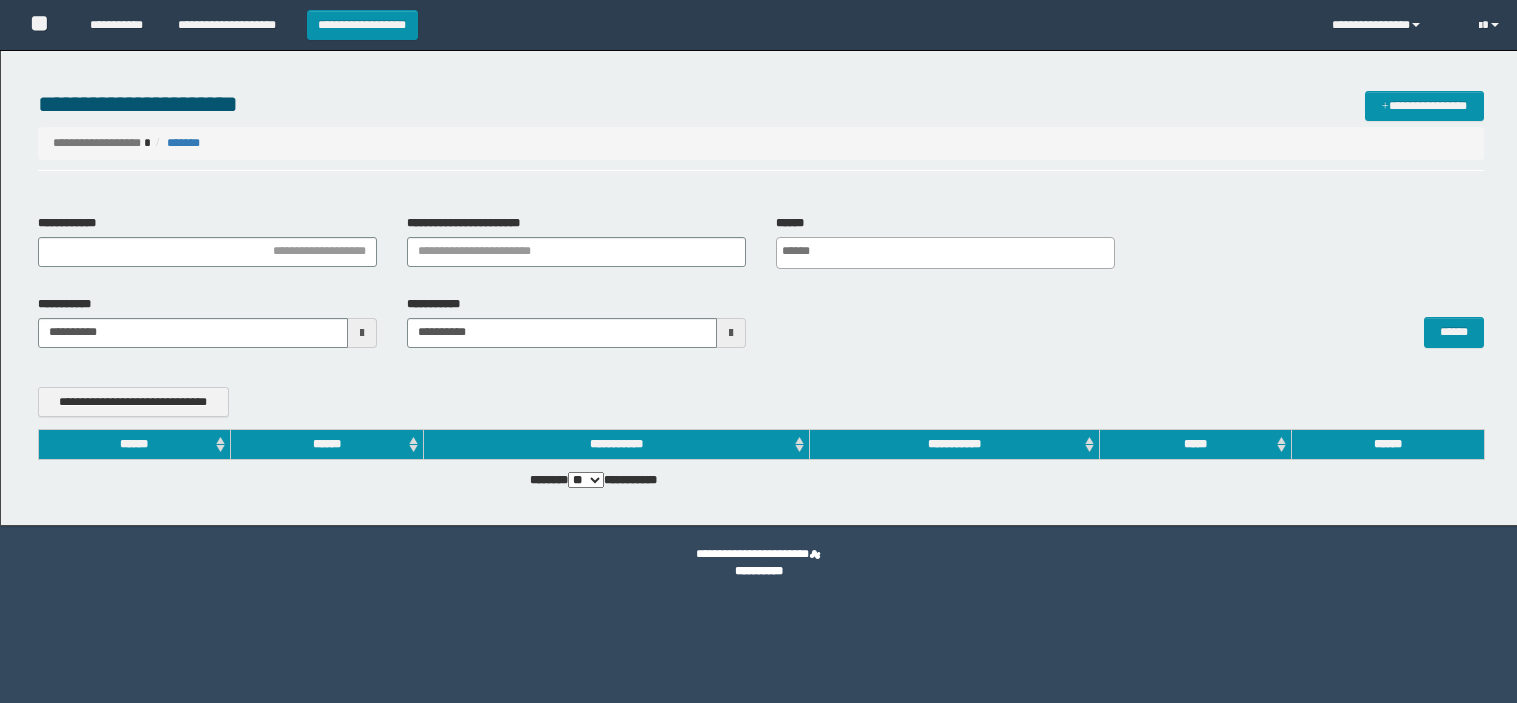scroll, scrollTop: 0, scrollLeft: 0, axis: both 